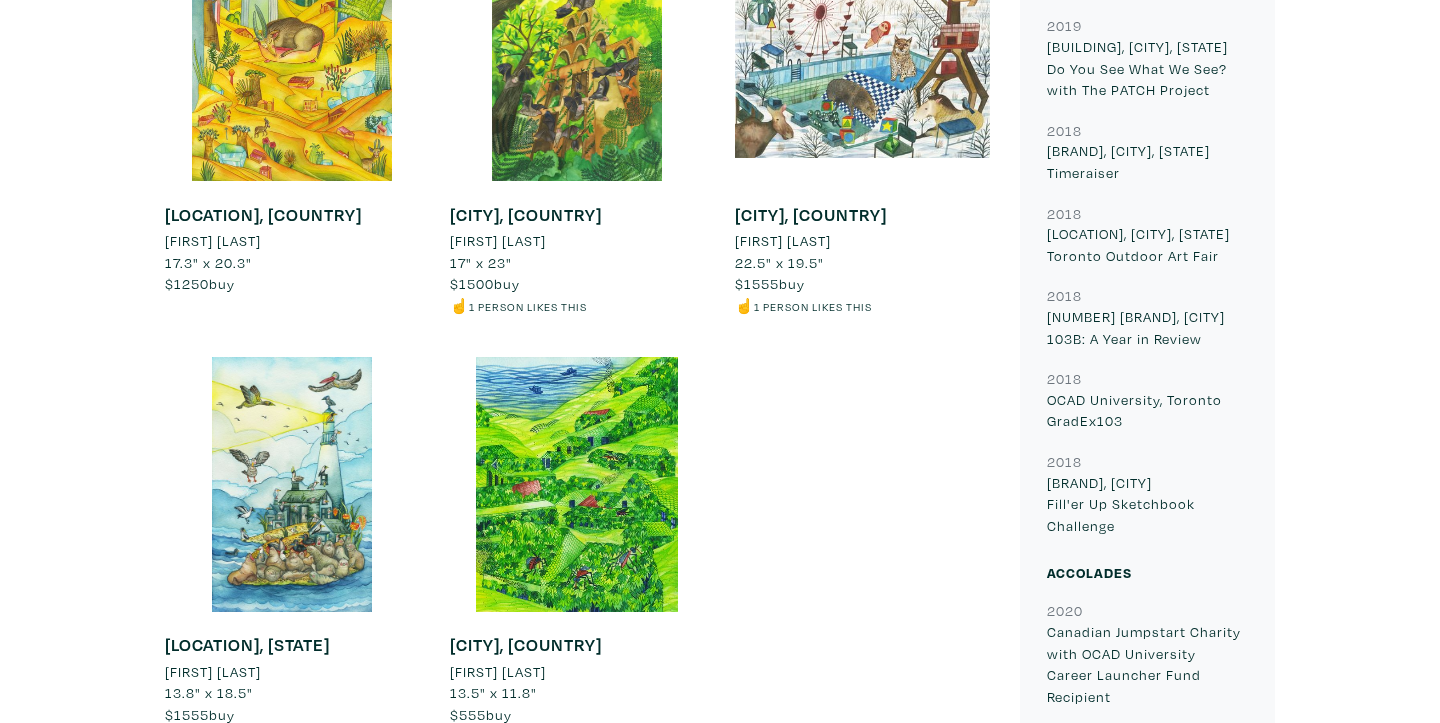 scroll, scrollTop: 0, scrollLeft: 0, axis: both 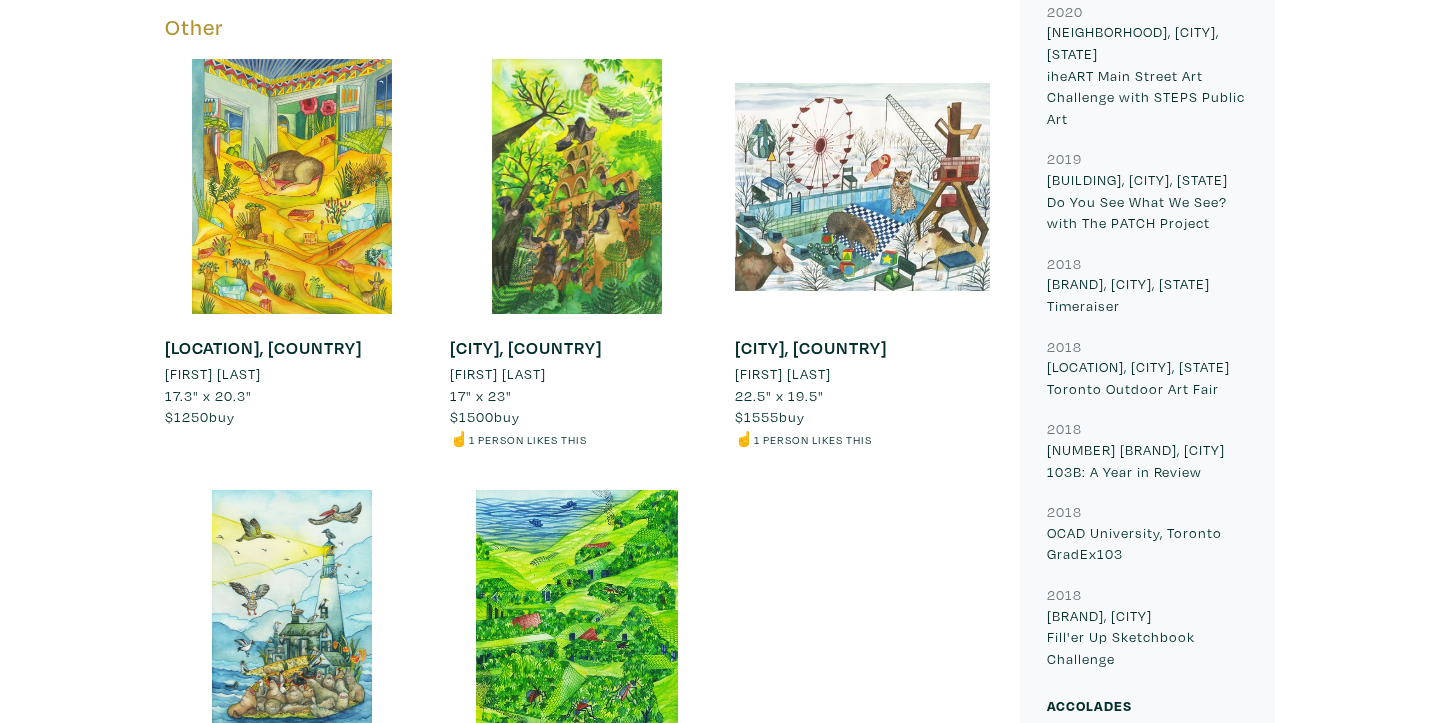 click at bounding box center (292, 186) 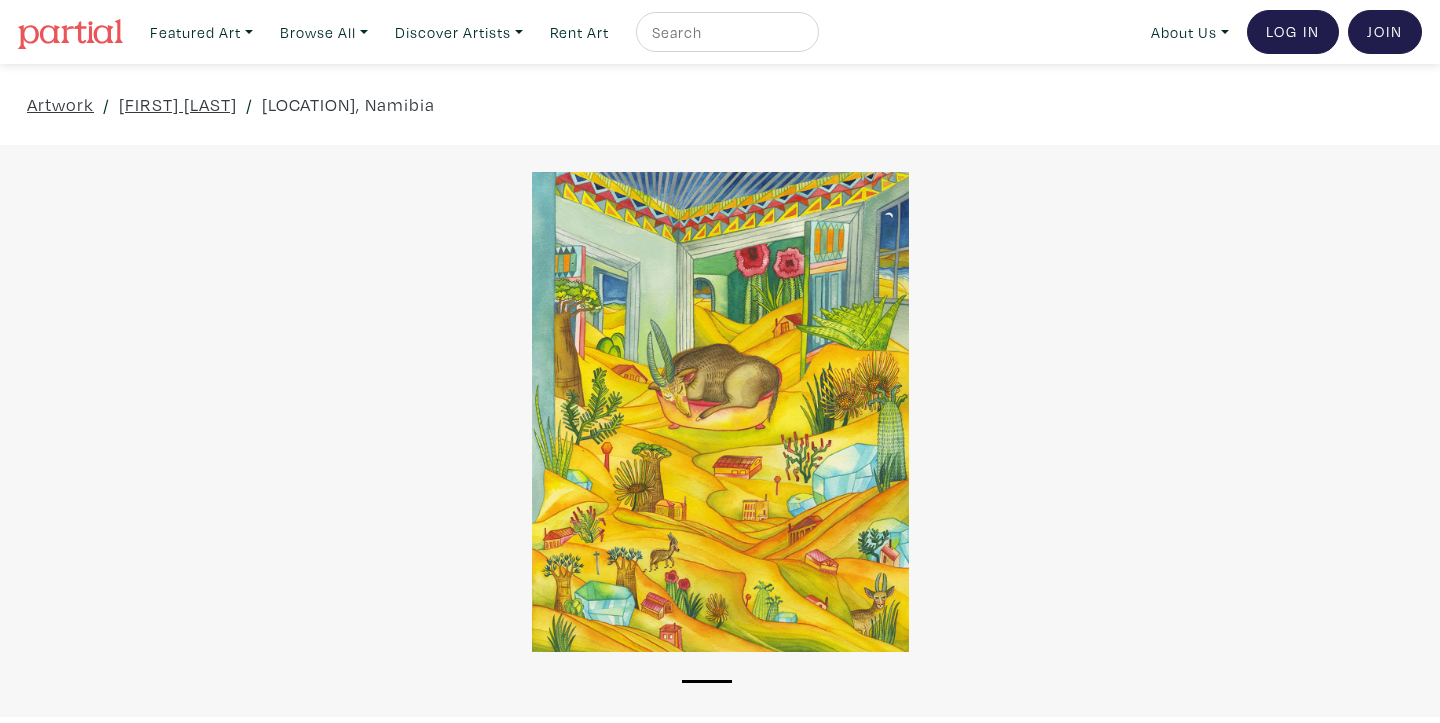 scroll, scrollTop: 0, scrollLeft: 0, axis: both 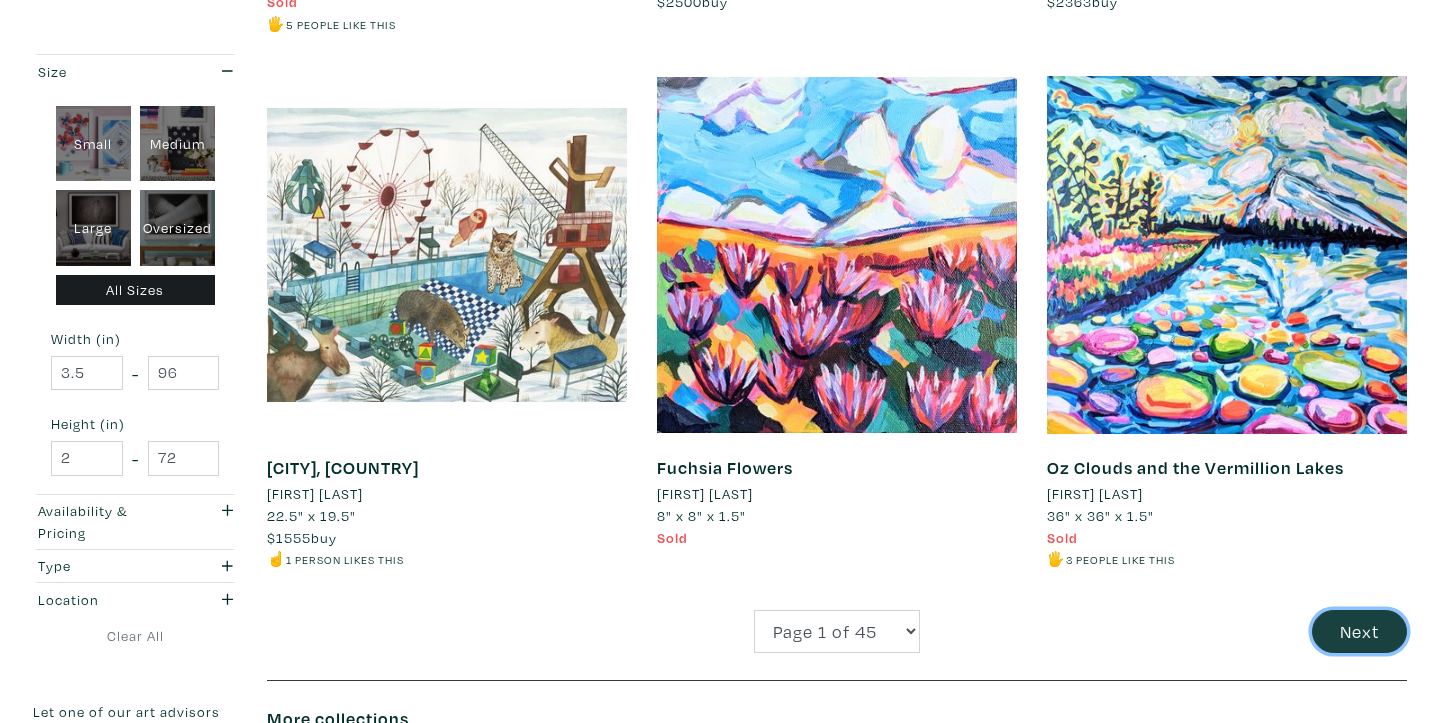 click on "Next" at bounding box center (1359, 631) 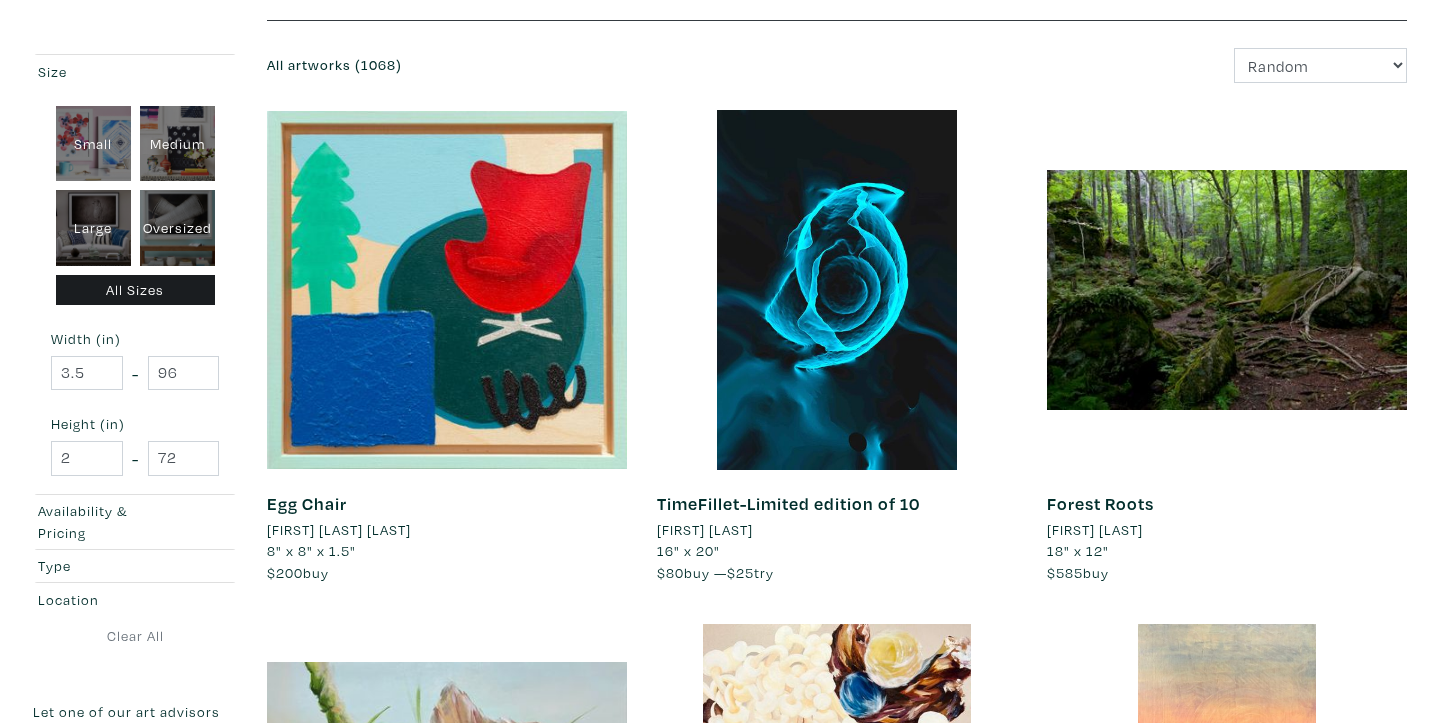 scroll, scrollTop: 284, scrollLeft: 0, axis: vertical 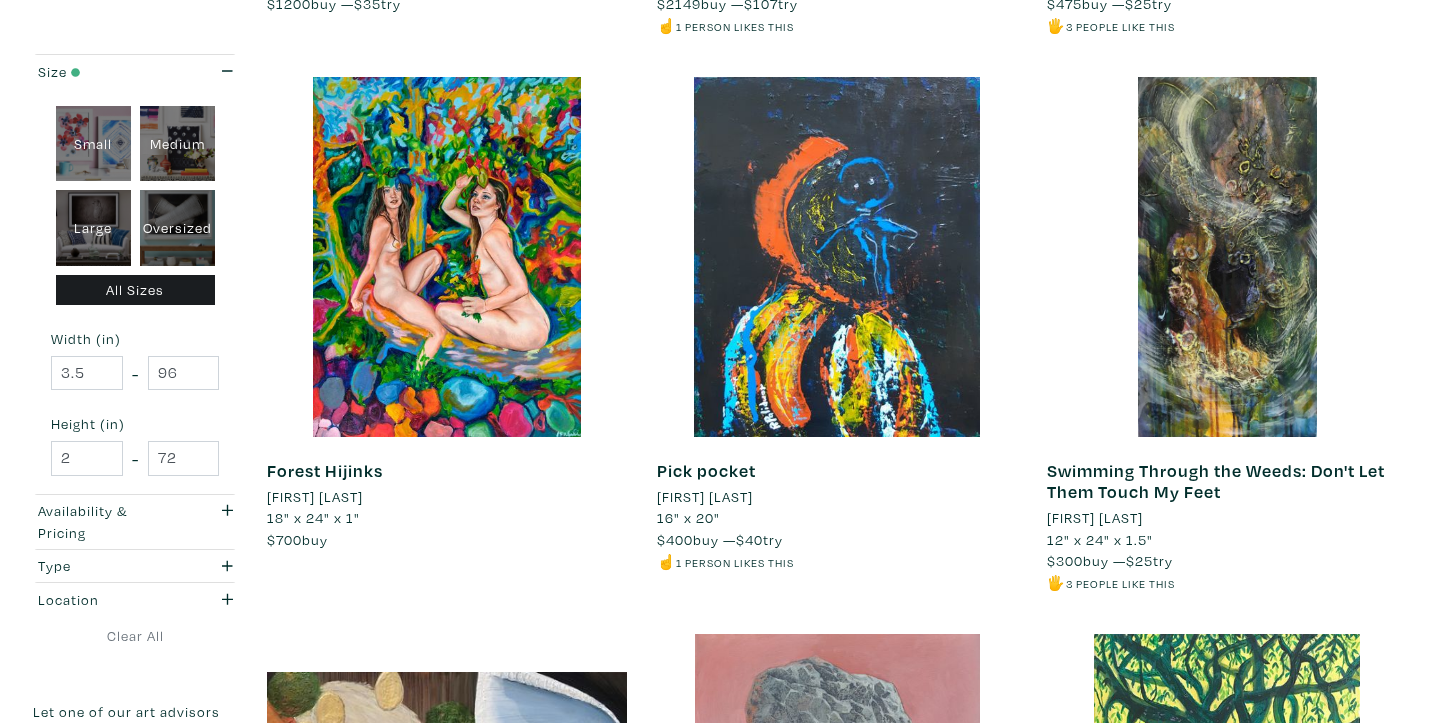 click on "[FIRST] [LAST]" at bounding box center (315, 497) 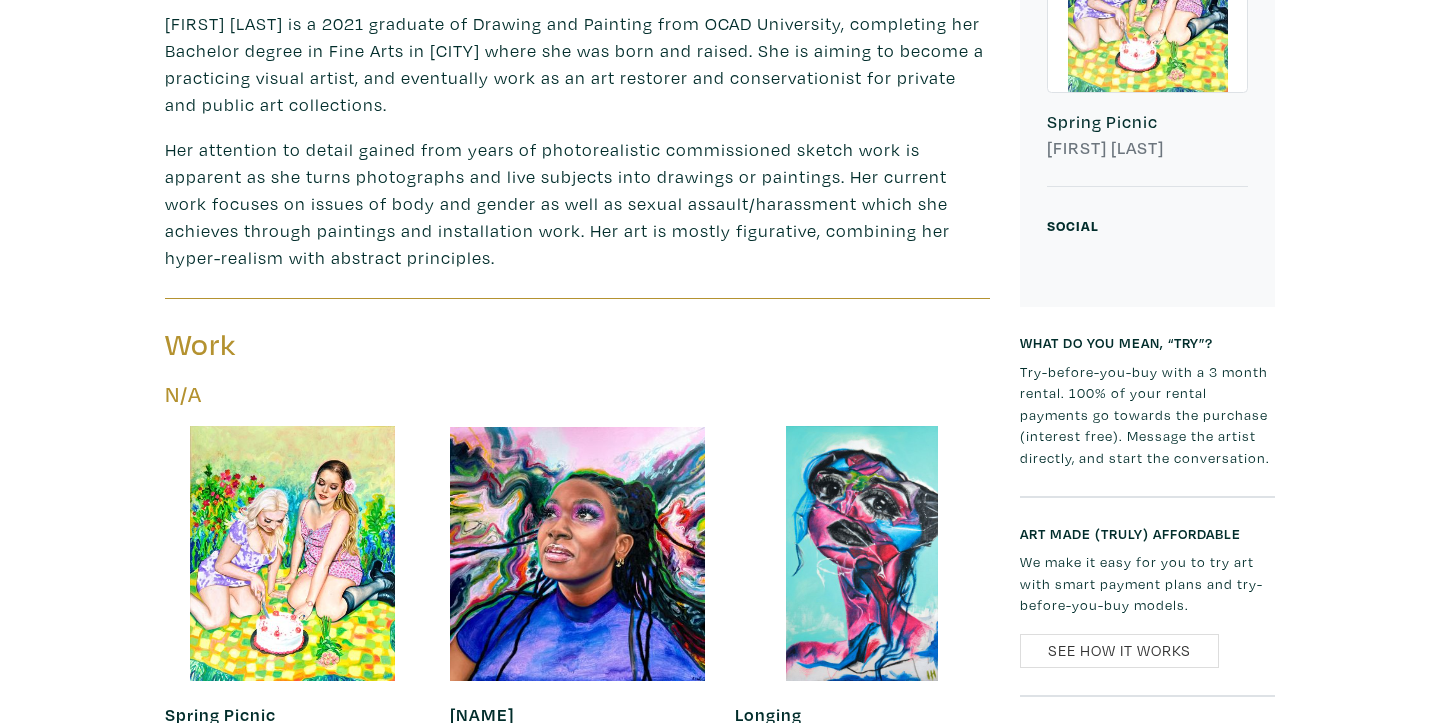 scroll, scrollTop: 1180, scrollLeft: 0, axis: vertical 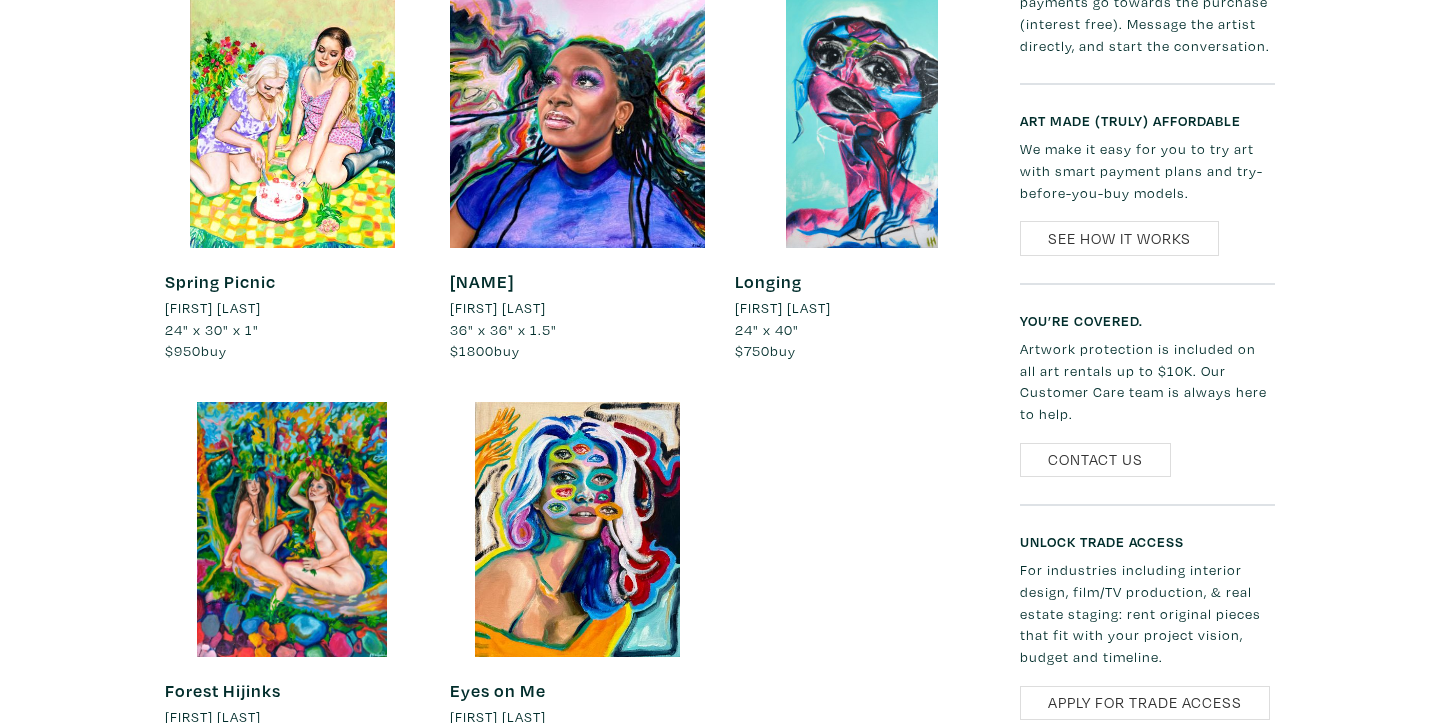 click at bounding box center (292, 529) 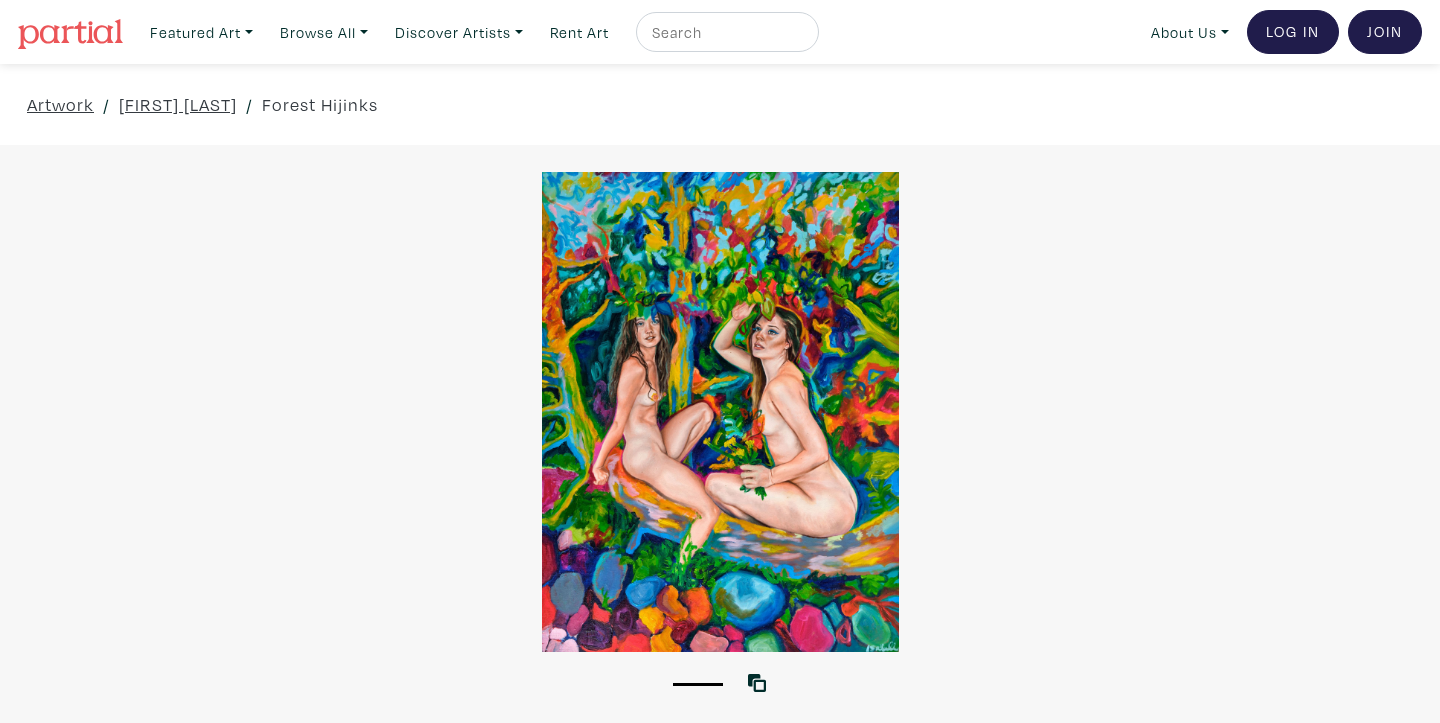 scroll, scrollTop: 0, scrollLeft: 0, axis: both 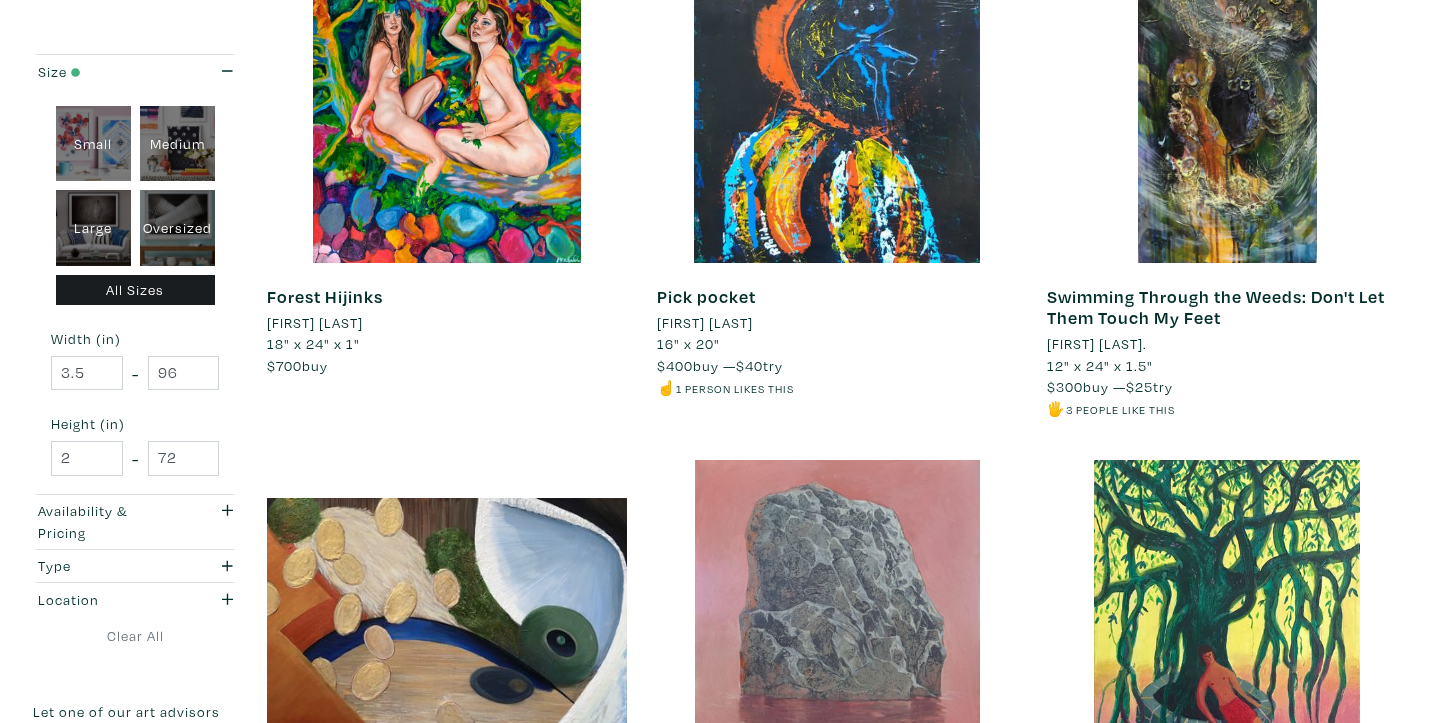 click on "Rick Palidwor" at bounding box center [705, 323] 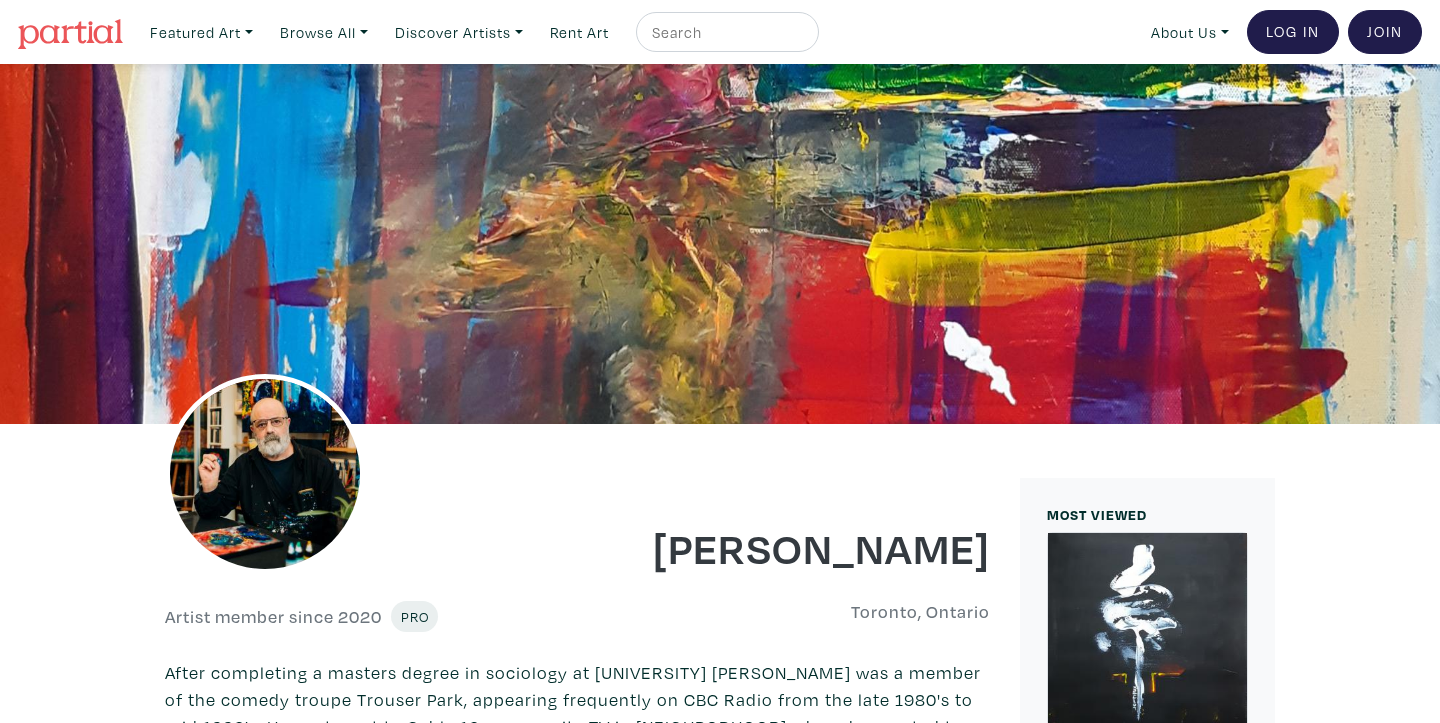scroll, scrollTop: 828, scrollLeft: 0, axis: vertical 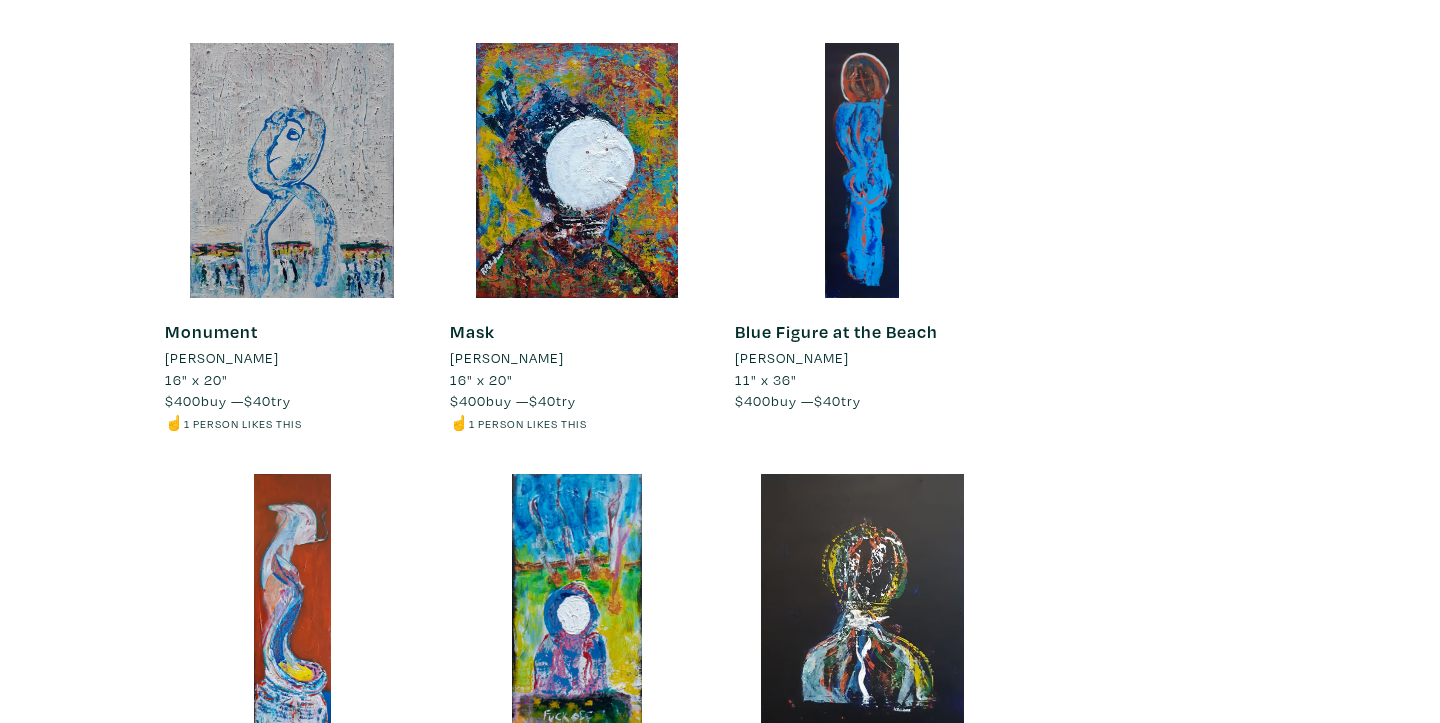 click at bounding box center [862, 170] 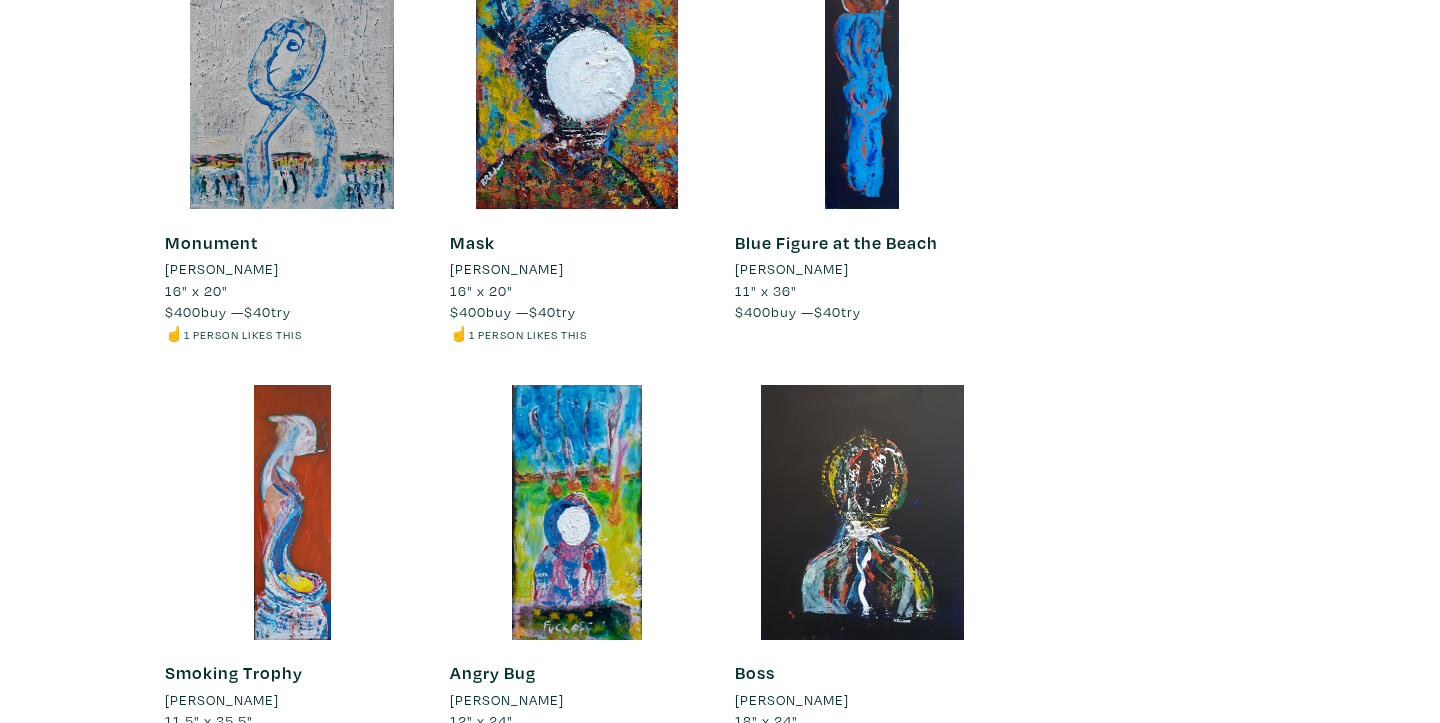scroll, scrollTop: 2952, scrollLeft: 0, axis: vertical 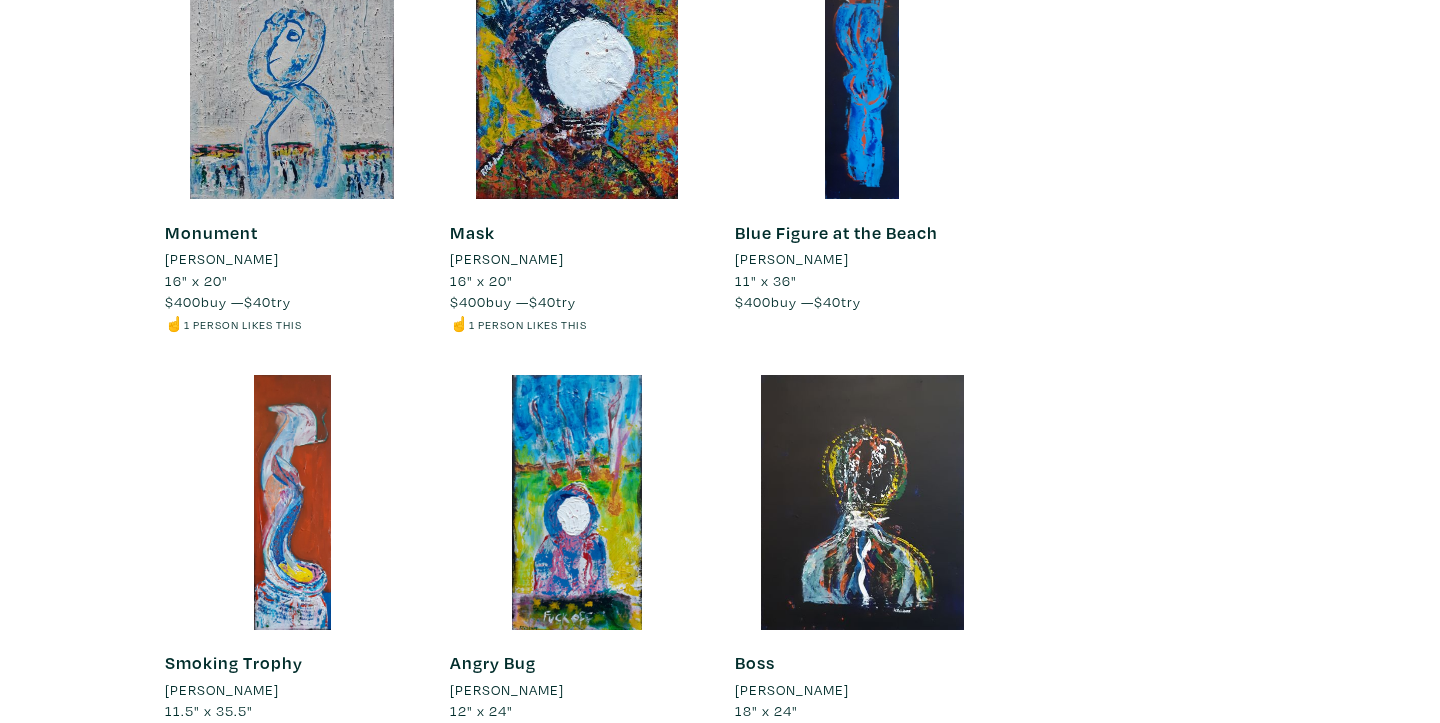 click at bounding box center (292, 502) 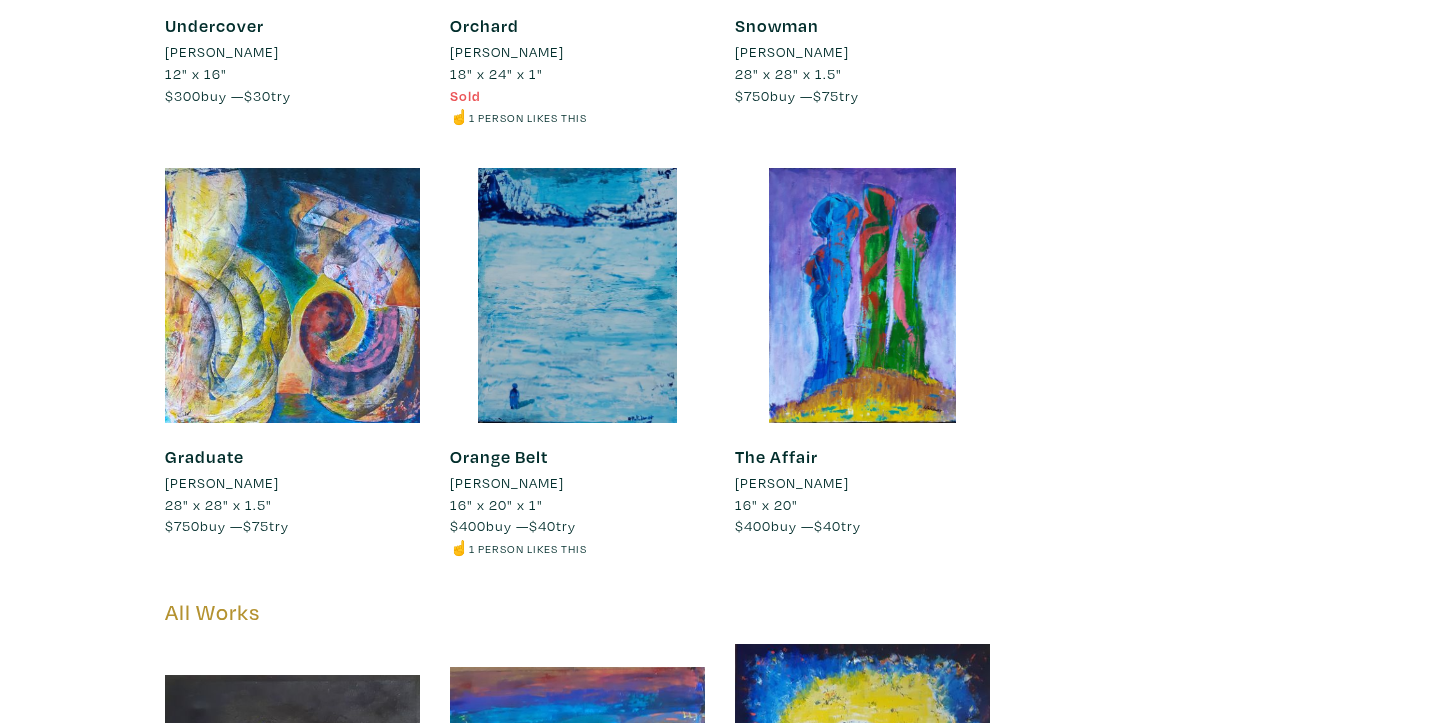 scroll, scrollTop: 7400, scrollLeft: 0, axis: vertical 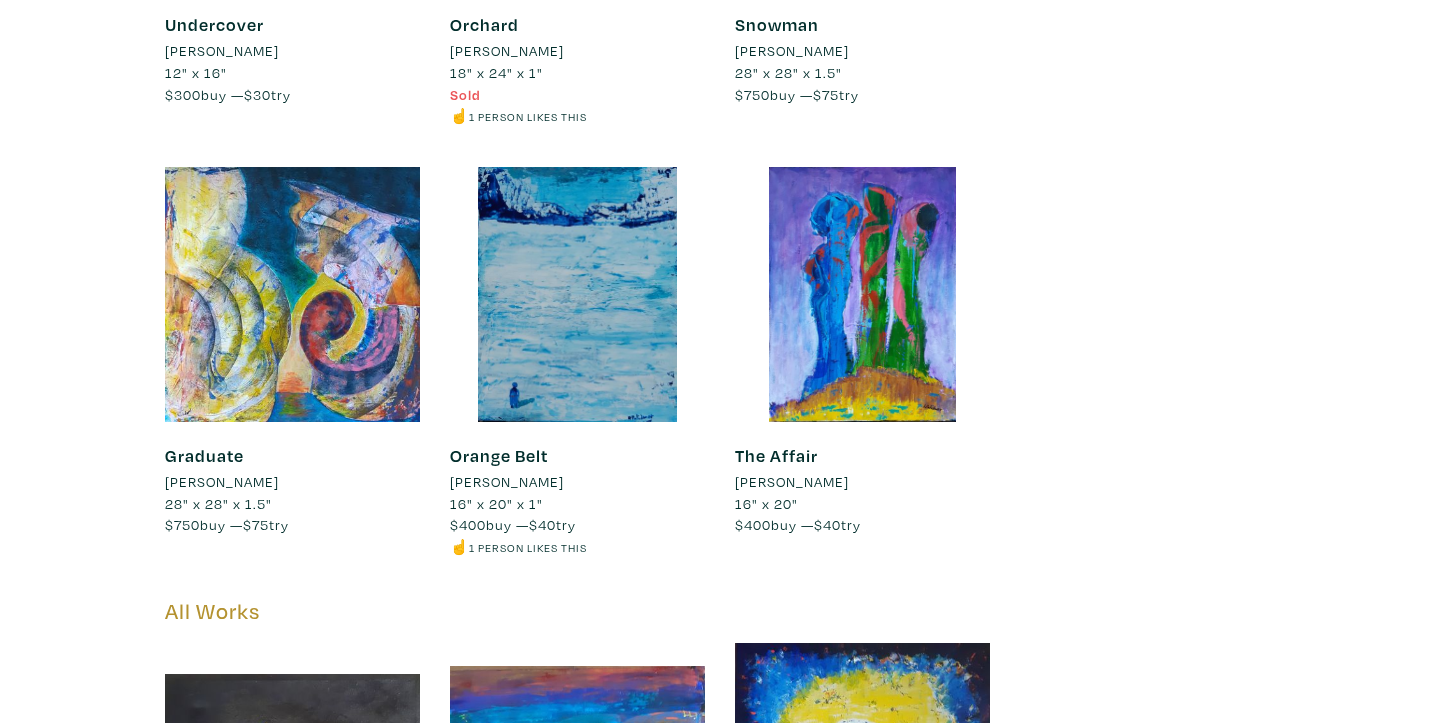 click at bounding box center [577, 294] 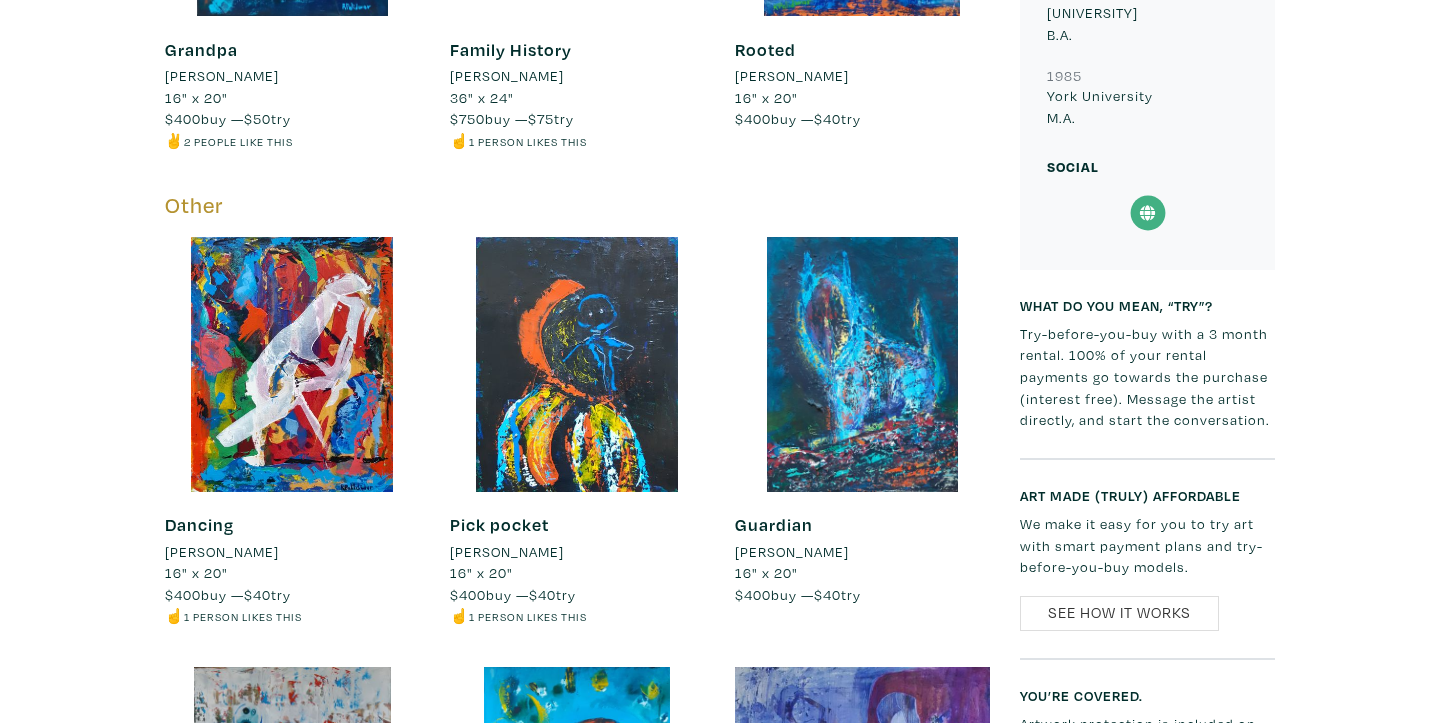 scroll, scrollTop: 1366, scrollLeft: 0, axis: vertical 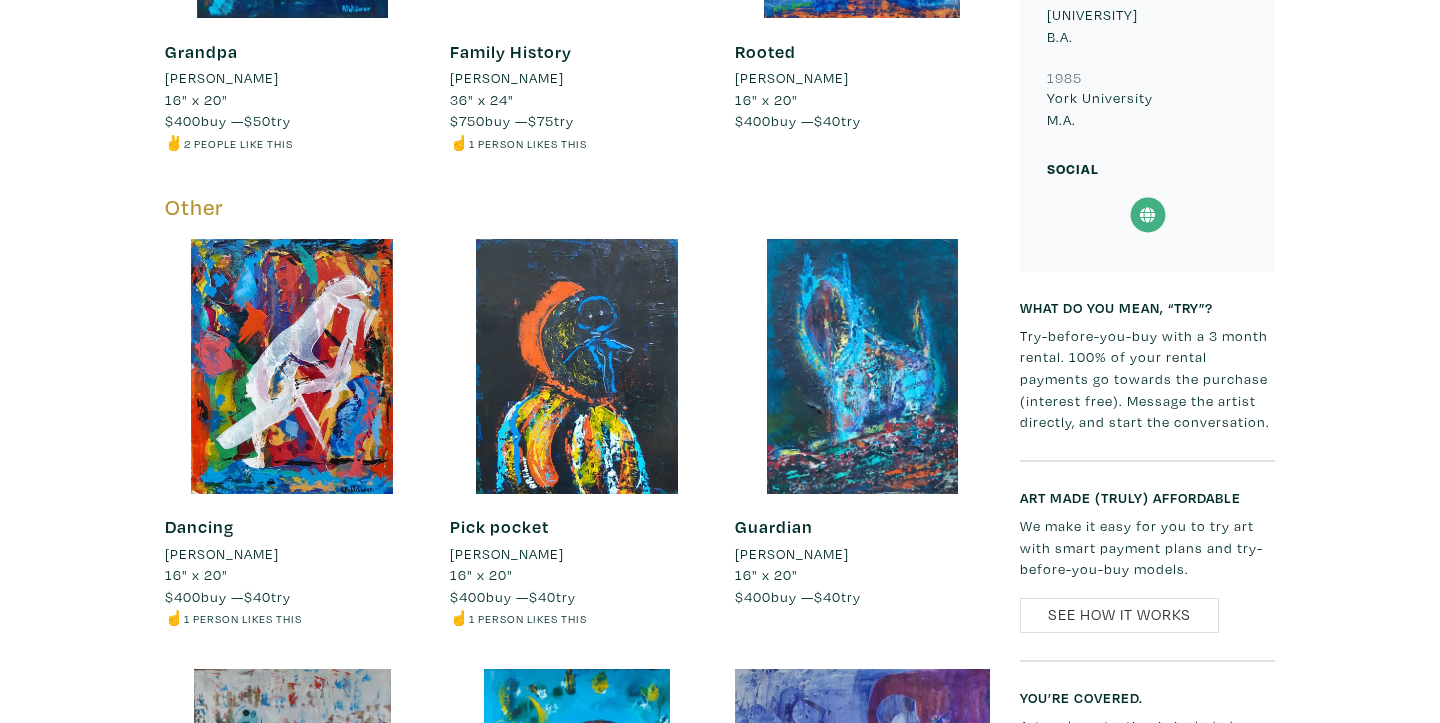 click at bounding box center (577, 366) 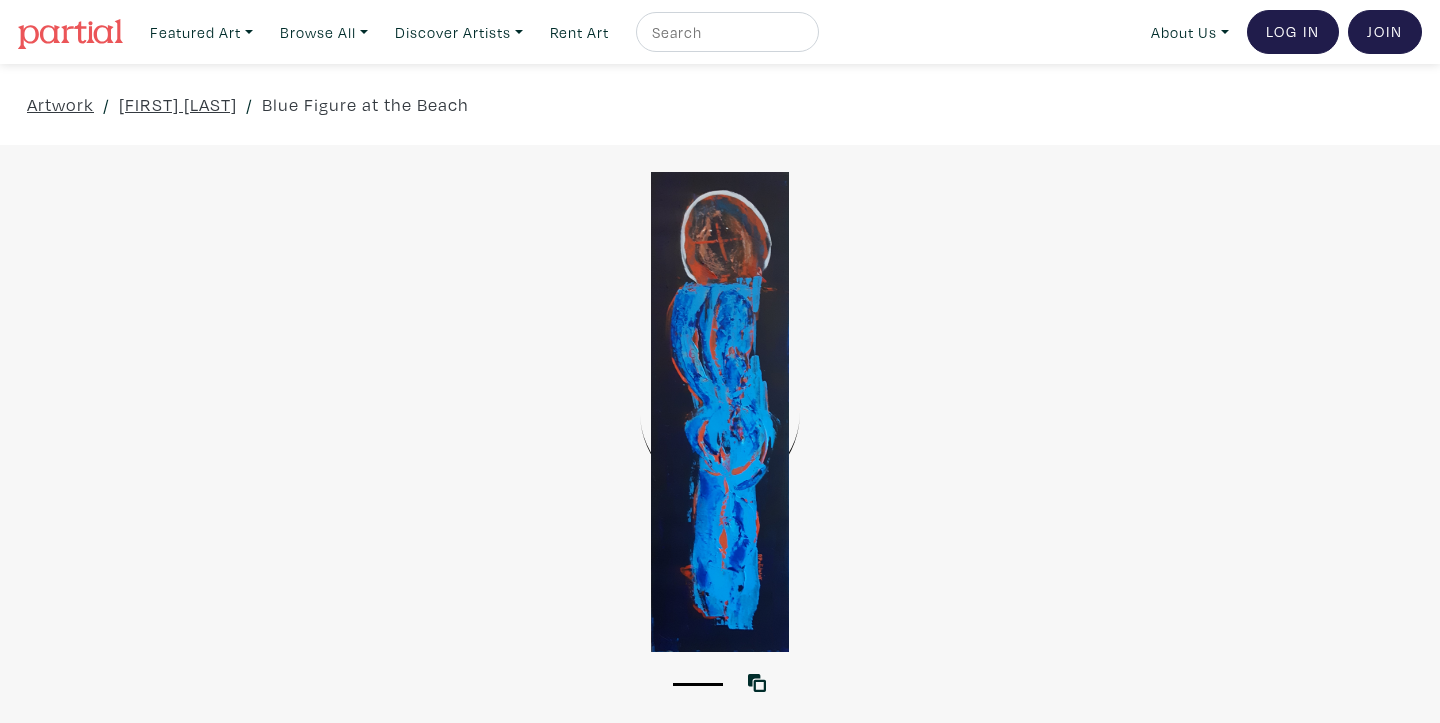scroll, scrollTop: 0, scrollLeft: 0, axis: both 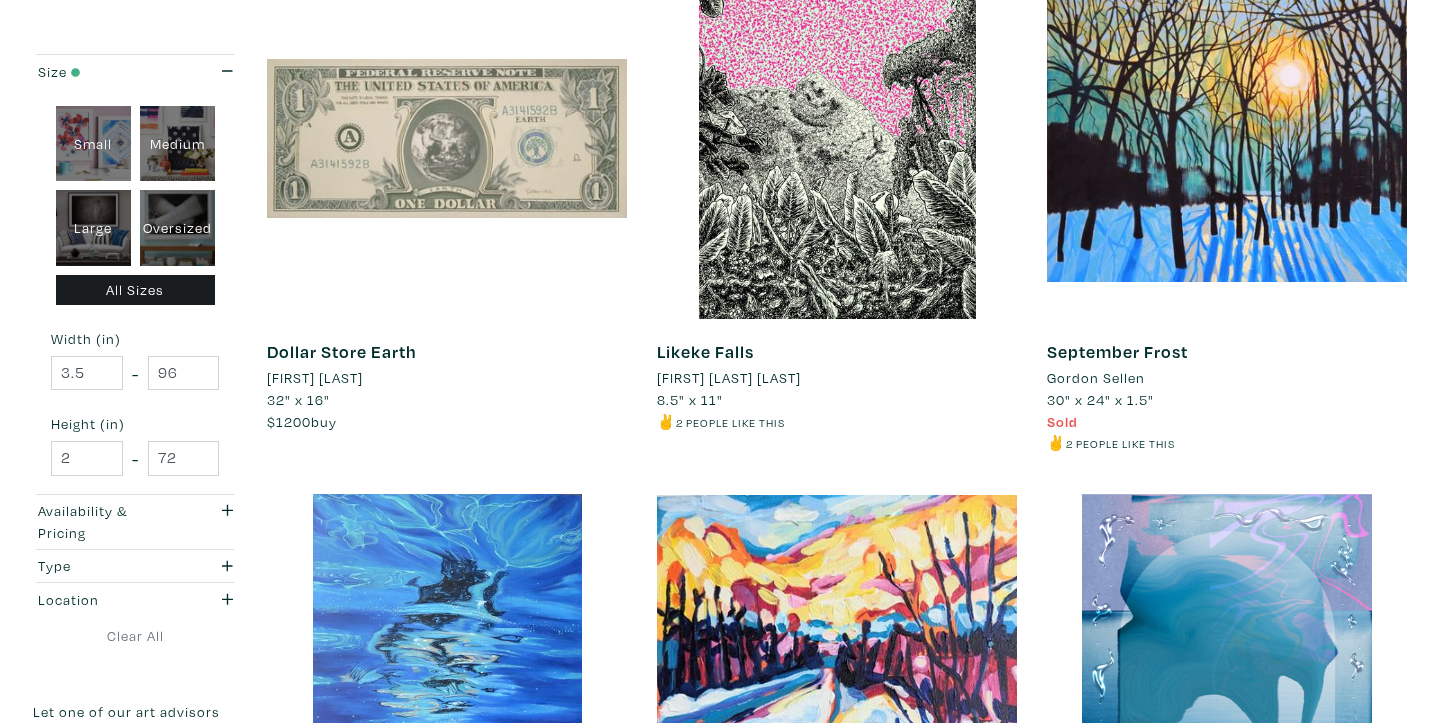 click on "[FIRST] [LAST]" at bounding box center (315, 378) 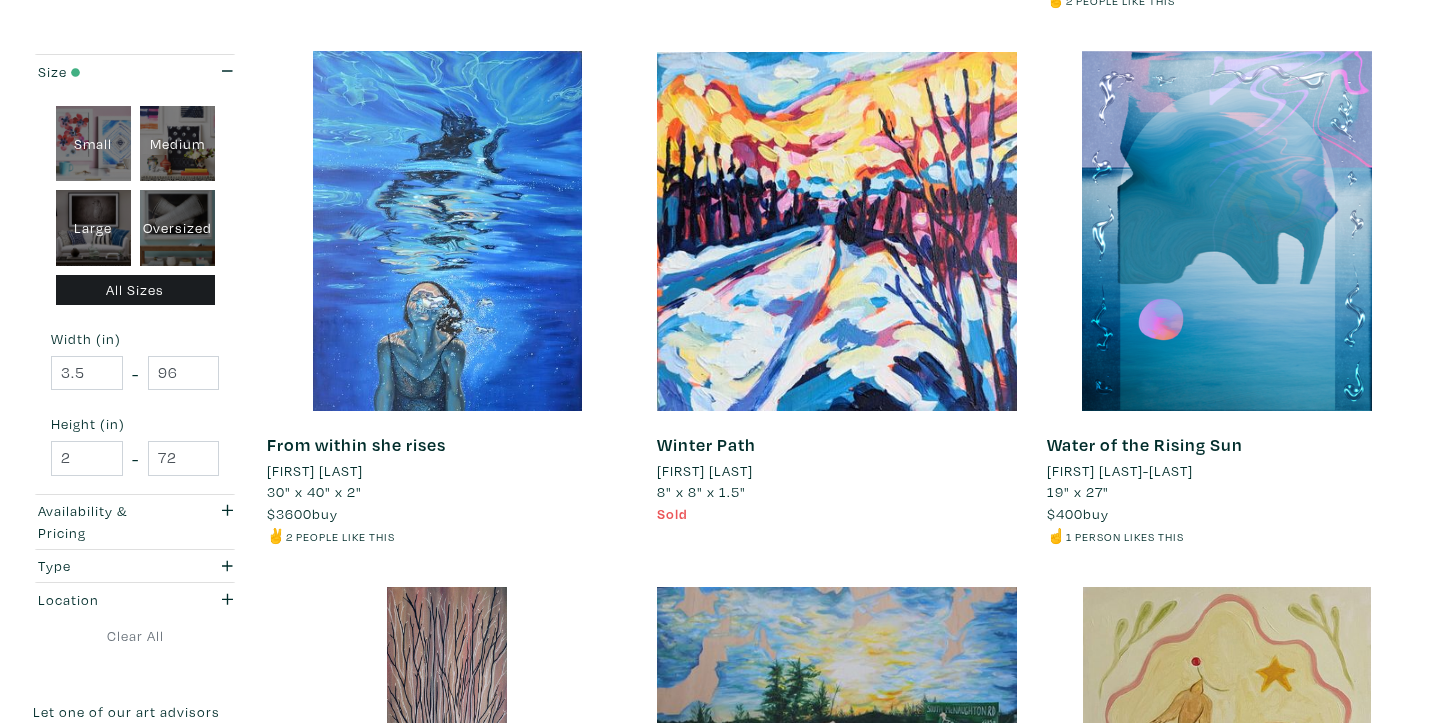 scroll, scrollTop: 3024, scrollLeft: 0, axis: vertical 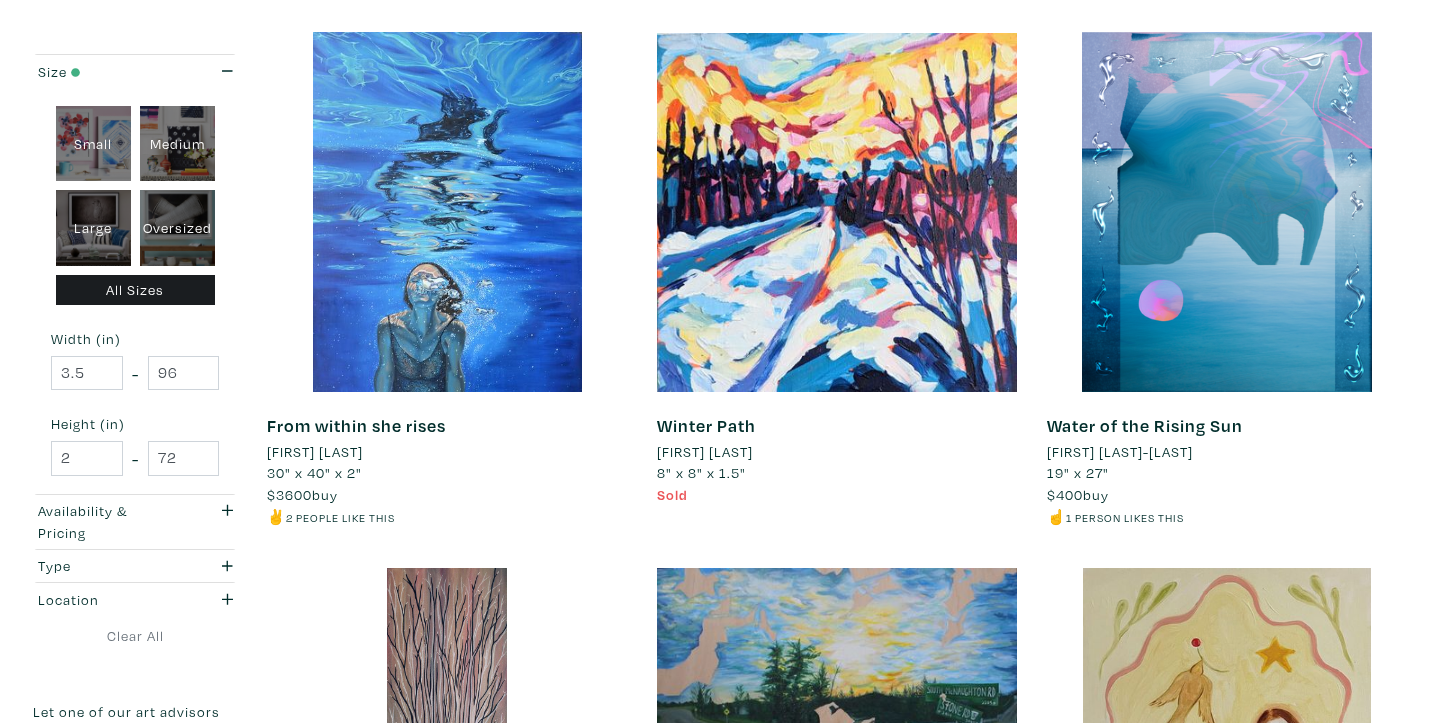 click on "Ahlena Sultana-McGarry" at bounding box center [1120, 452] 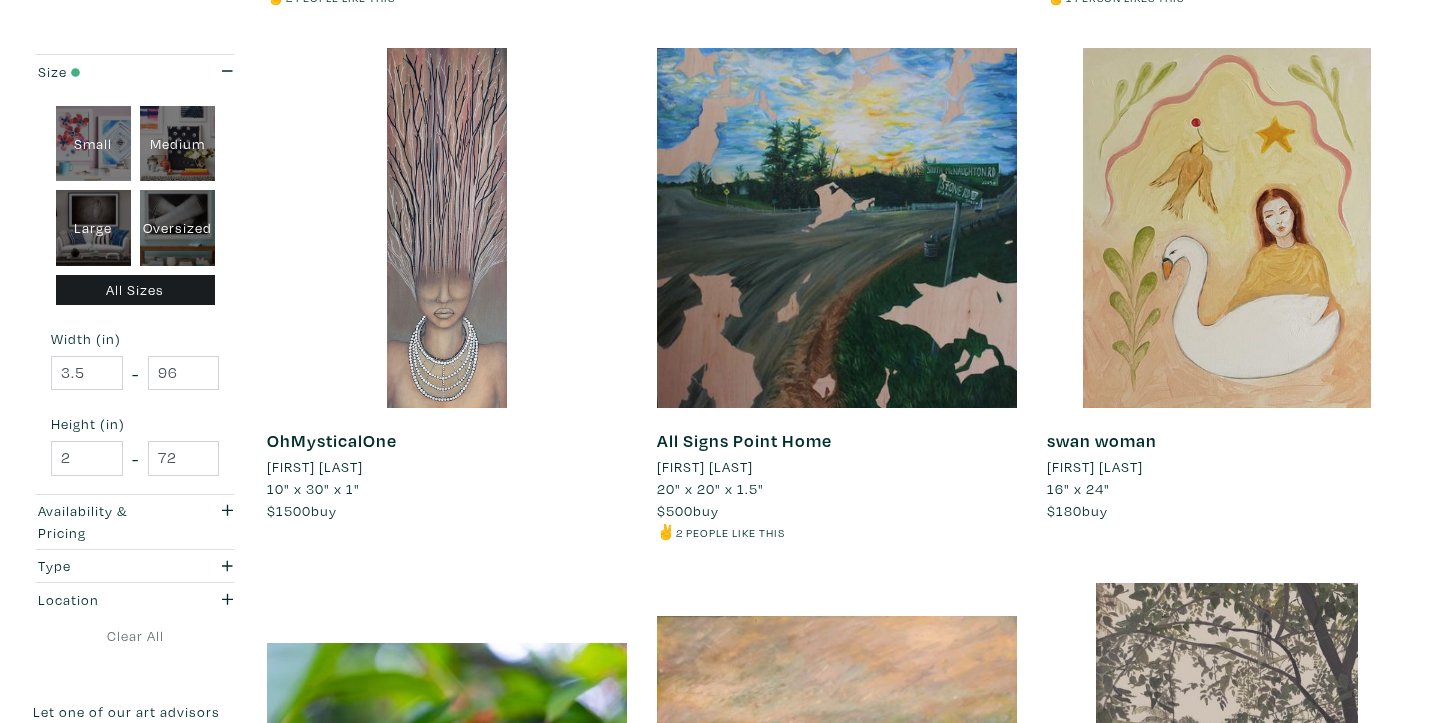 scroll, scrollTop: 3572, scrollLeft: 0, axis: vertical 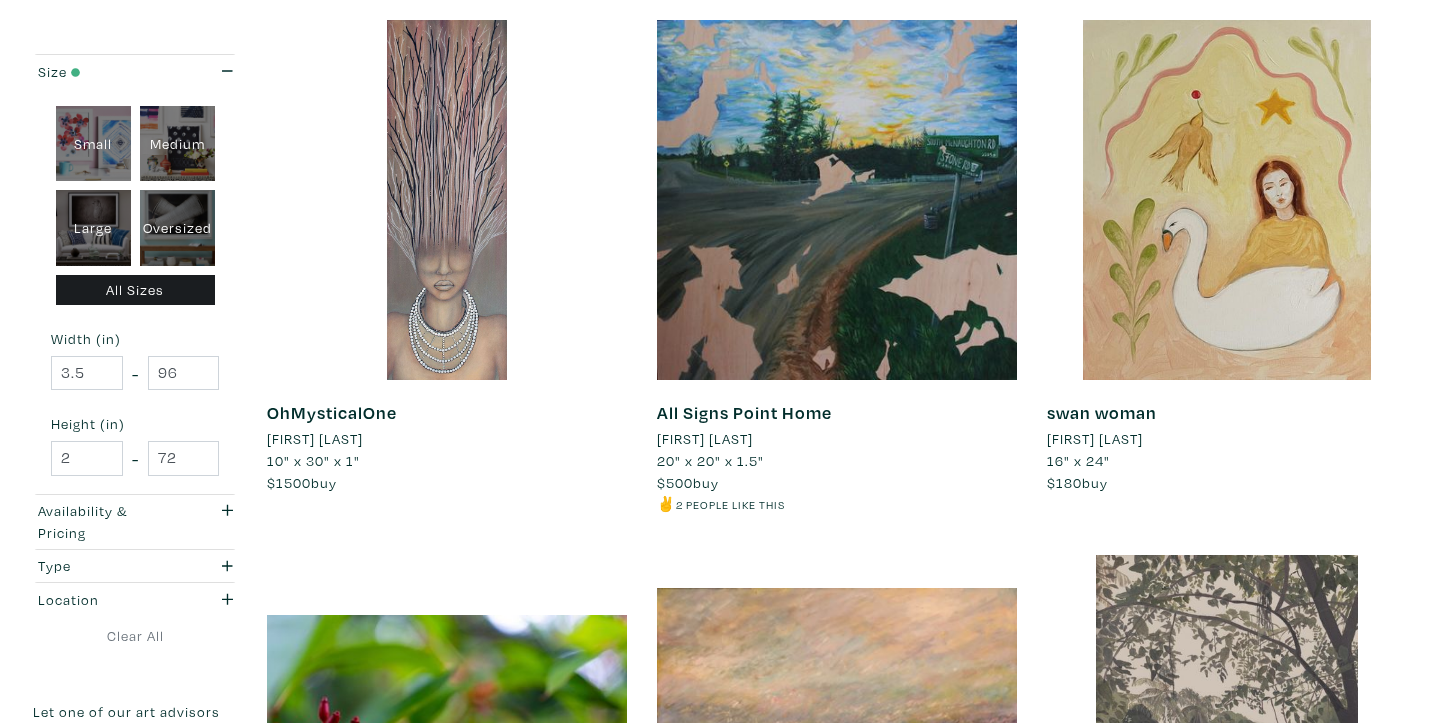 click on "Megan Hazen" at bounding box center (705, 439) 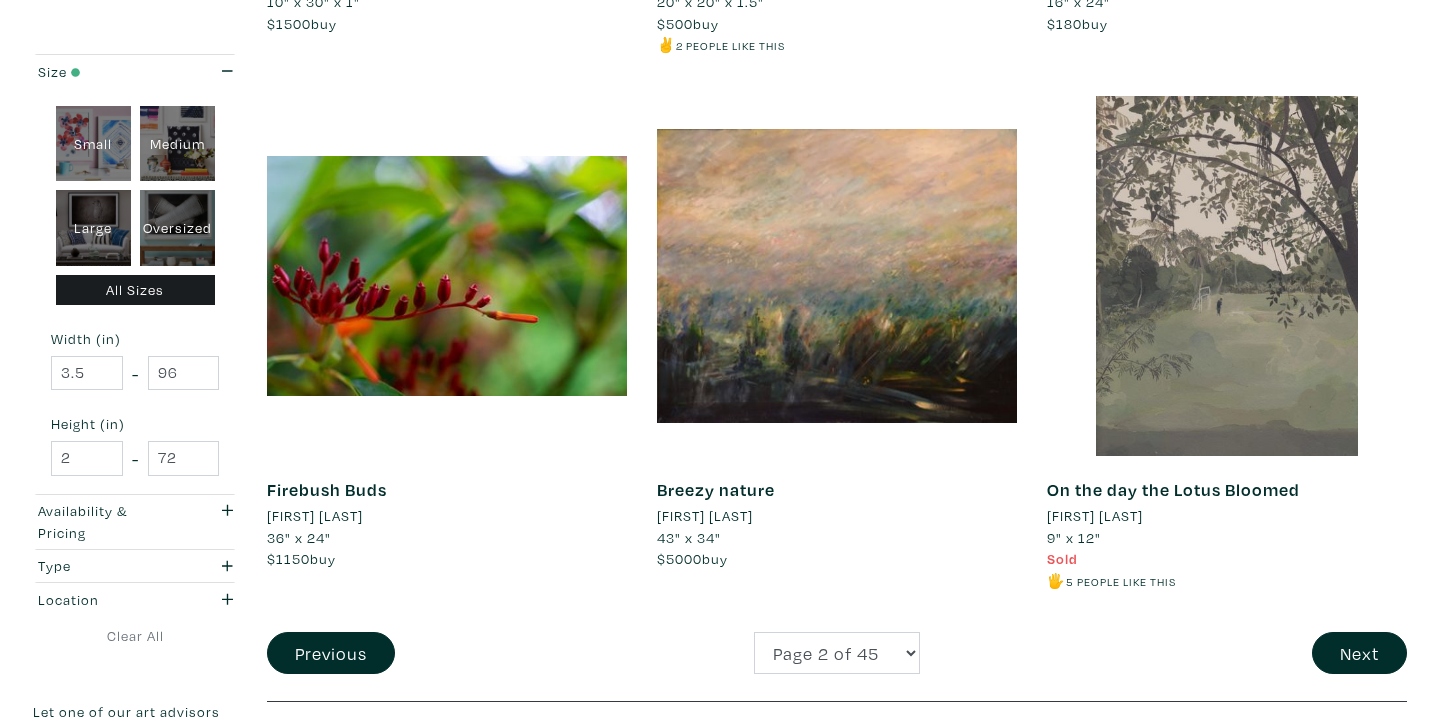 scroll, scrollTop: 4025, scrollLeft: 0, axis: vertical 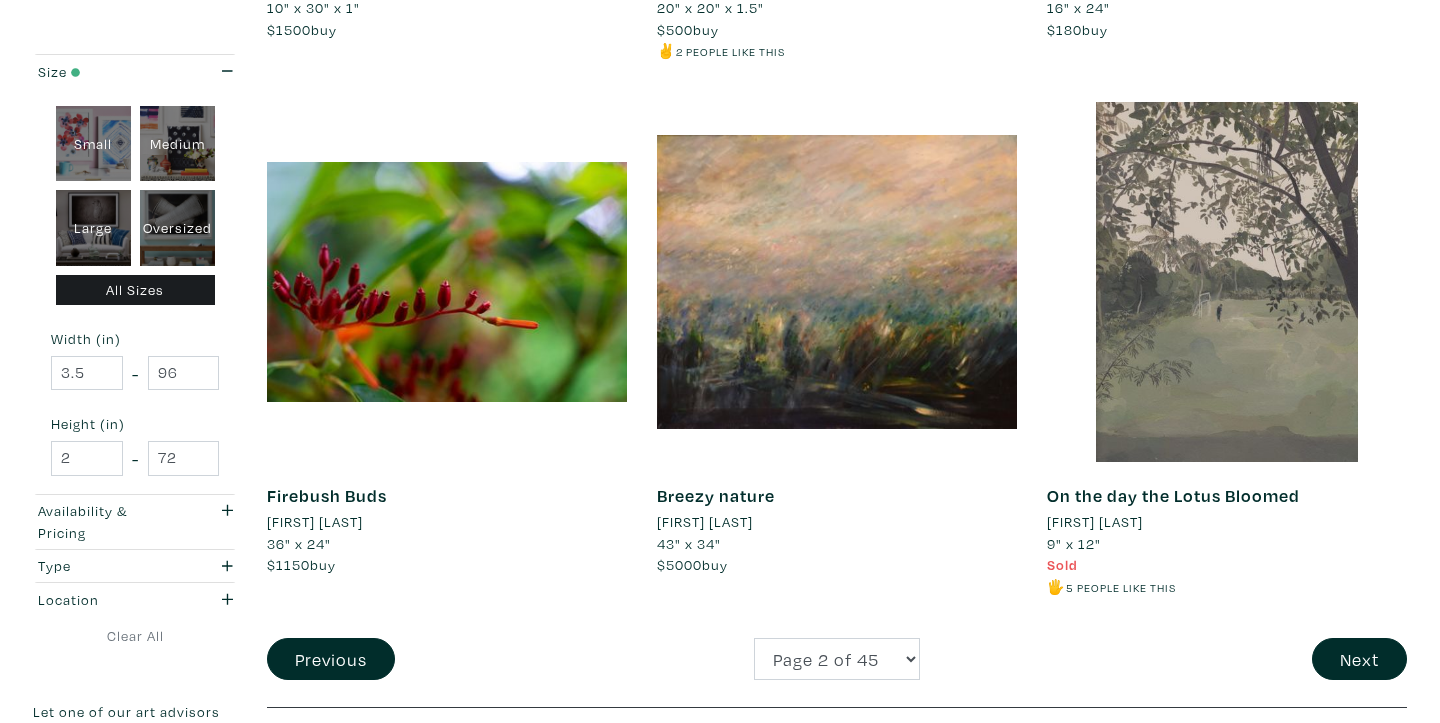 click on "Rexhep Bucinca" at bounding box center (705, 522) 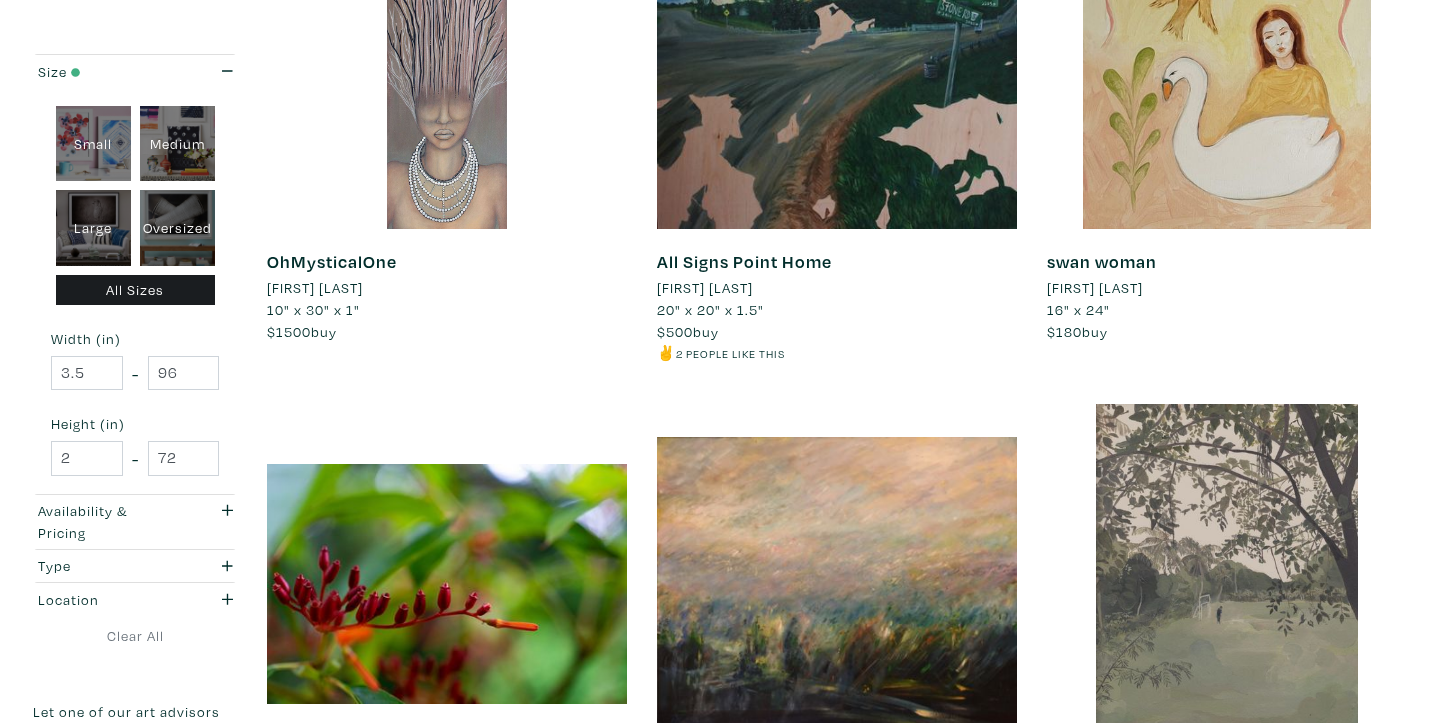 click on "Deniz Yilmaz" at bounding box center [1095, 288] 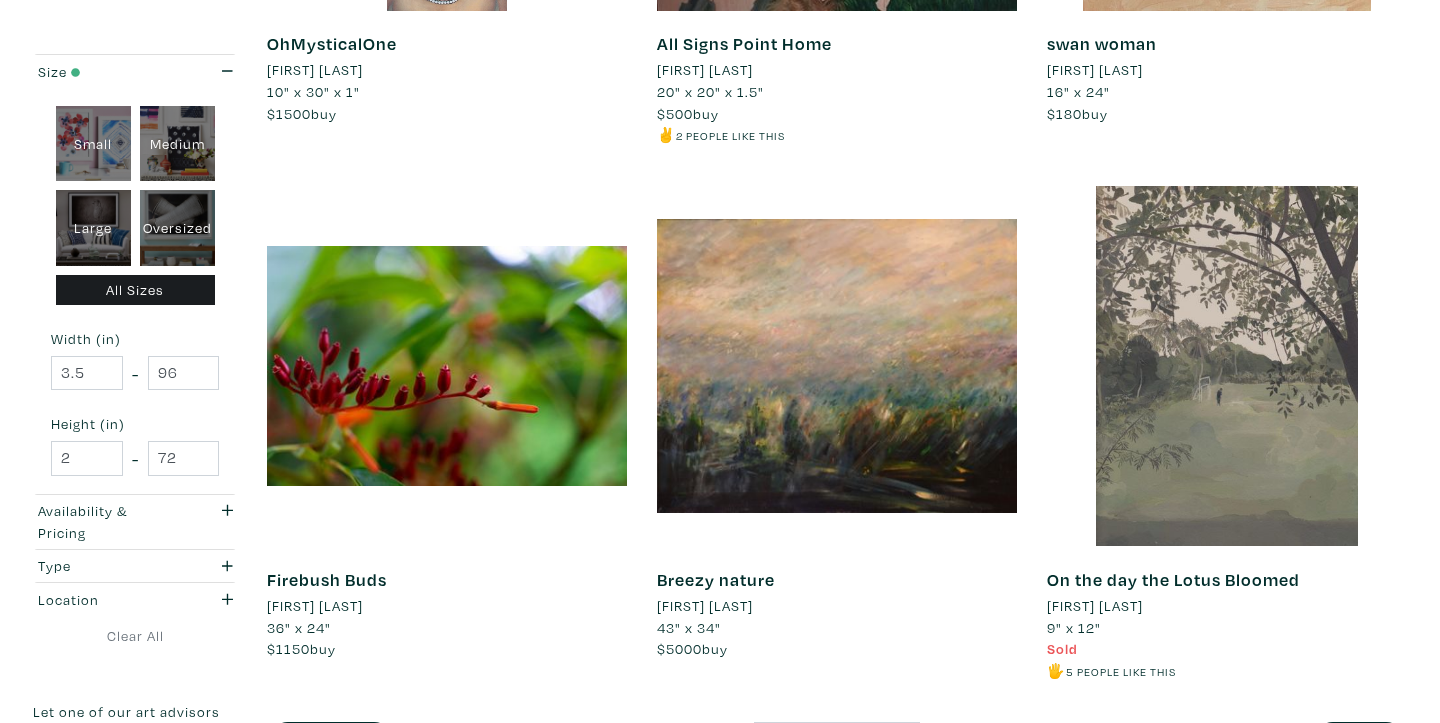 click on "Keerthana Jayakumar" at bounding box center [1095, 606] 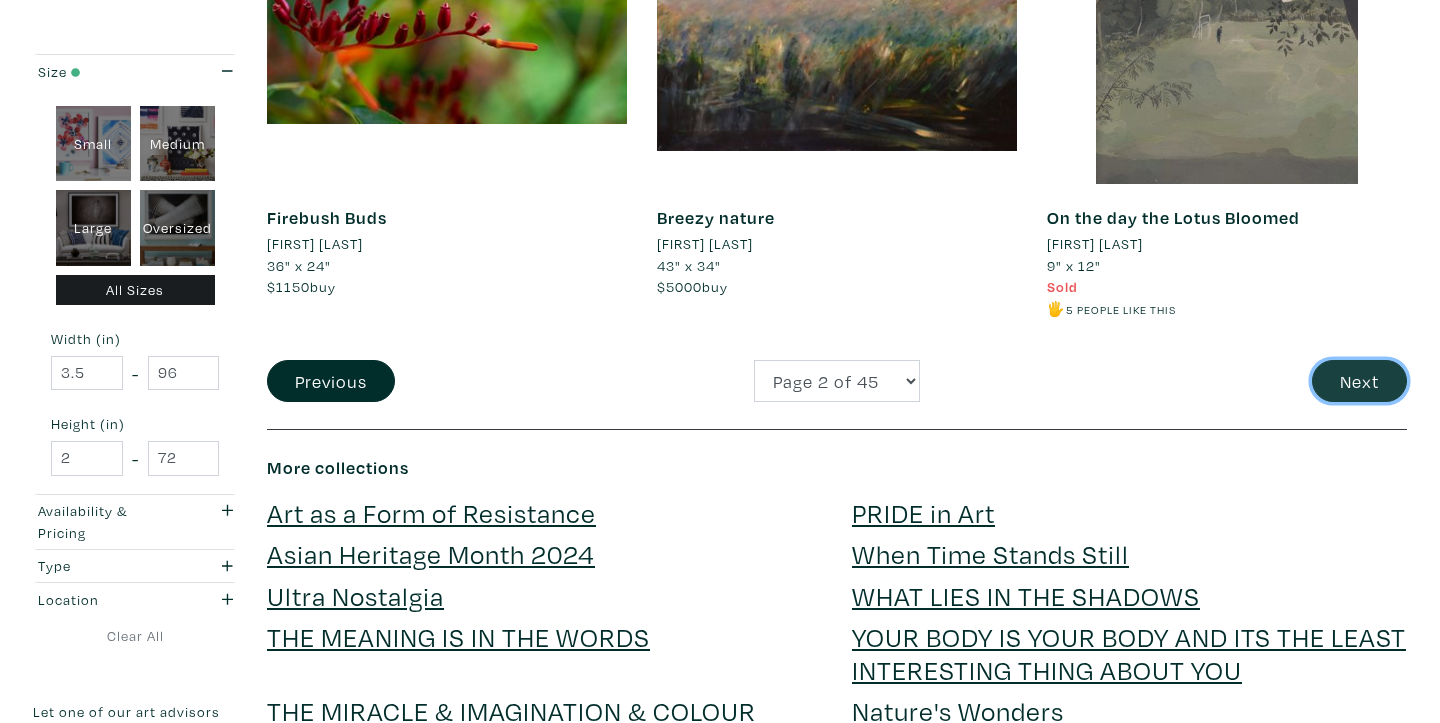 click on "Next" at bounding box center [1359, 381] 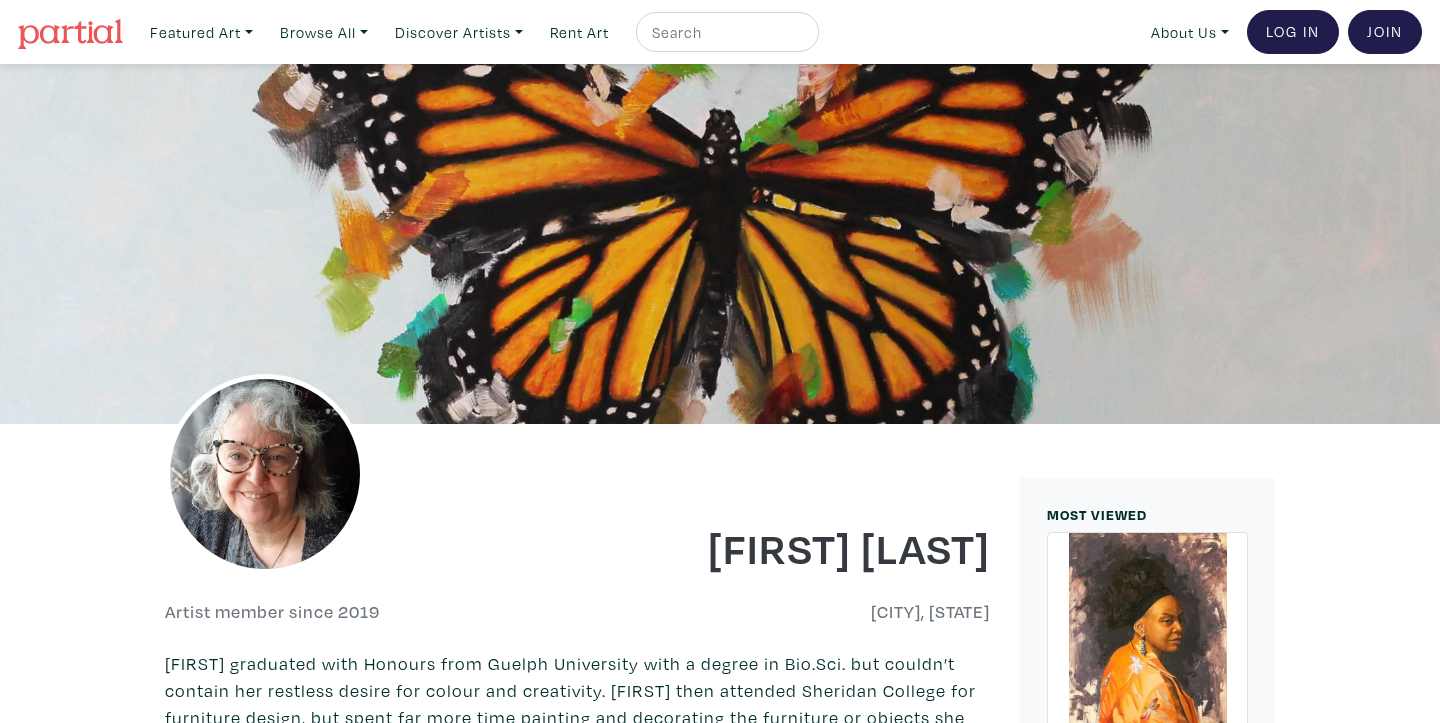 scroll, scrollTop: 0, scrollLeft: 0, axis: both 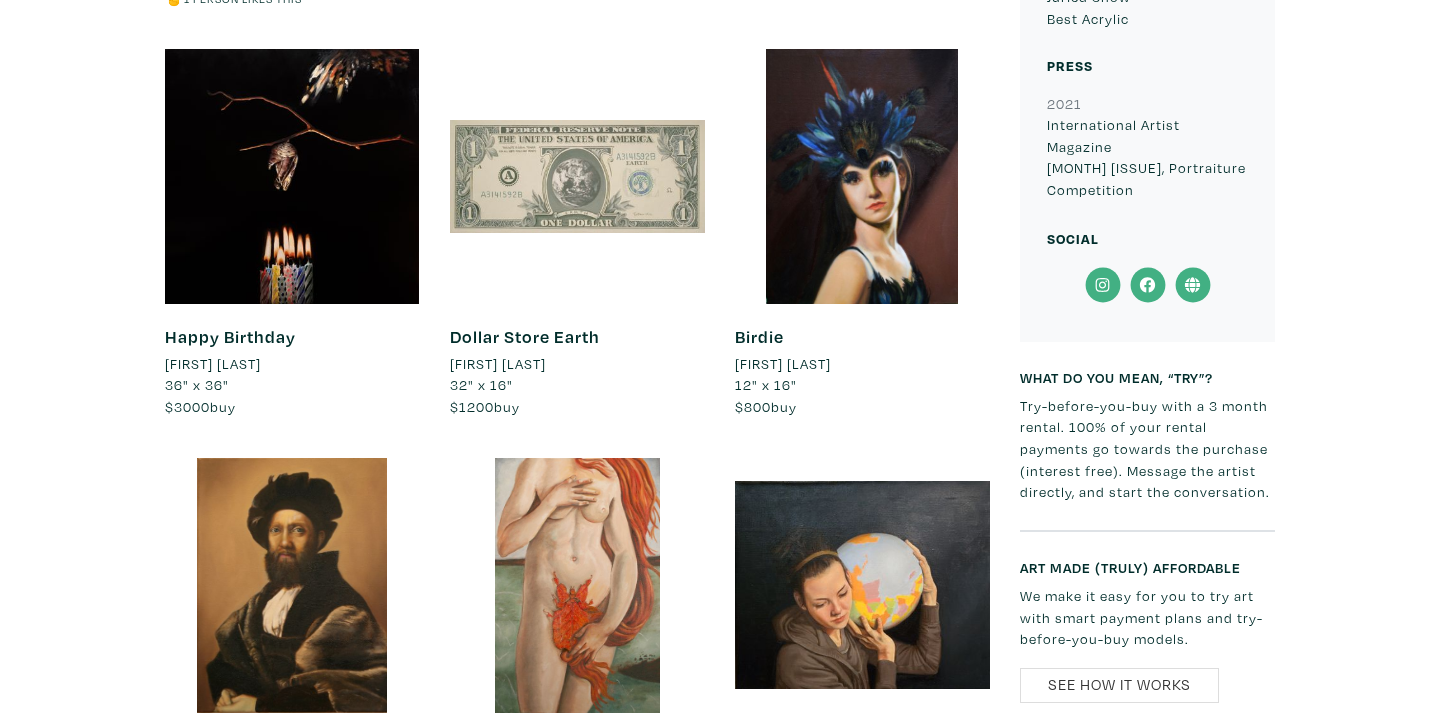click at bounding box center [292, 176] 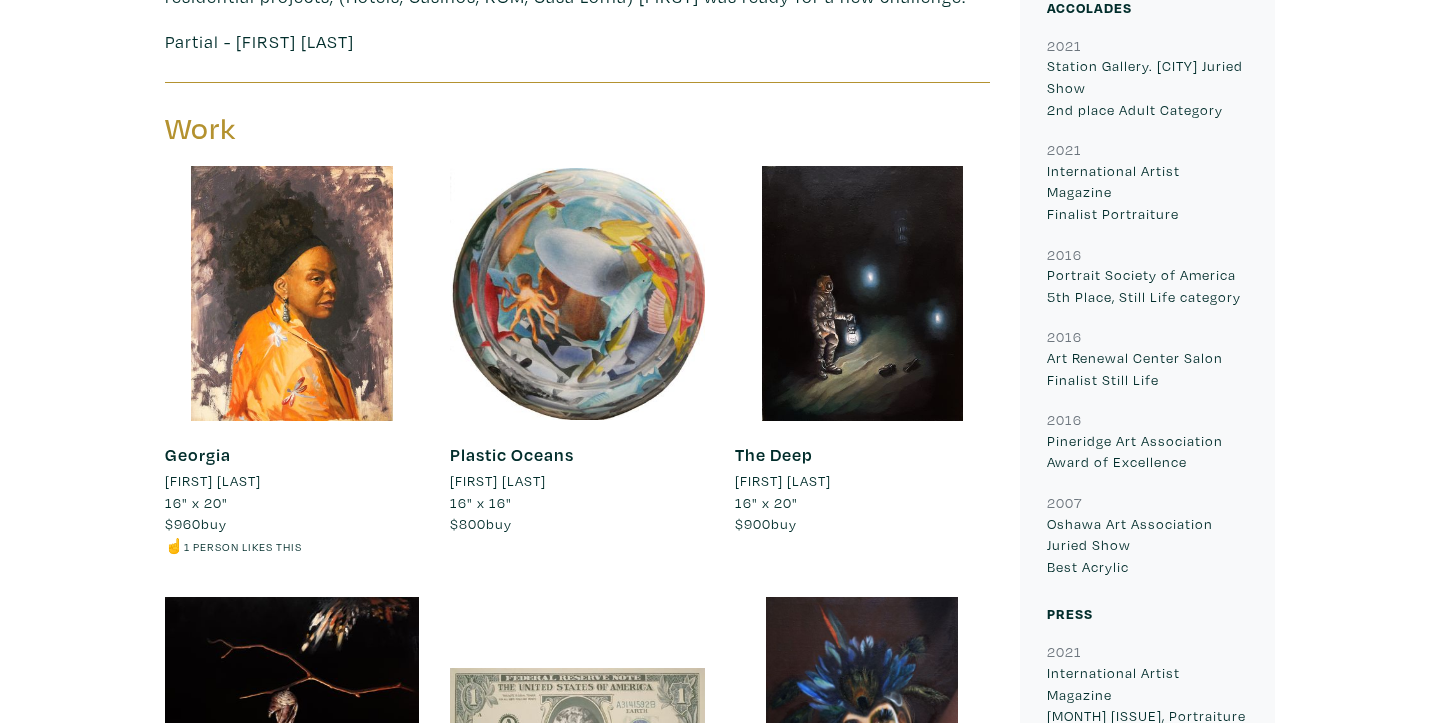 scroll, scrollTop: 791, scrollLeft: 0, axis: vertical 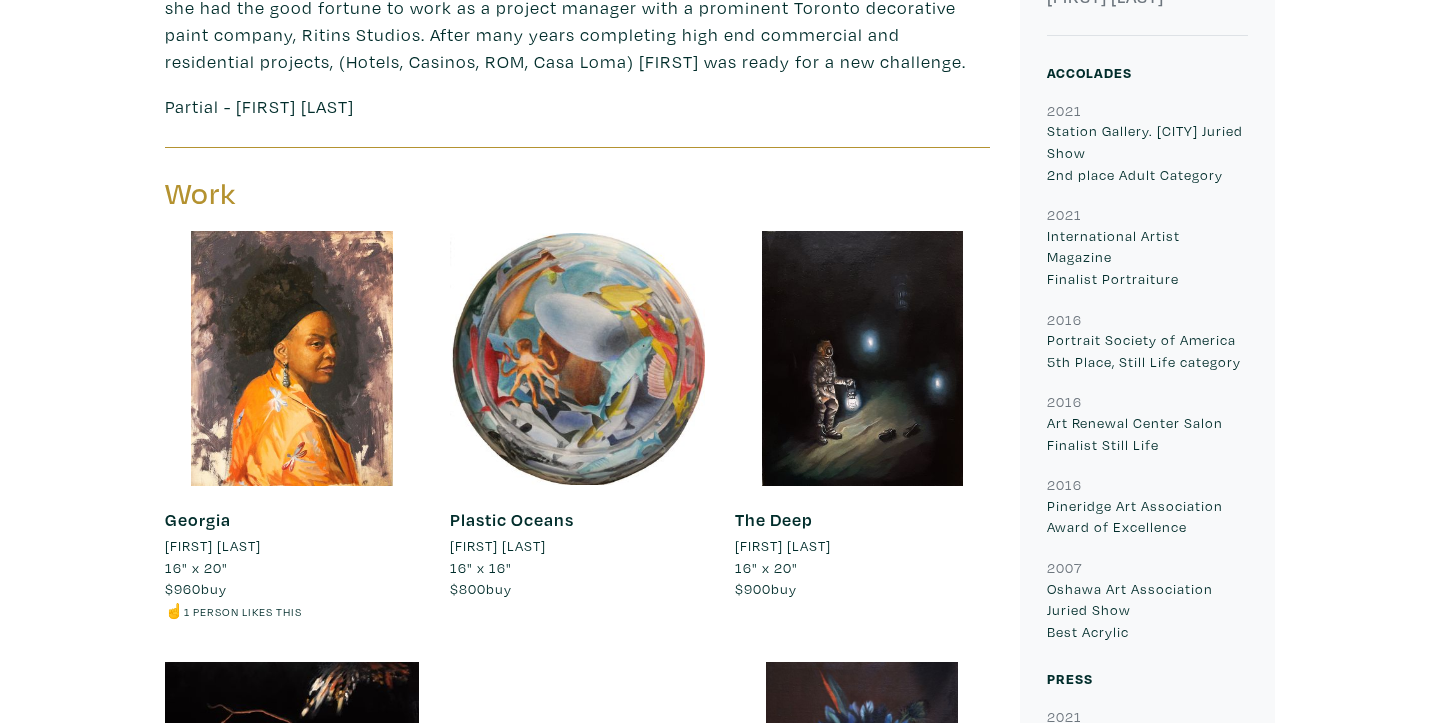 click at bounding box center [577, 358] 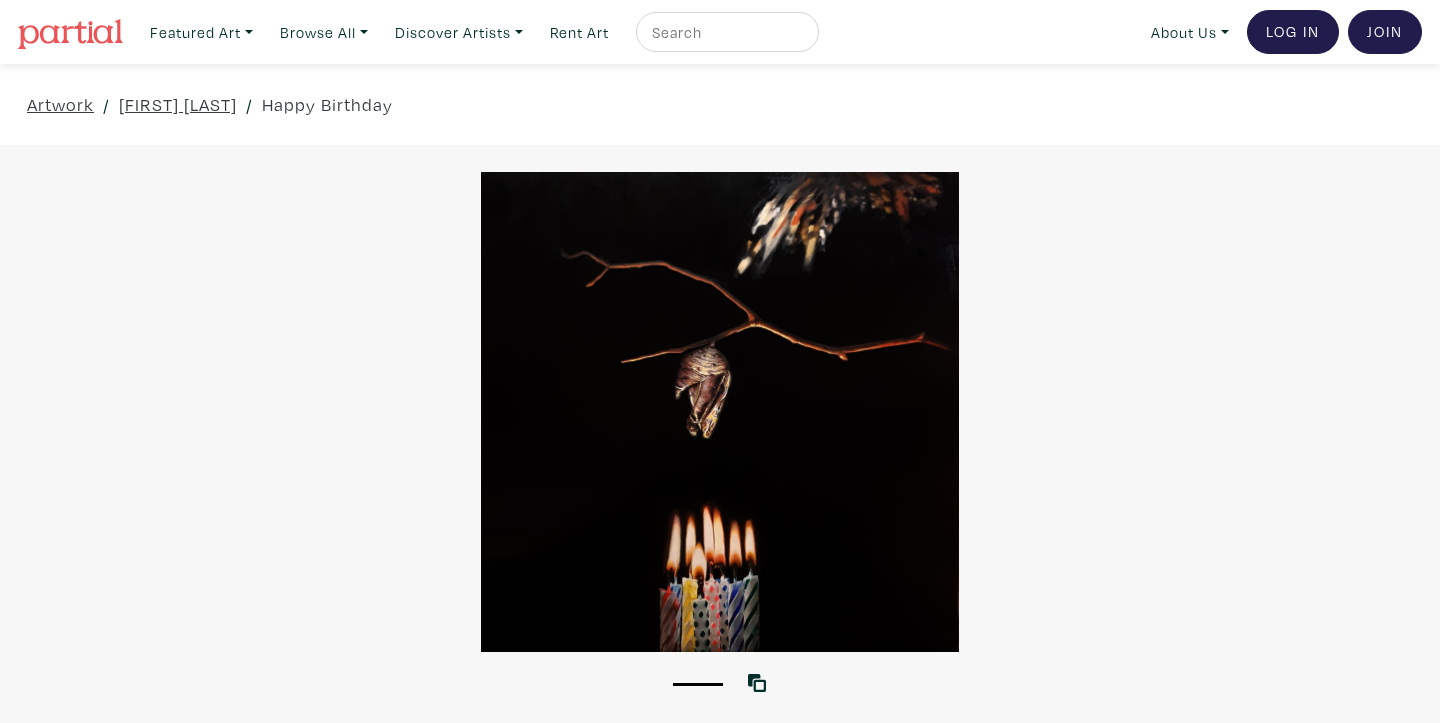 scroll, scrollTop: 0, scrollLeft: 0, axis: both 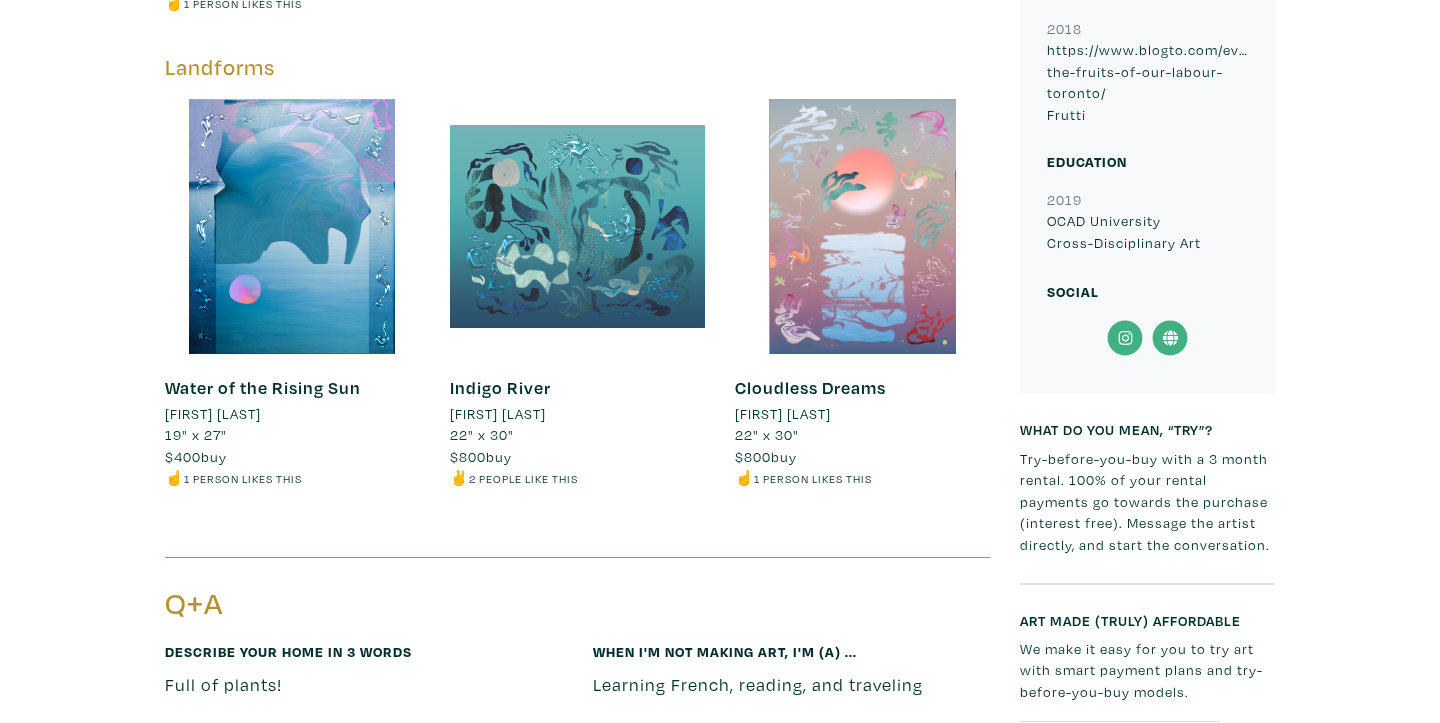 click at bounding box center (292, 226) 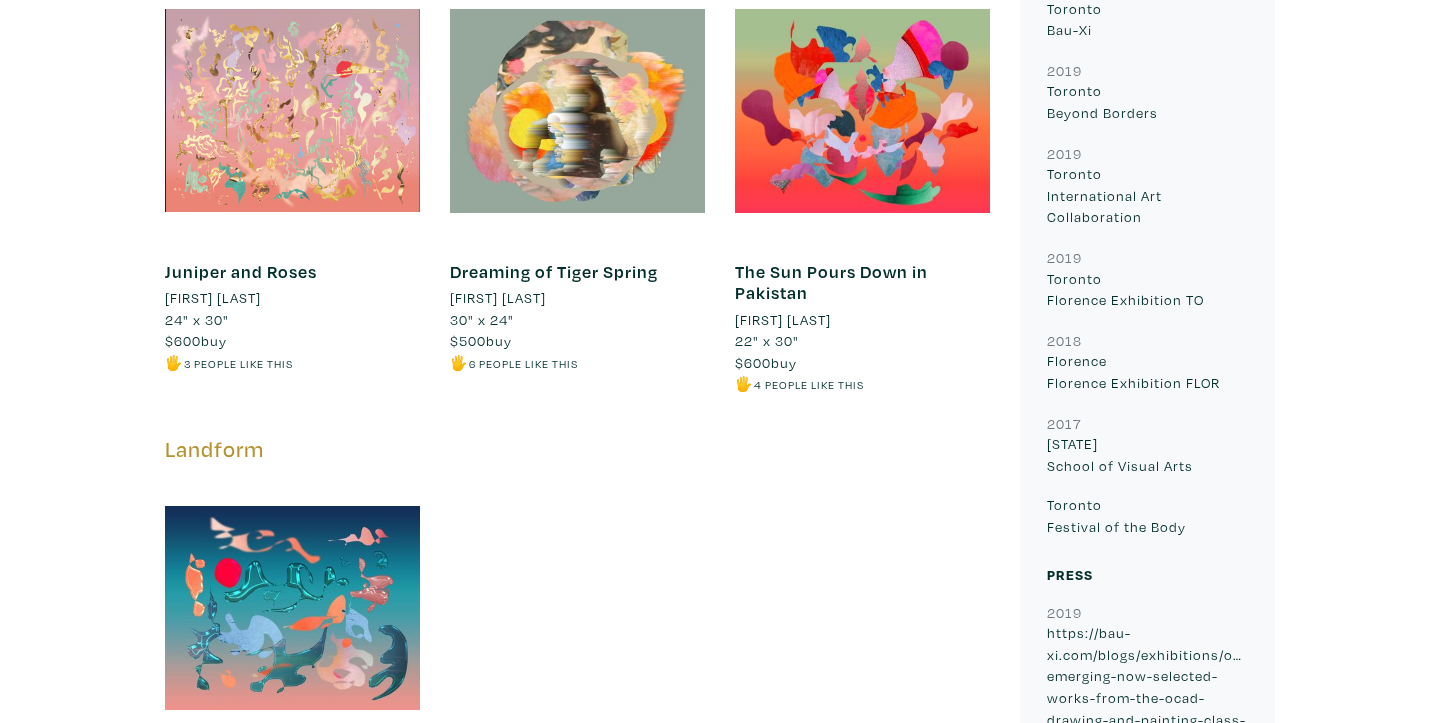 scroll, scrollTop: 1118, scrollLeft: 0, axis: vertical 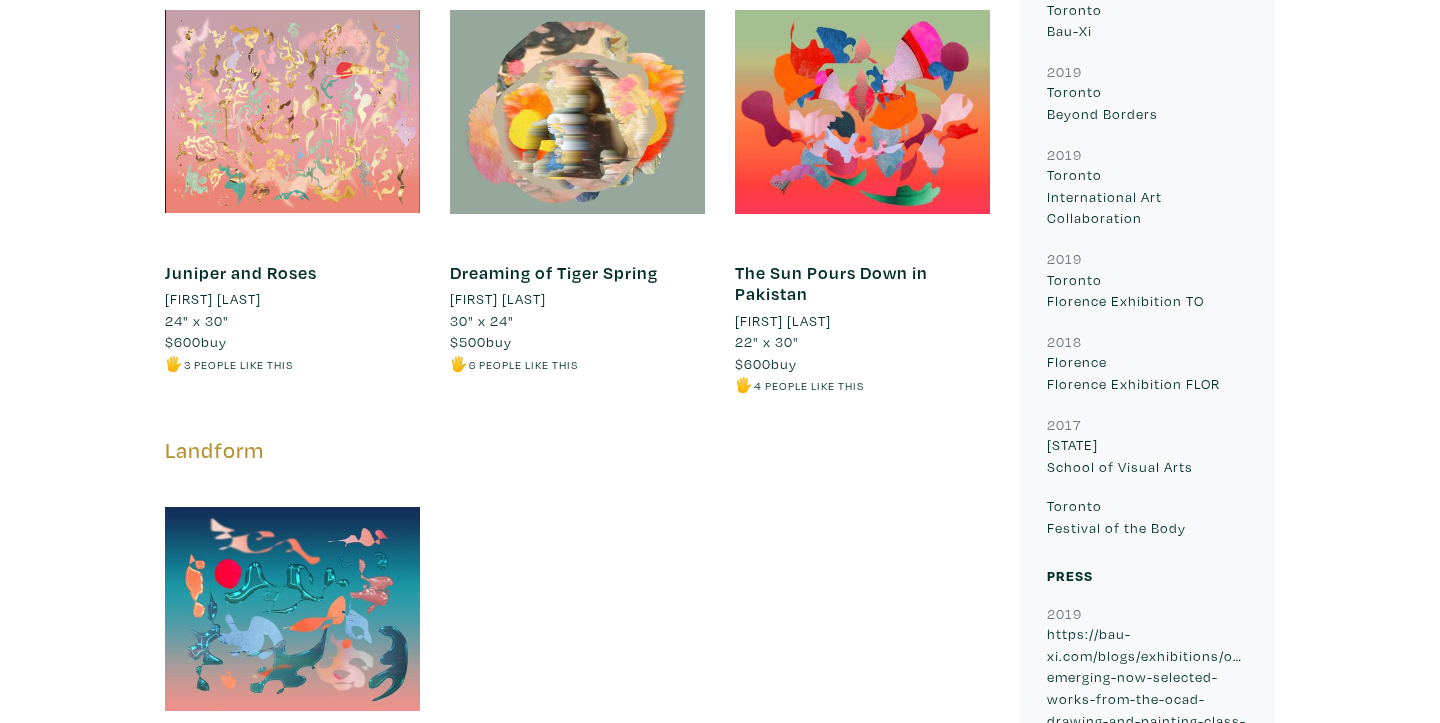 click at bounding box center (577, 111) 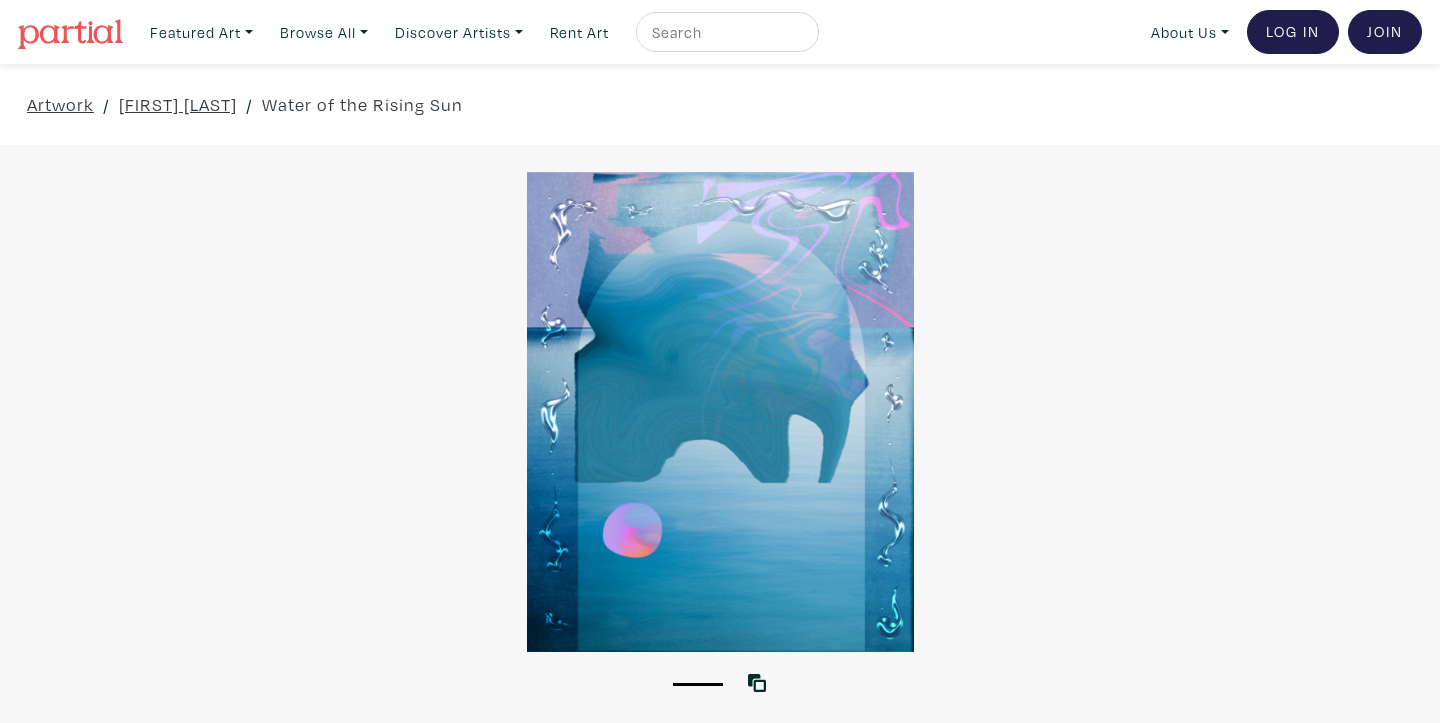 scroll, scrollTop: 0, scrollLeft: 0, axis: both 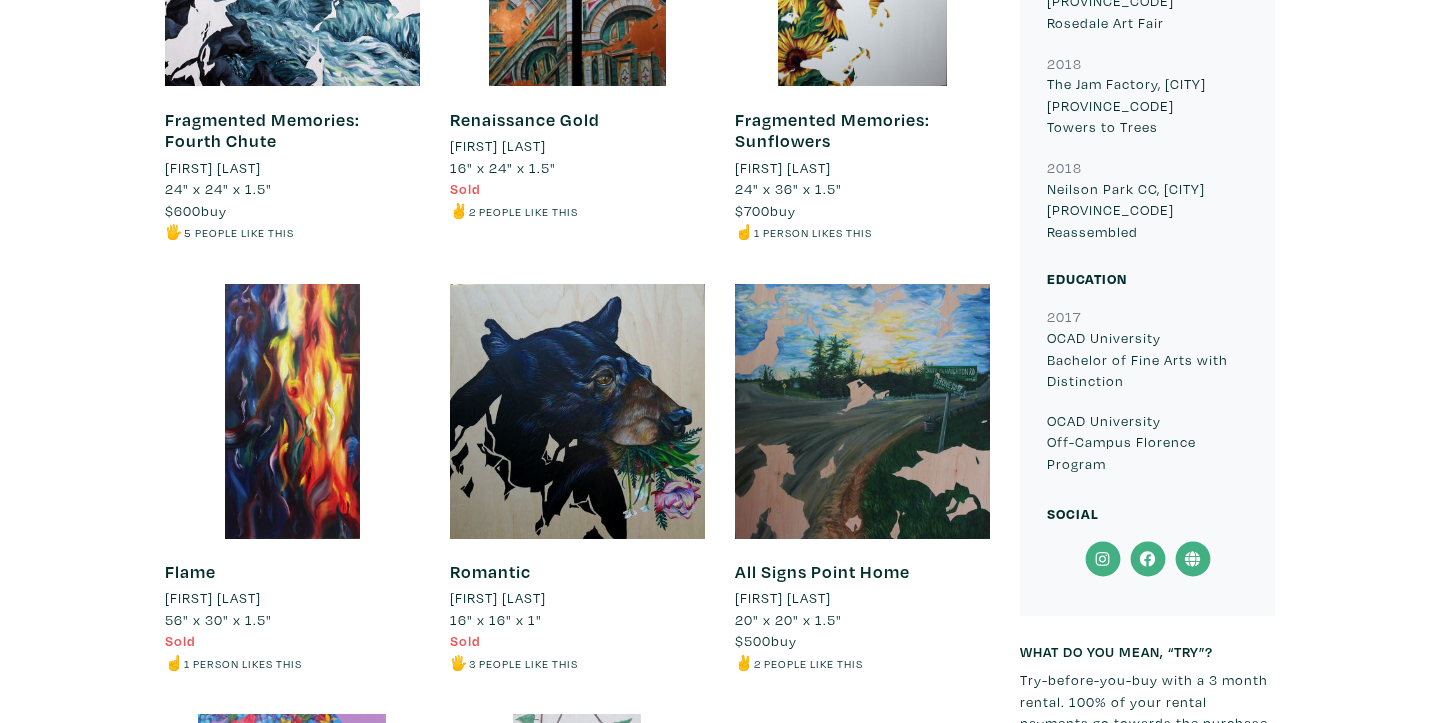 click at bounding box center [862, 411] 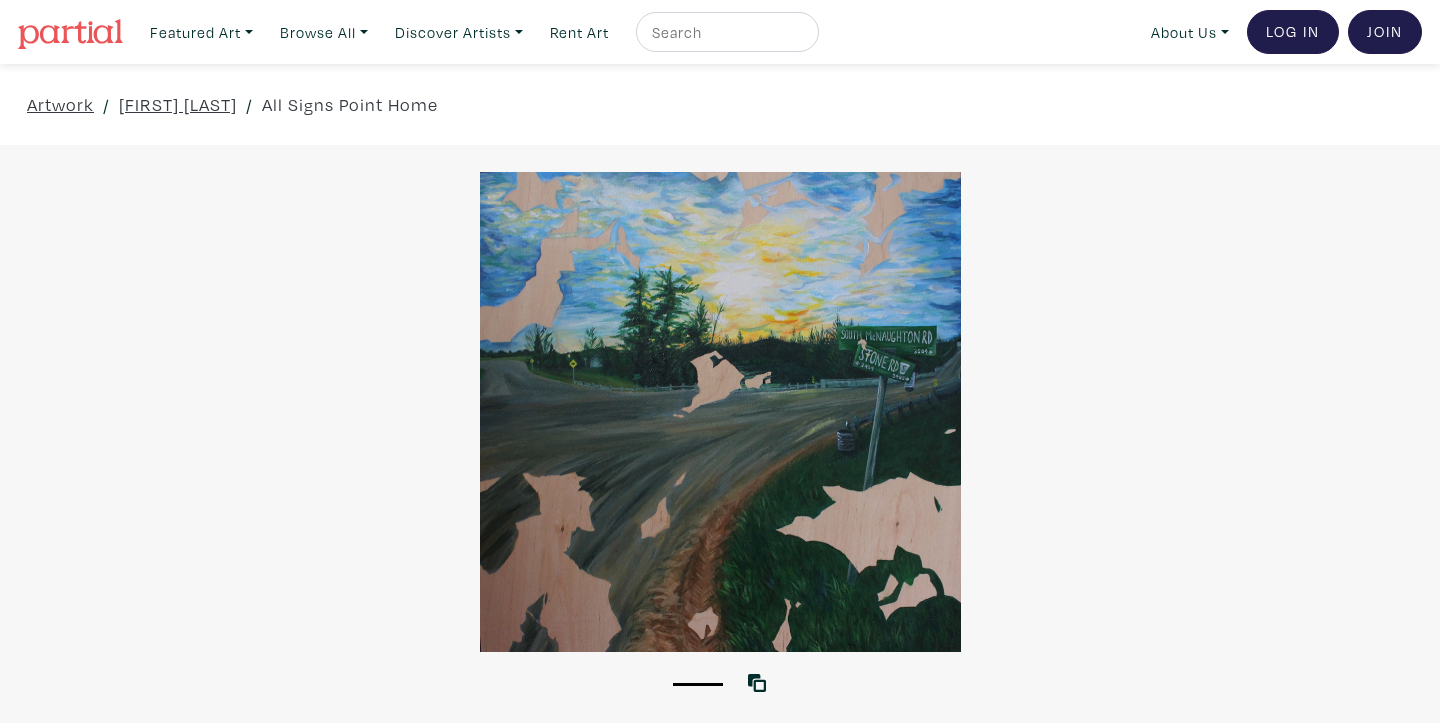 scroll, scrollTop: 0, scrollLeft: 0, axis: both 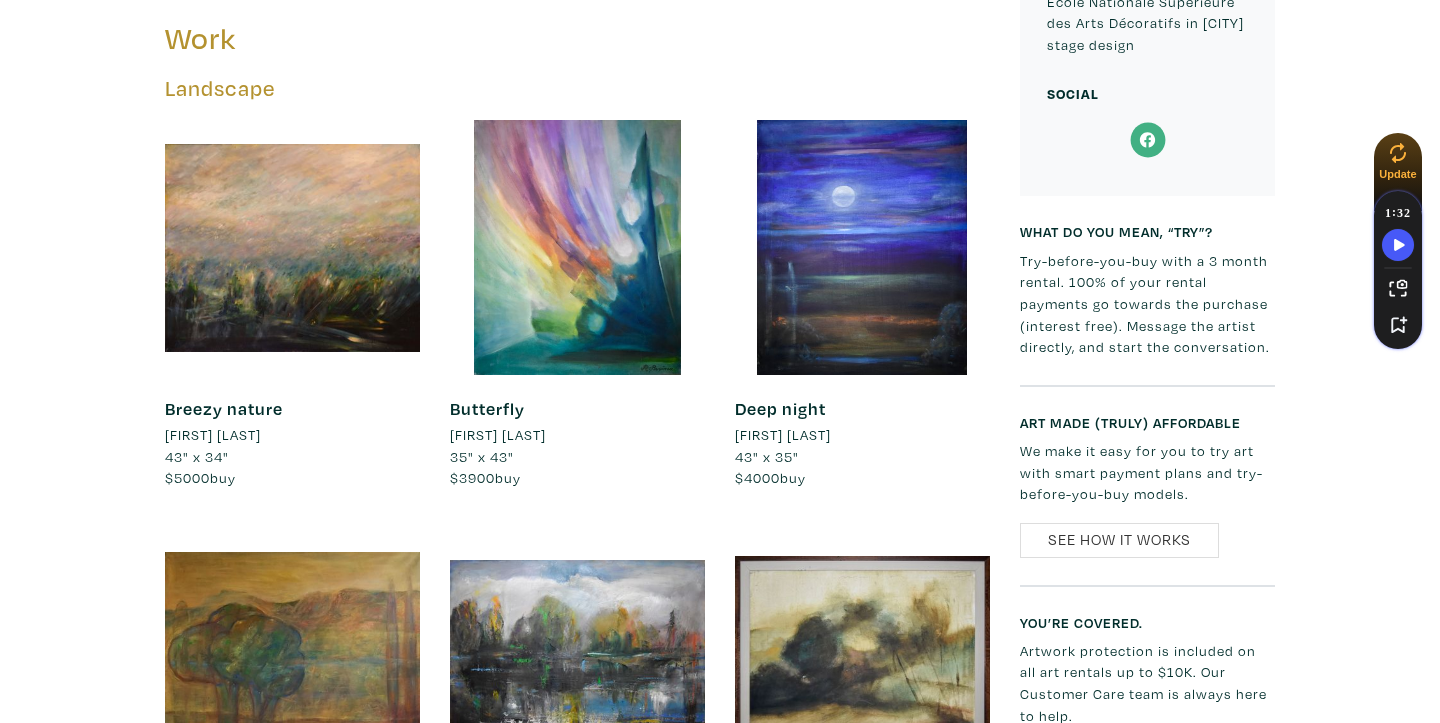 click at bounding box center (292, 247) 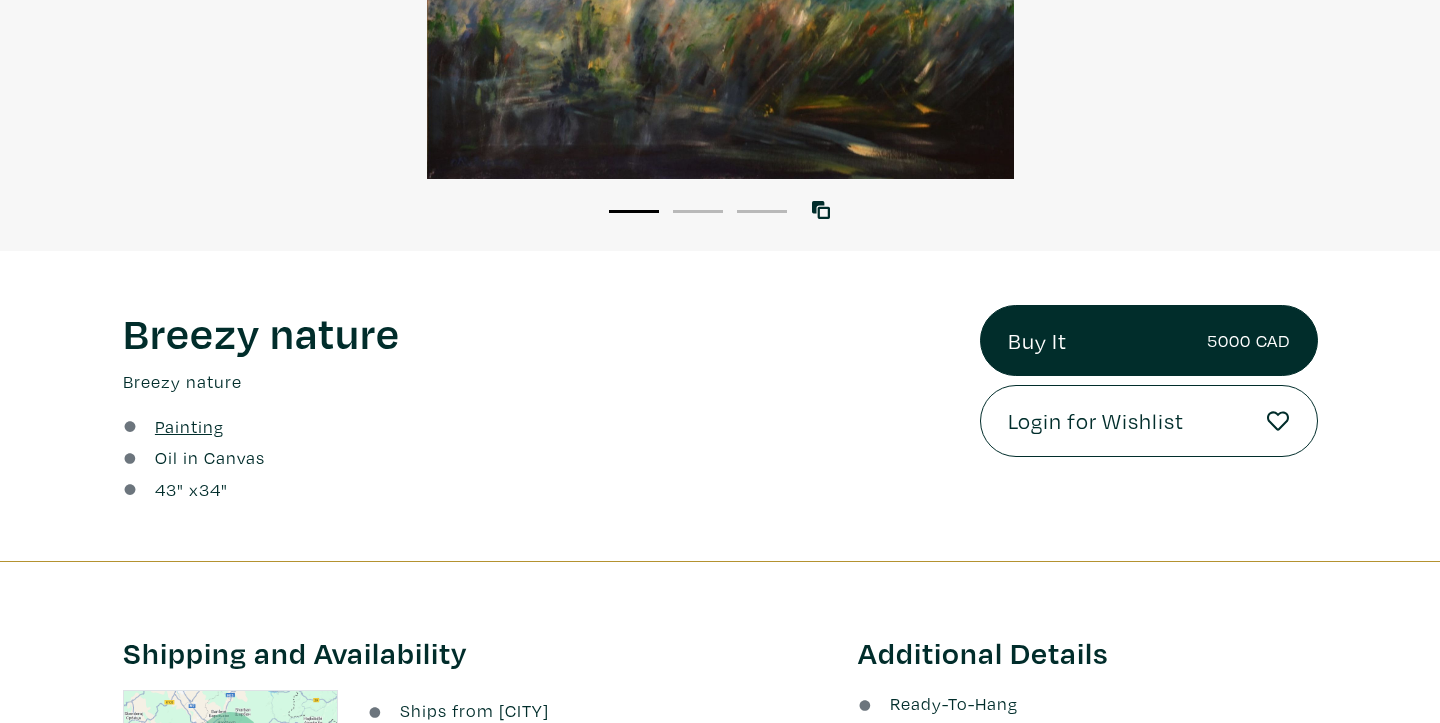 scroll, scrollTop: 473, scrollLeft: 0, axis: vertical 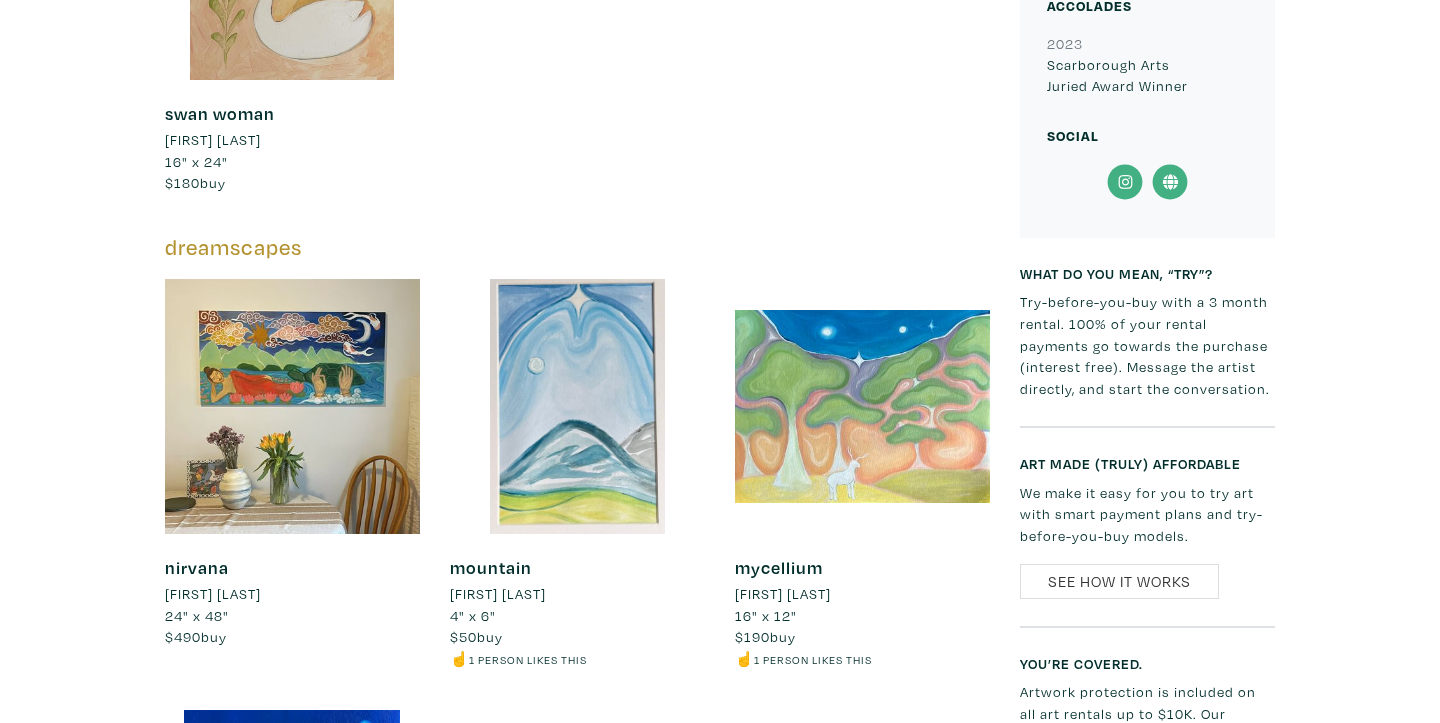 click at bounding box center [862, 406] 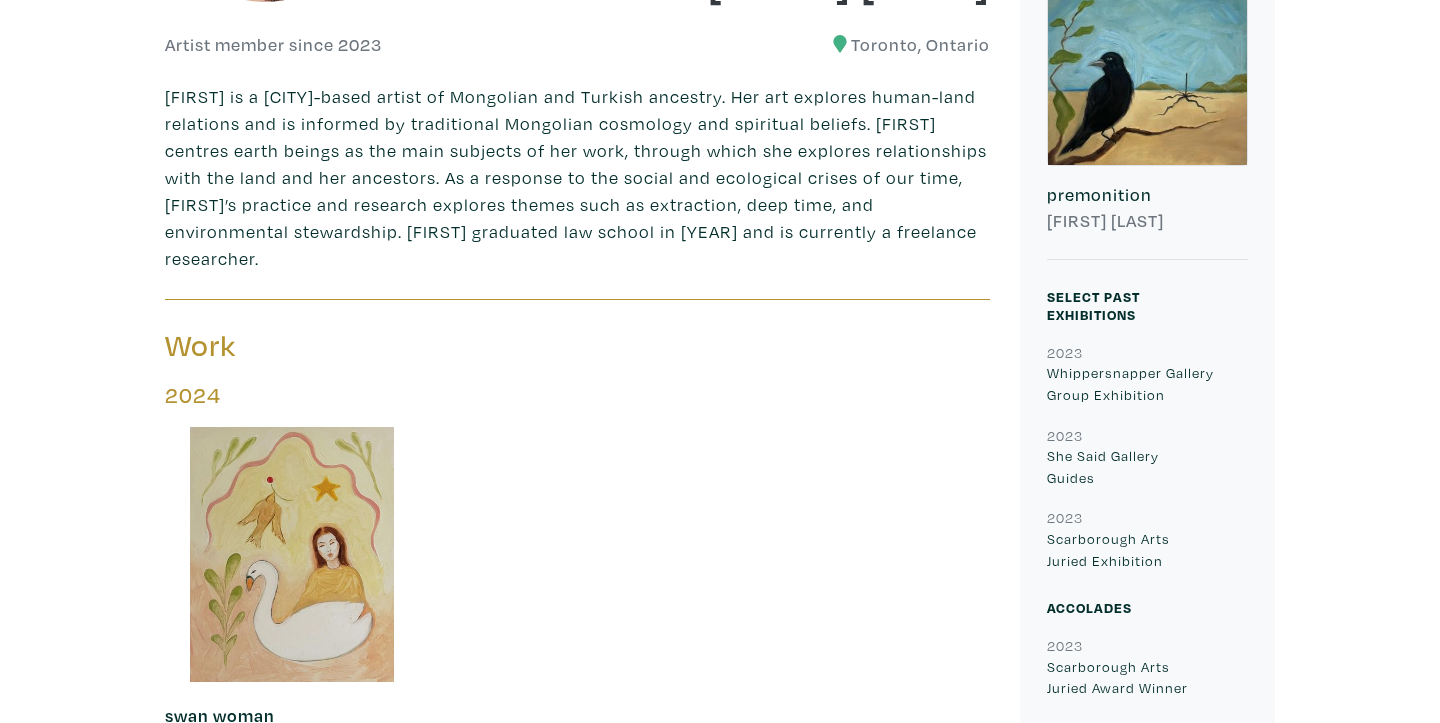 scroll, scrollTop: 14, scrollLeft: 0, axis: vertical 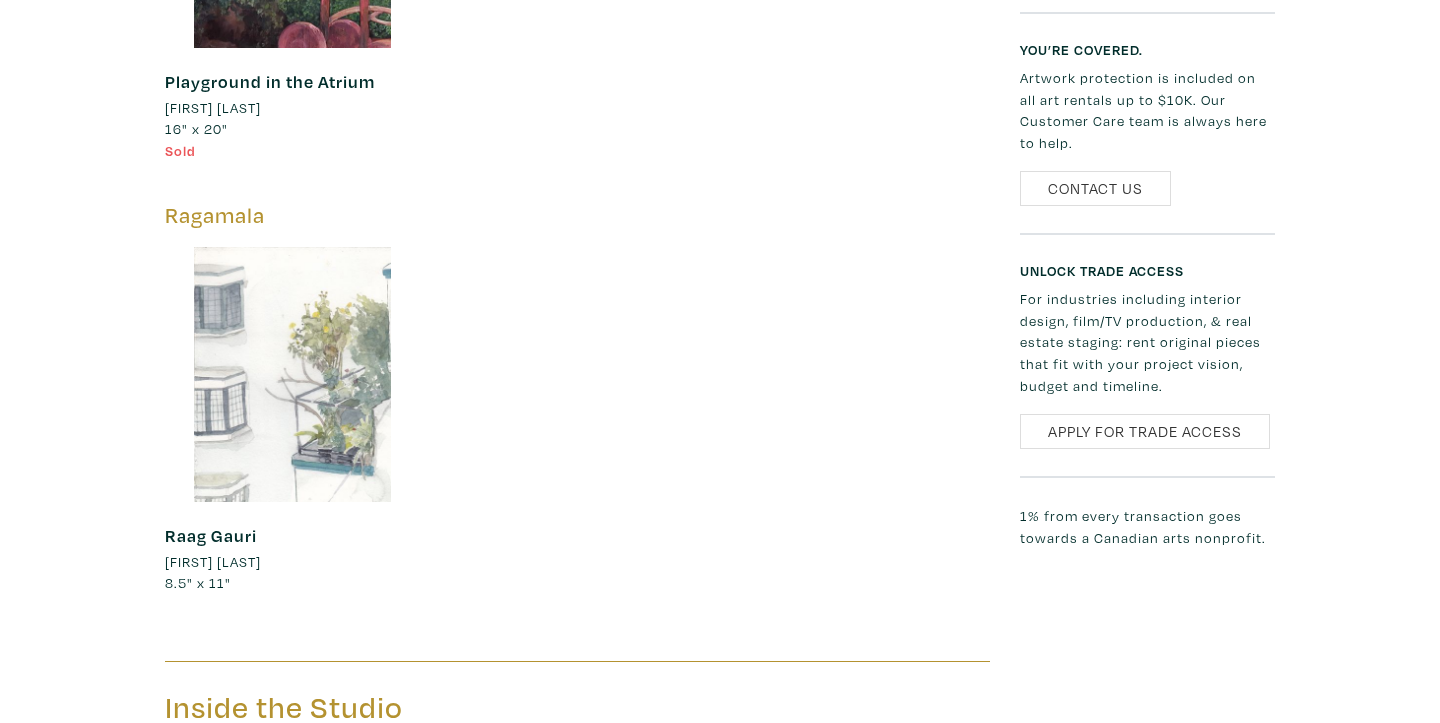 click at bounding box center (292, 374) 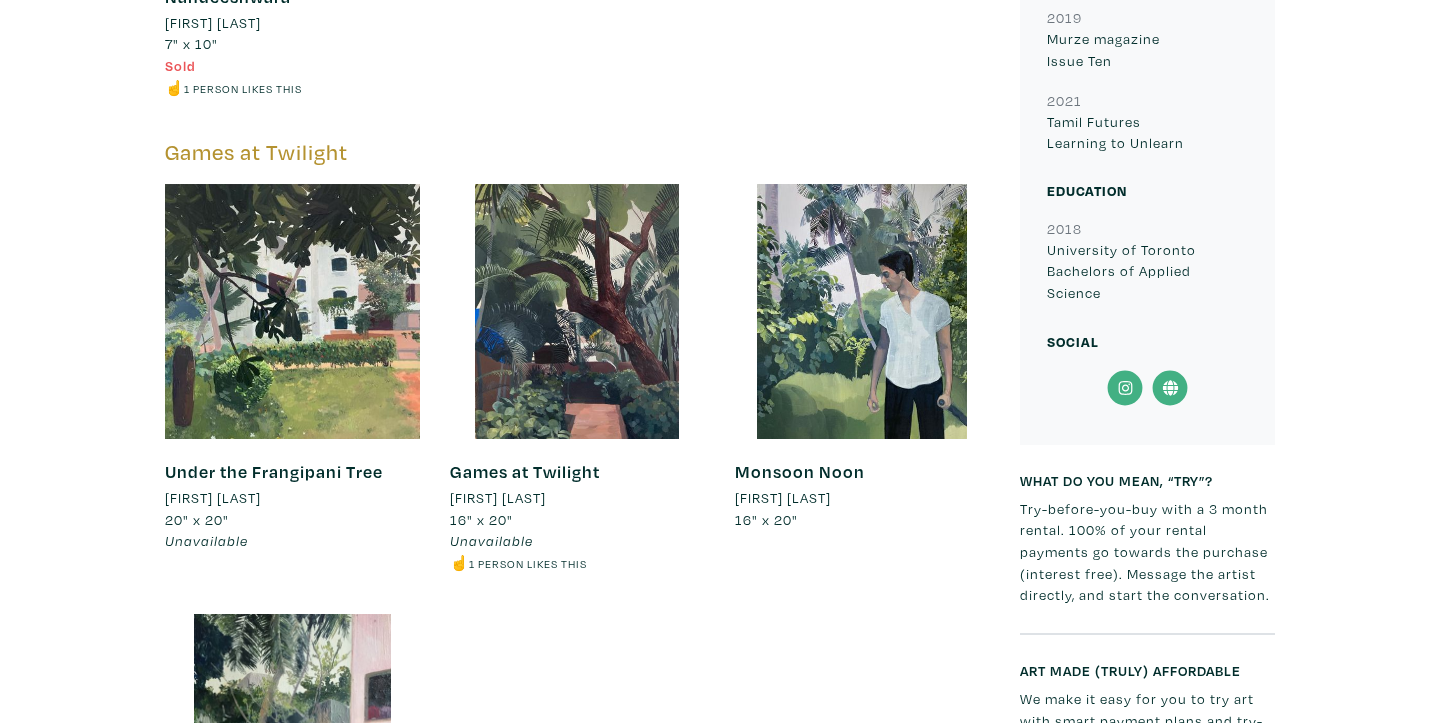 scroll, scrollTop: 1656, scrollLeft: 0, axis: vertical 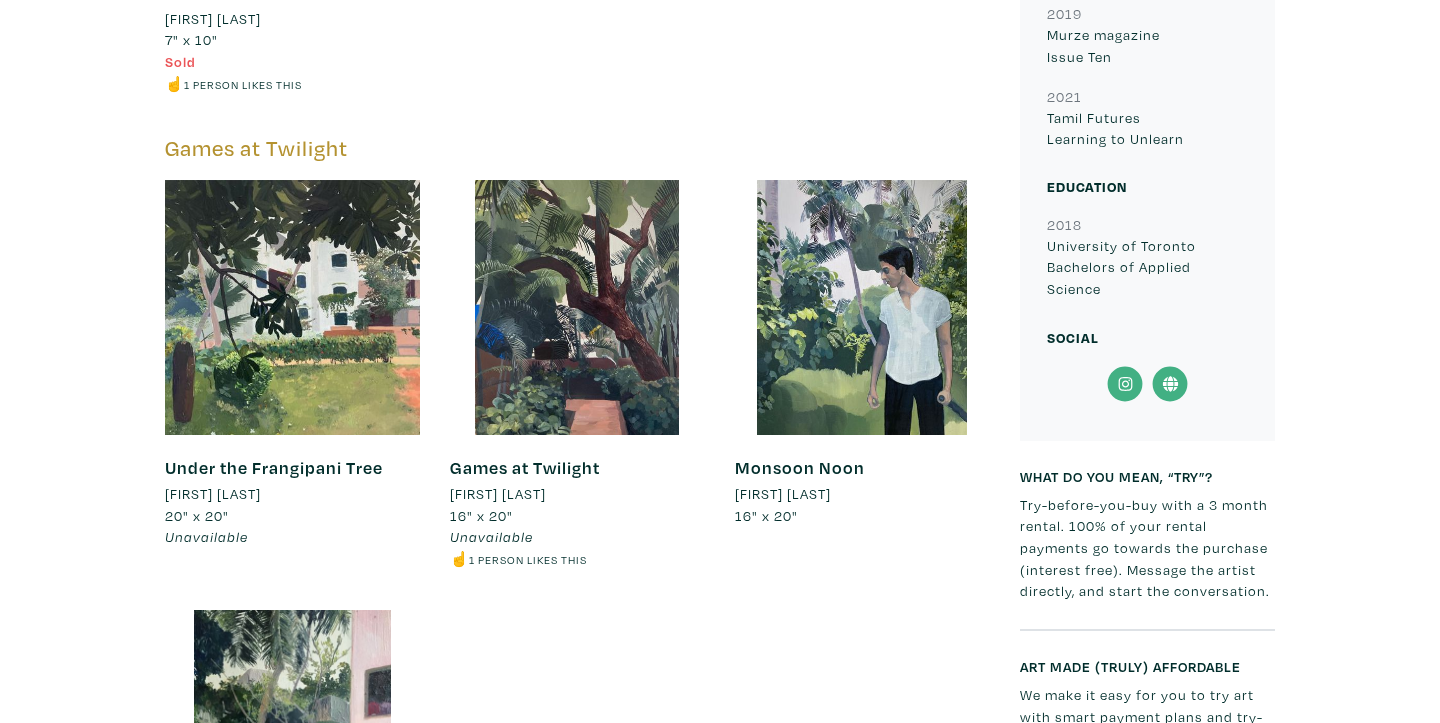 click at bounding box center [862, 307] 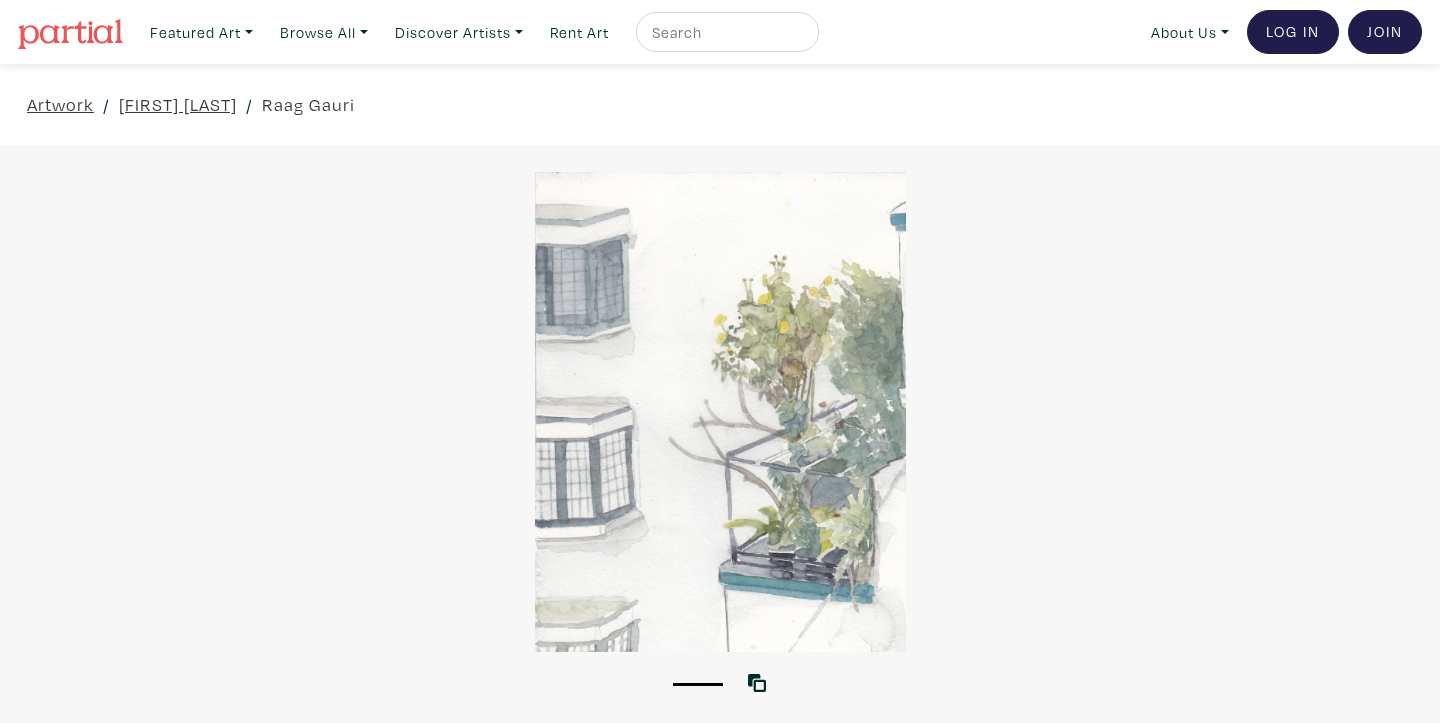 scroll, scrollTop: 358, scrollLeft: 0, axis: vertical 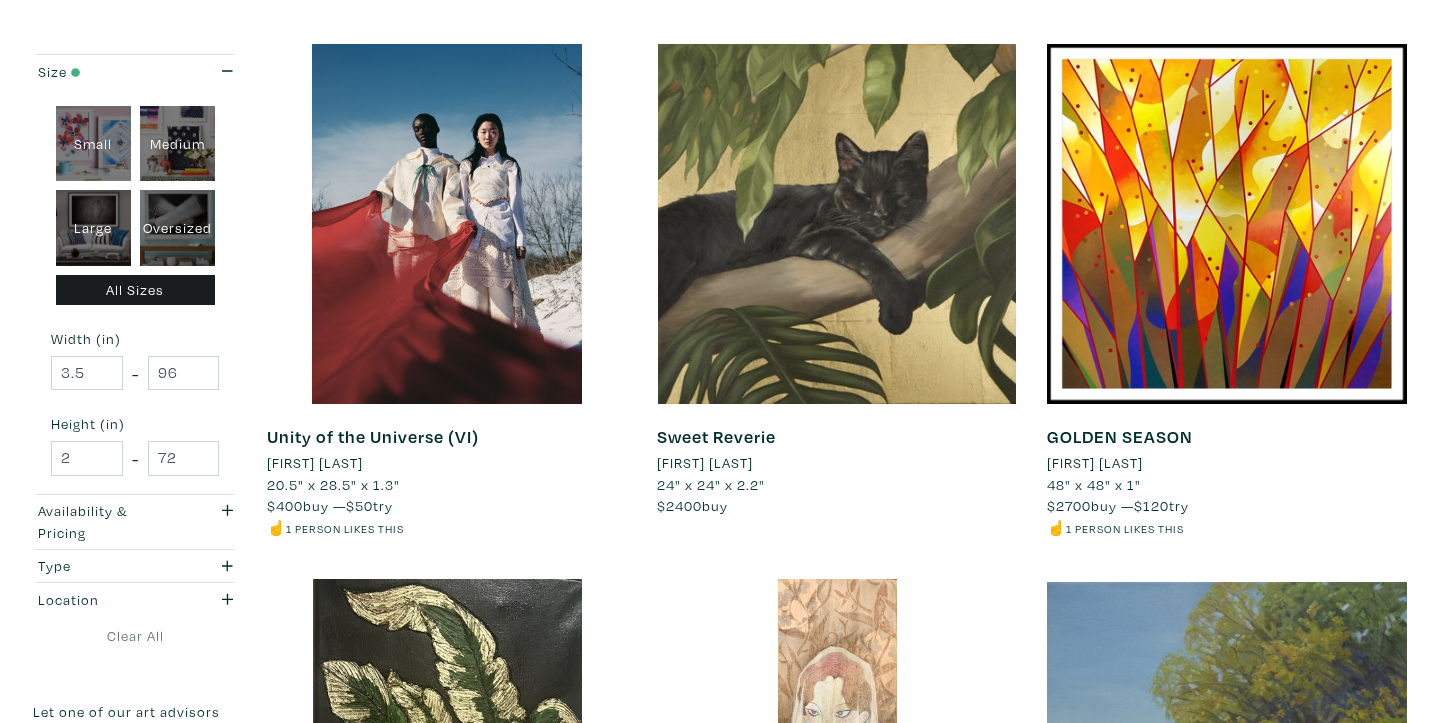 click on "[FIRST] [LAST]" at bounding box center (705, 463) 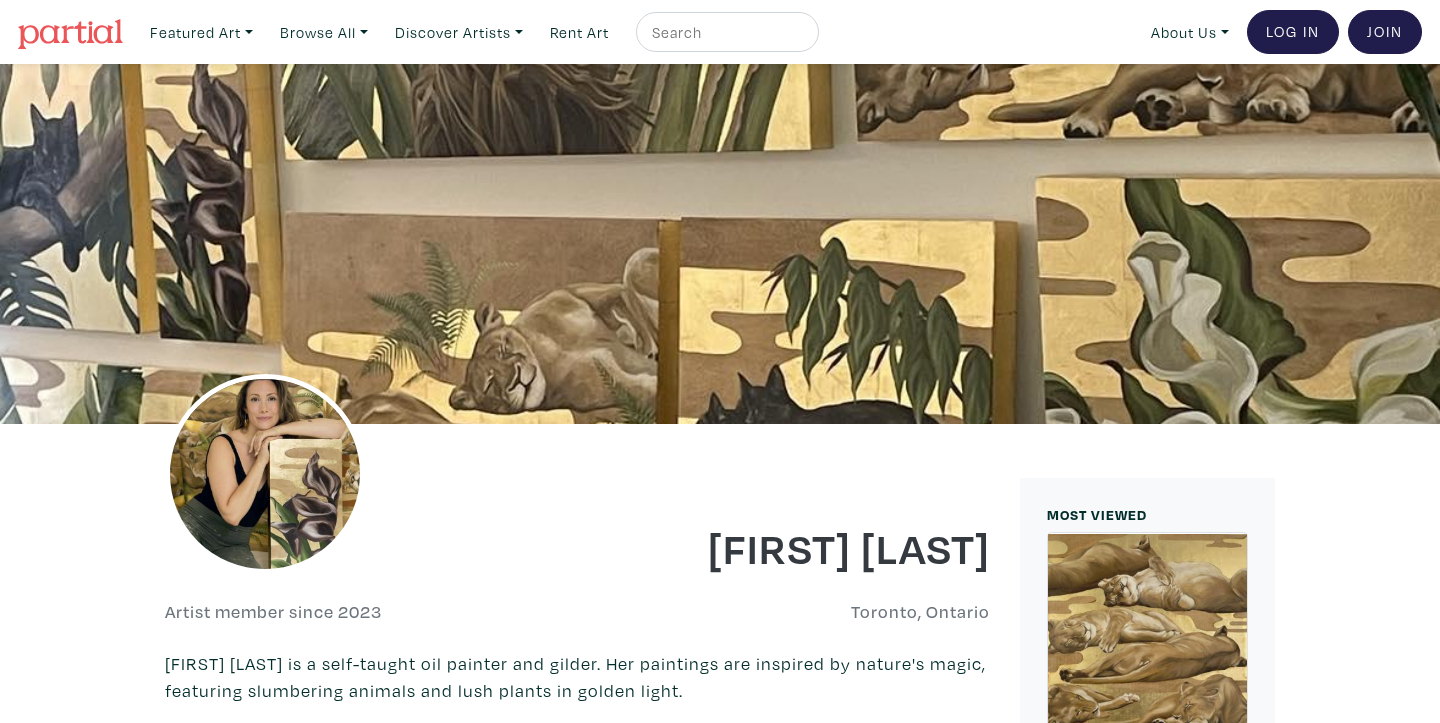 scroll, scrollTop: 239, scrollLeft: 0, axis: vertical 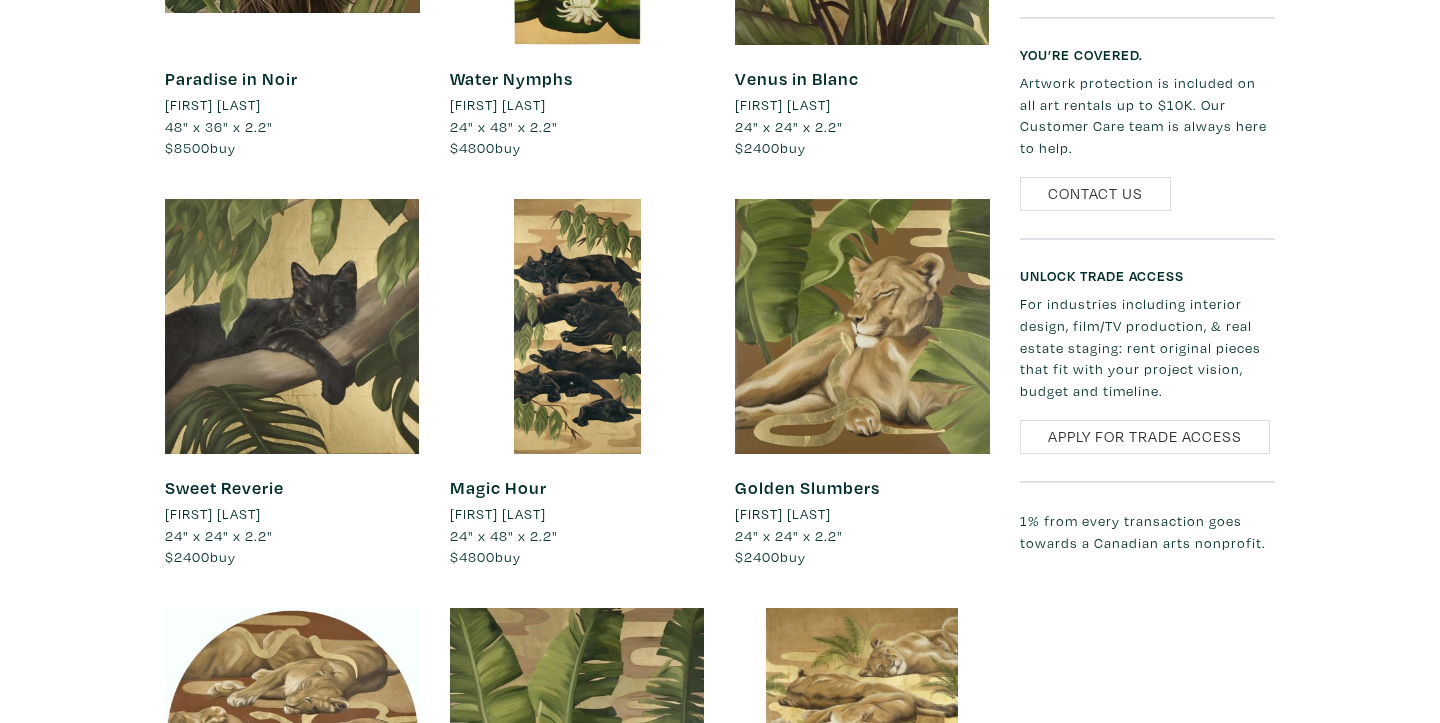 click on "Sweet Reverie" at bounding box center (224, 487) 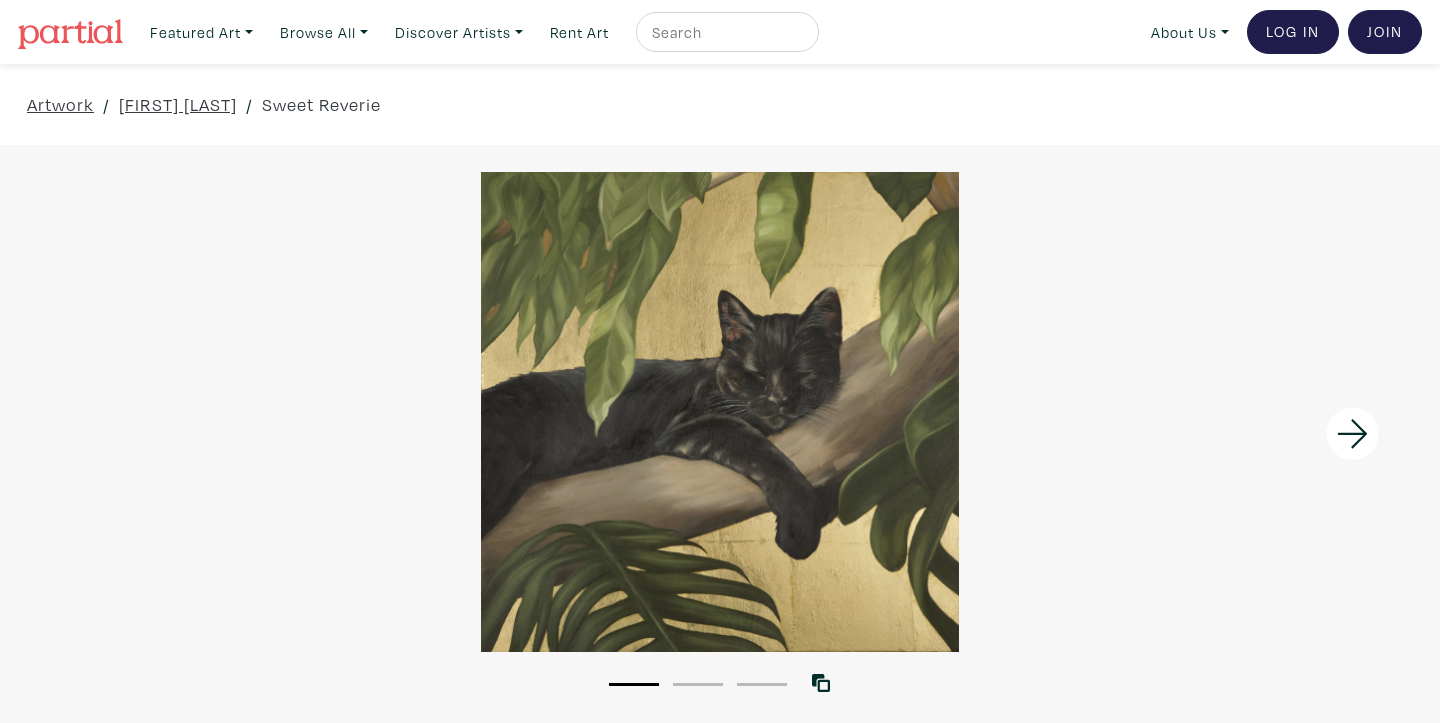 scroll, scrollTop: 0, scrollLeft: 0, axis: both 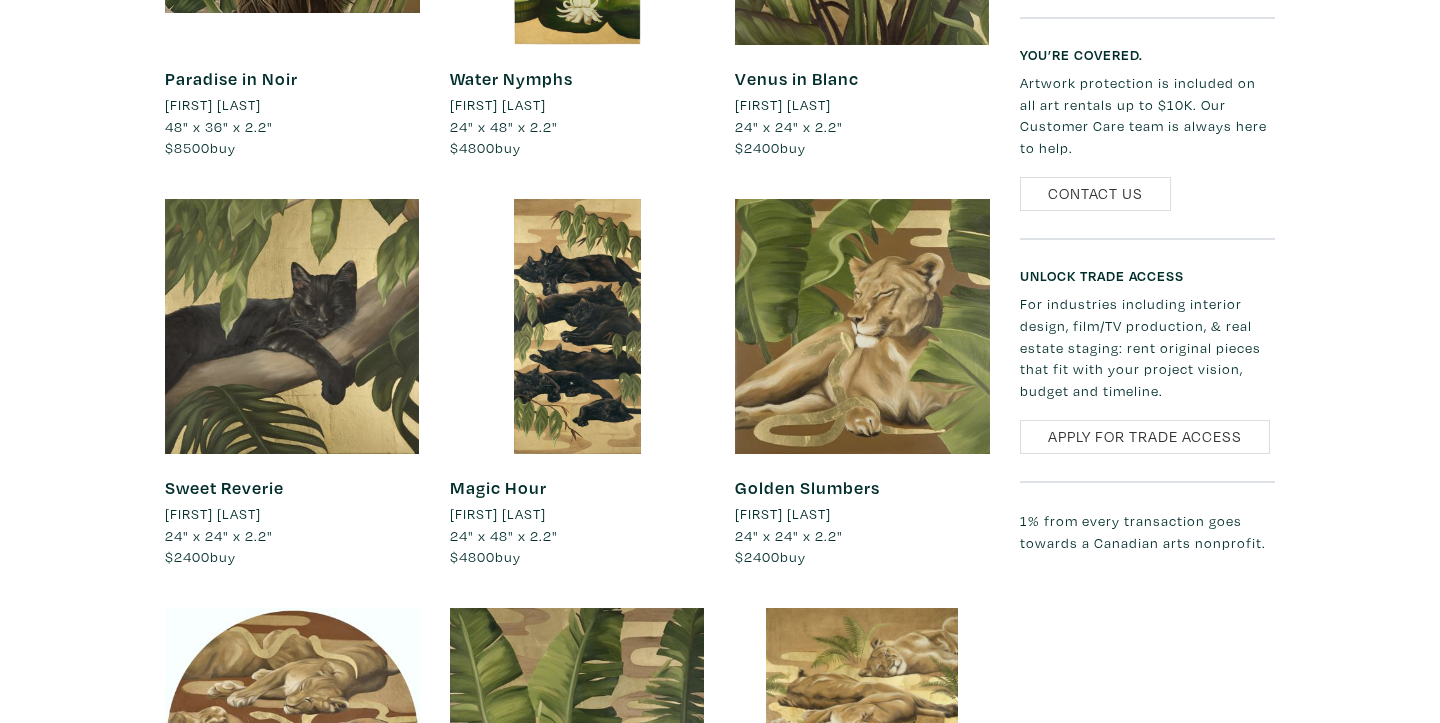 click at bounding box center (577, 326) 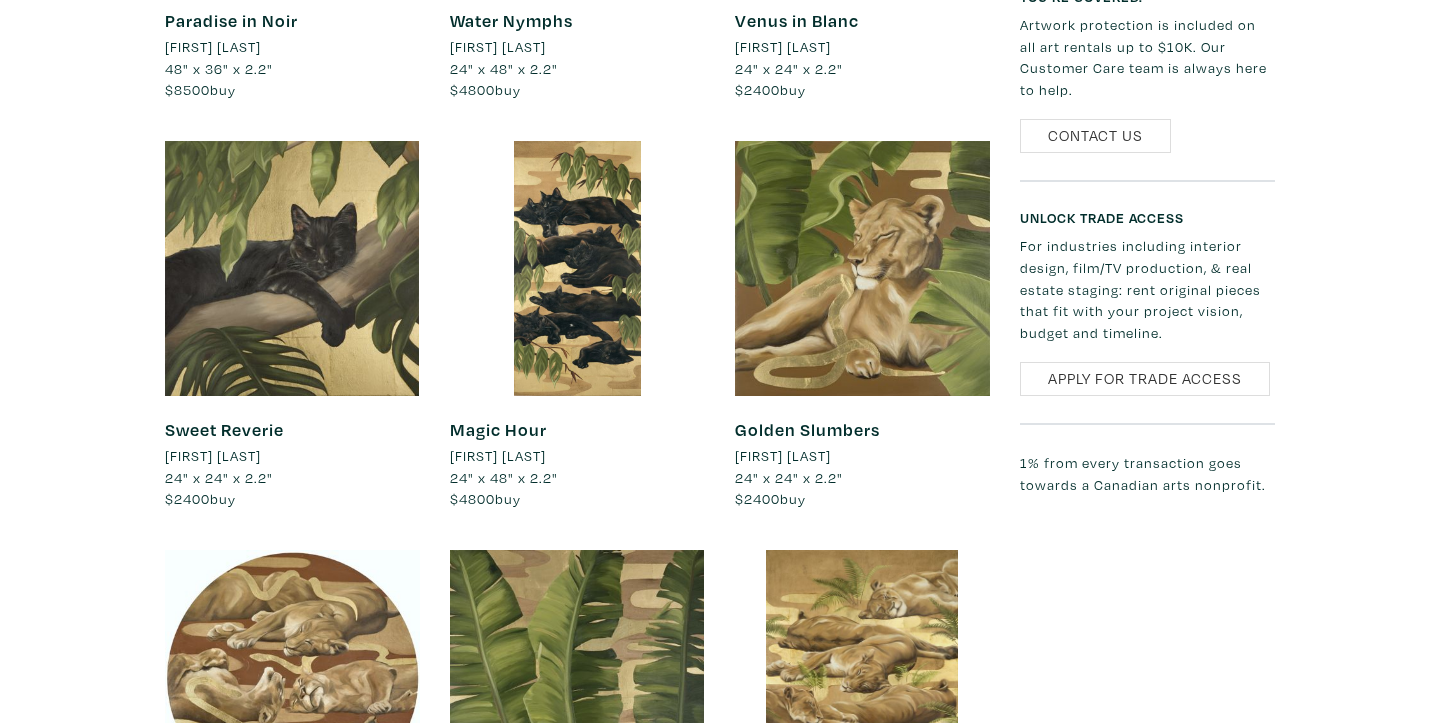 scroll, scrollTop: 1396, scrollLeft: 0, axis: vertical 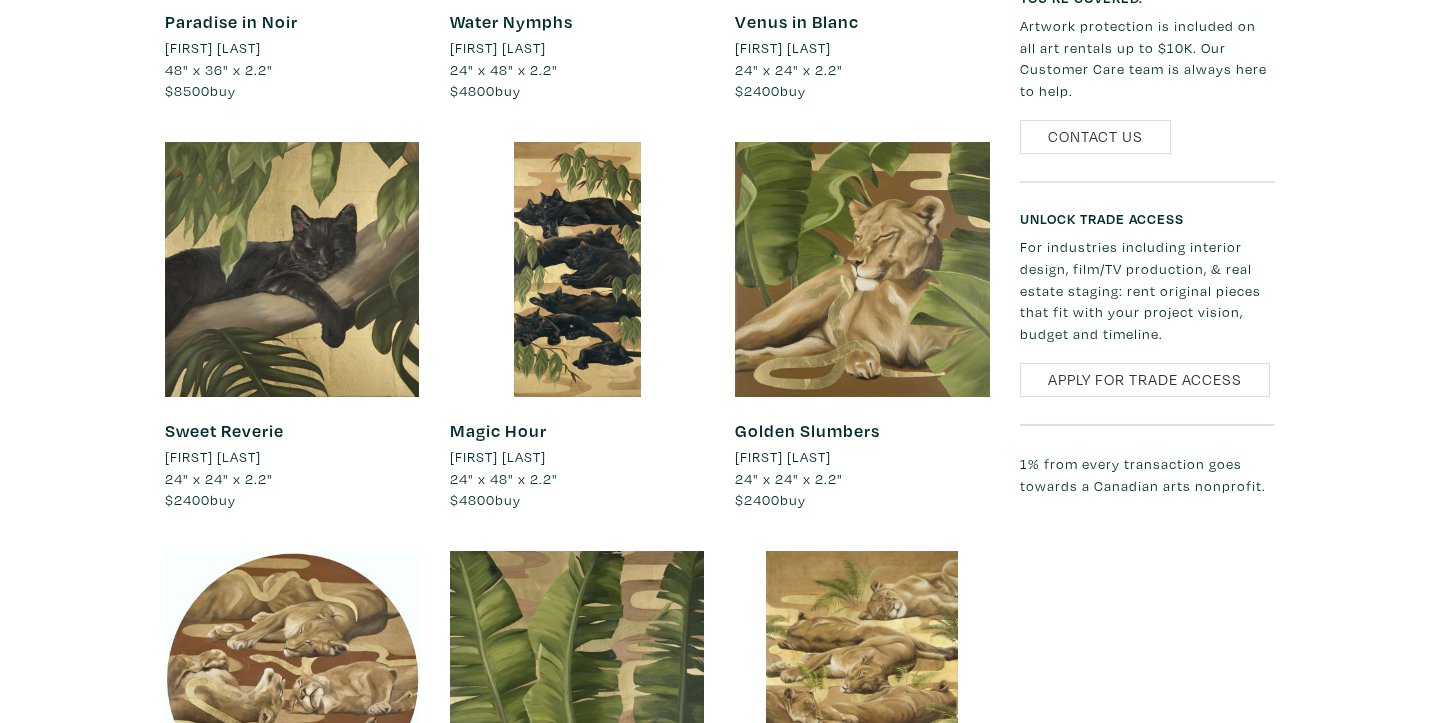 click at bounding box center [577, 269] 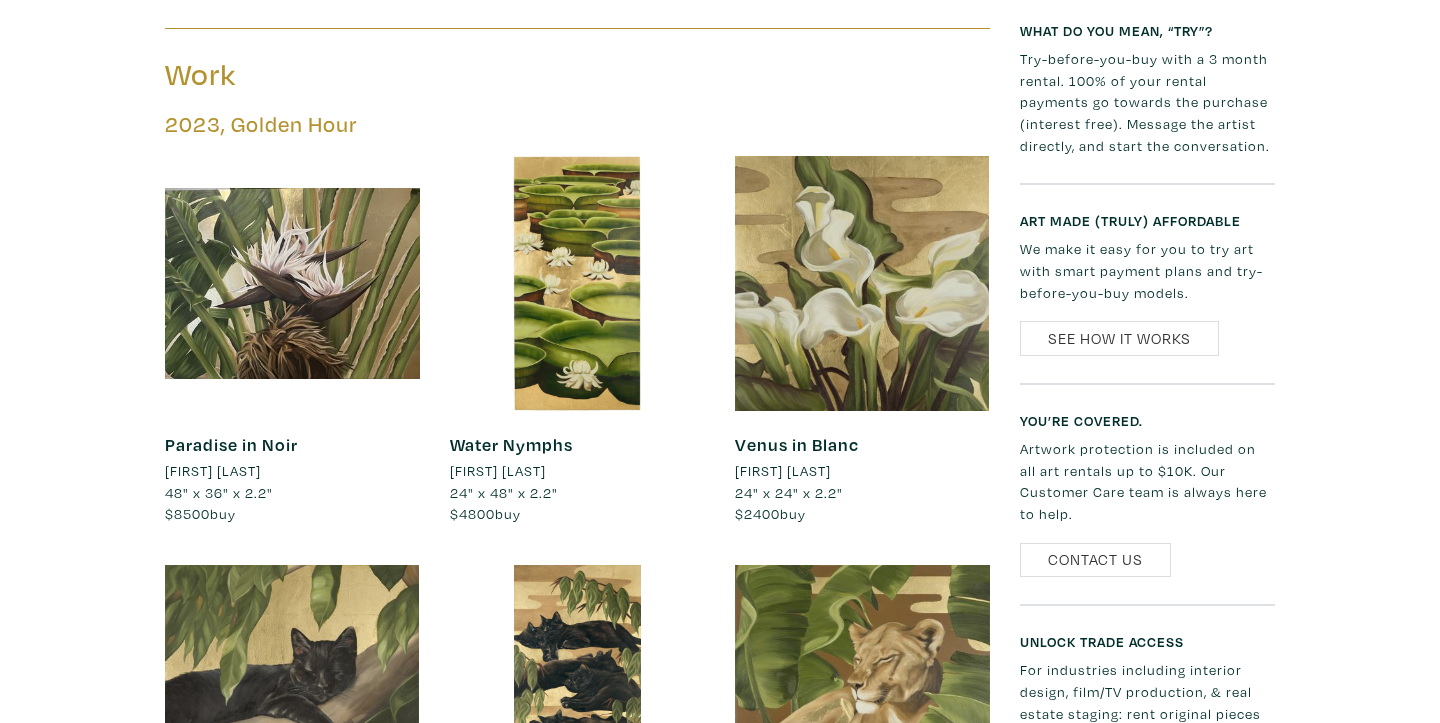 scroll, scrollTop: 0, scrollLeft: 0, axis: both 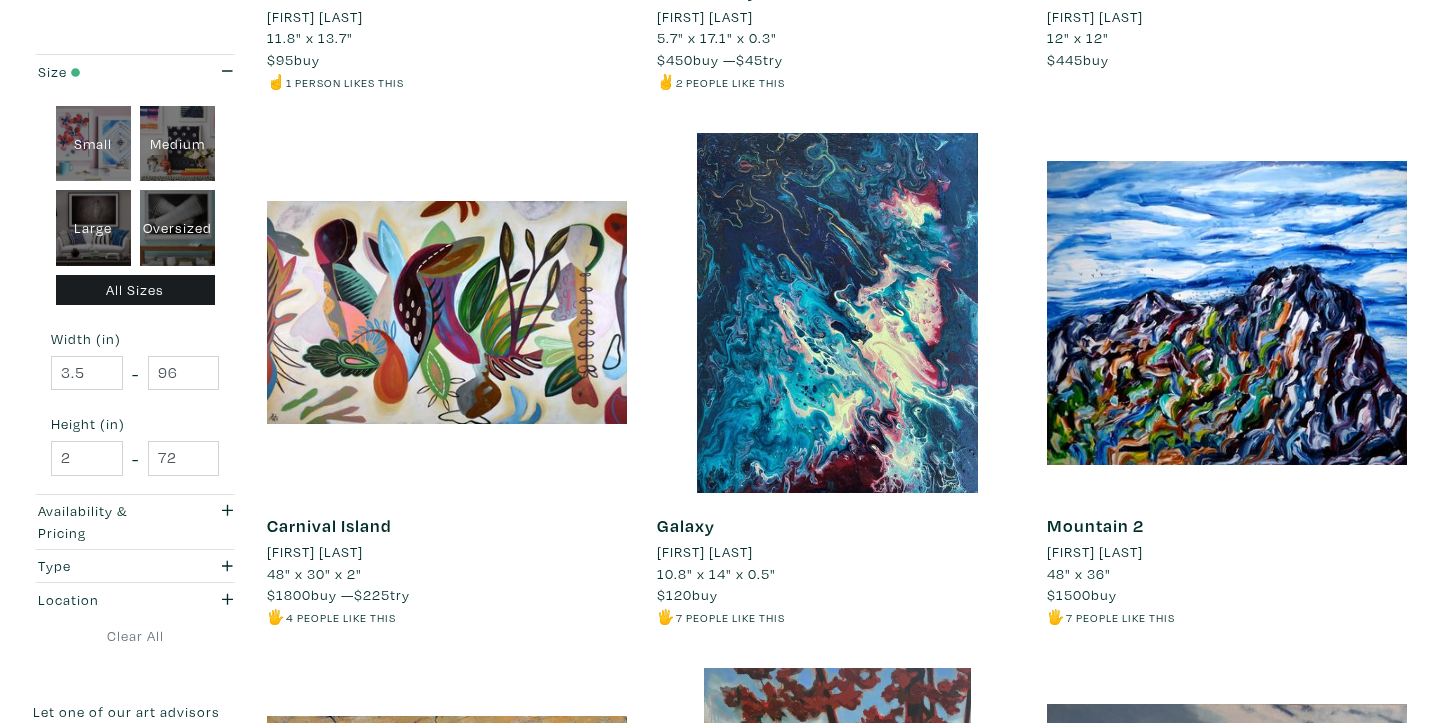 click at bounding box center (447, 313) 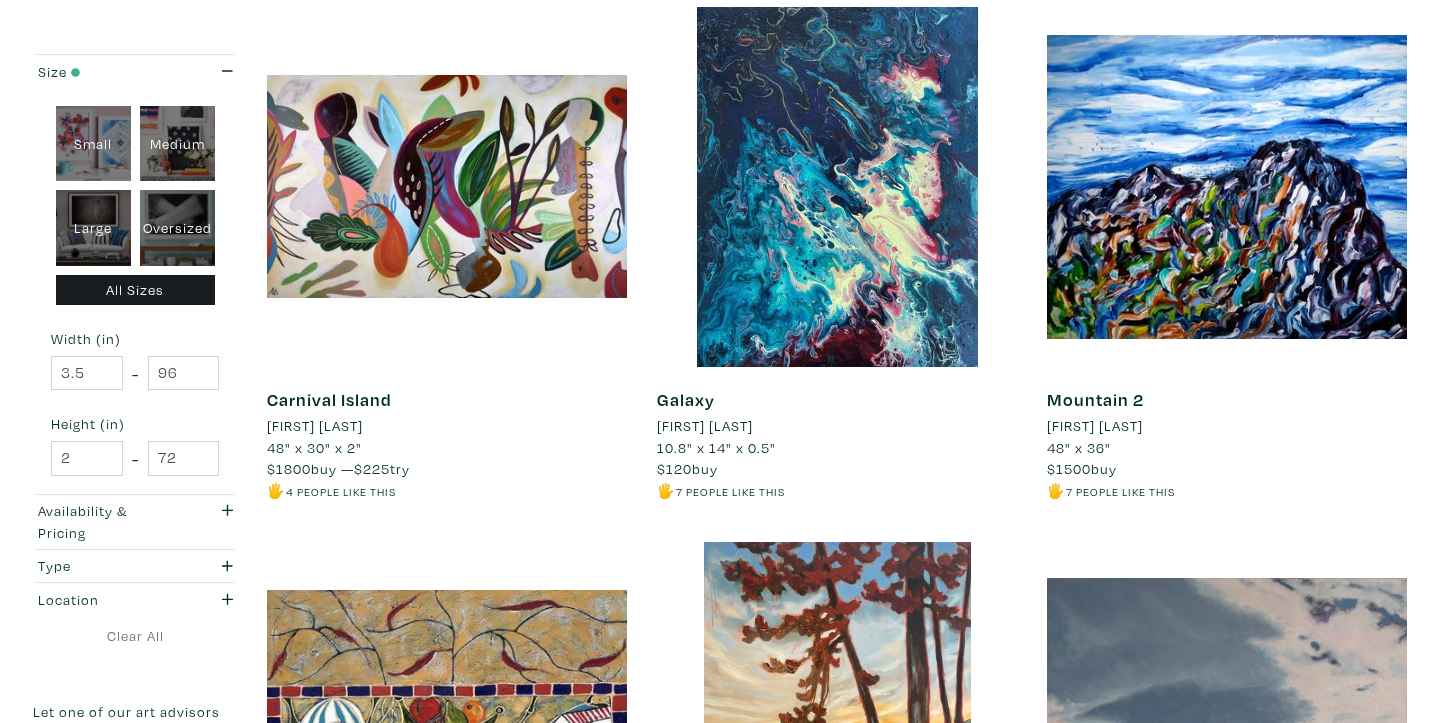 scroll, scrollTop: 1921, scrollLeft: 0, axis: vertical 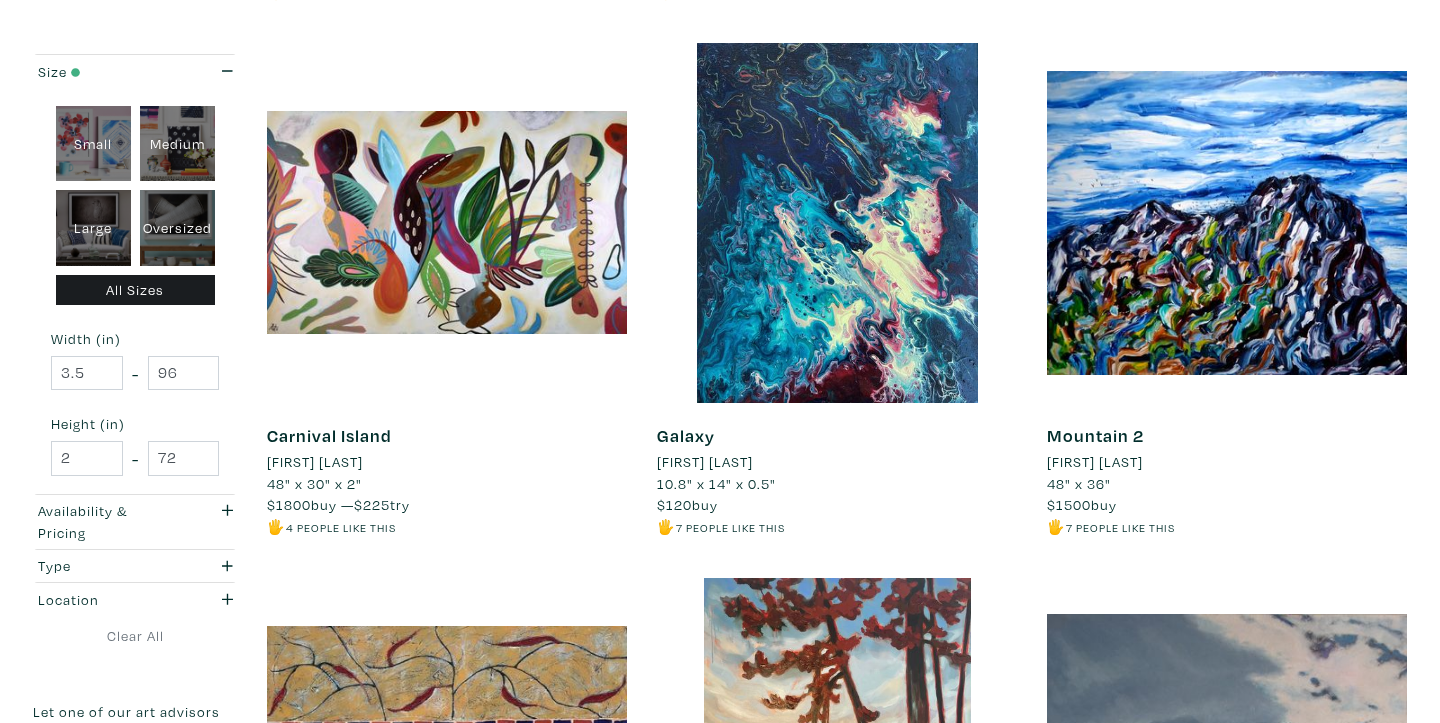 click on "Anastasia Tarkhanova" at bounding box center [705, 462] 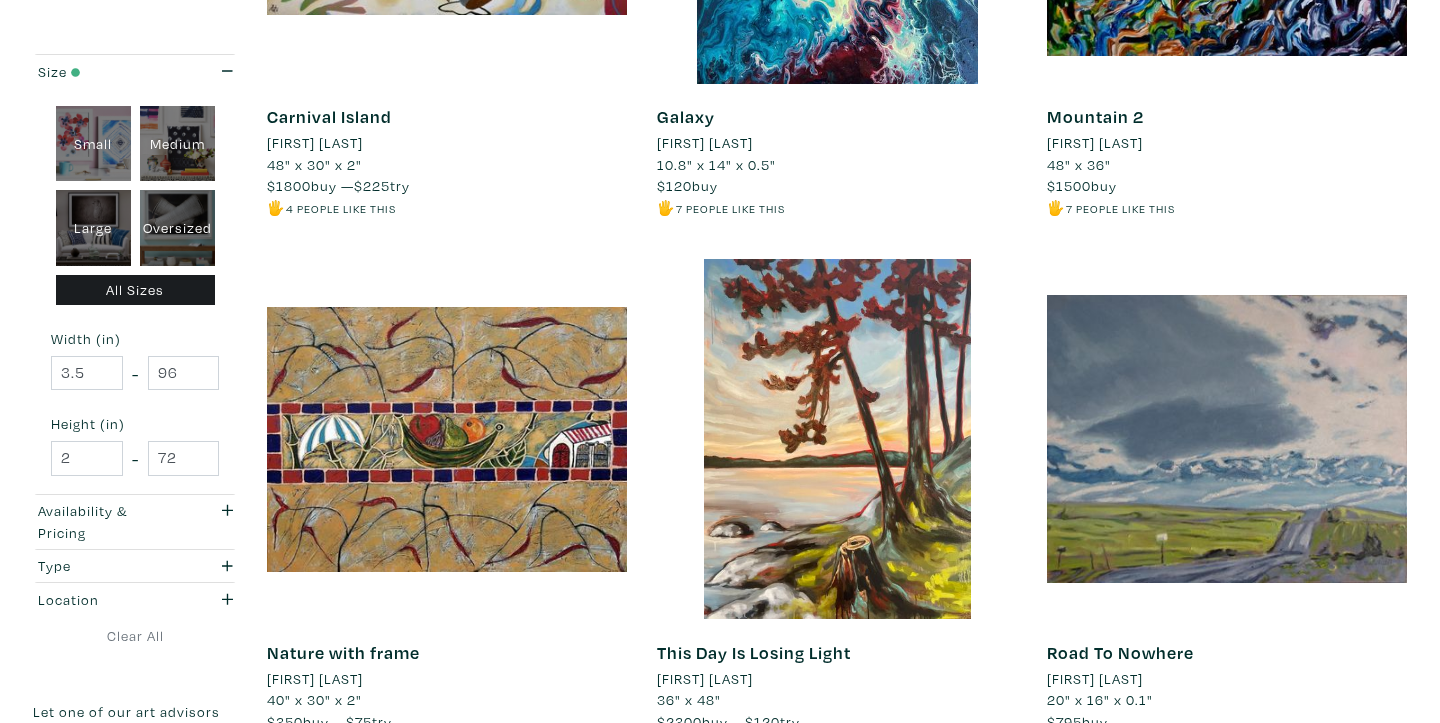 click on "Emal de Lanerolle" at bounding box center [1095, 143] 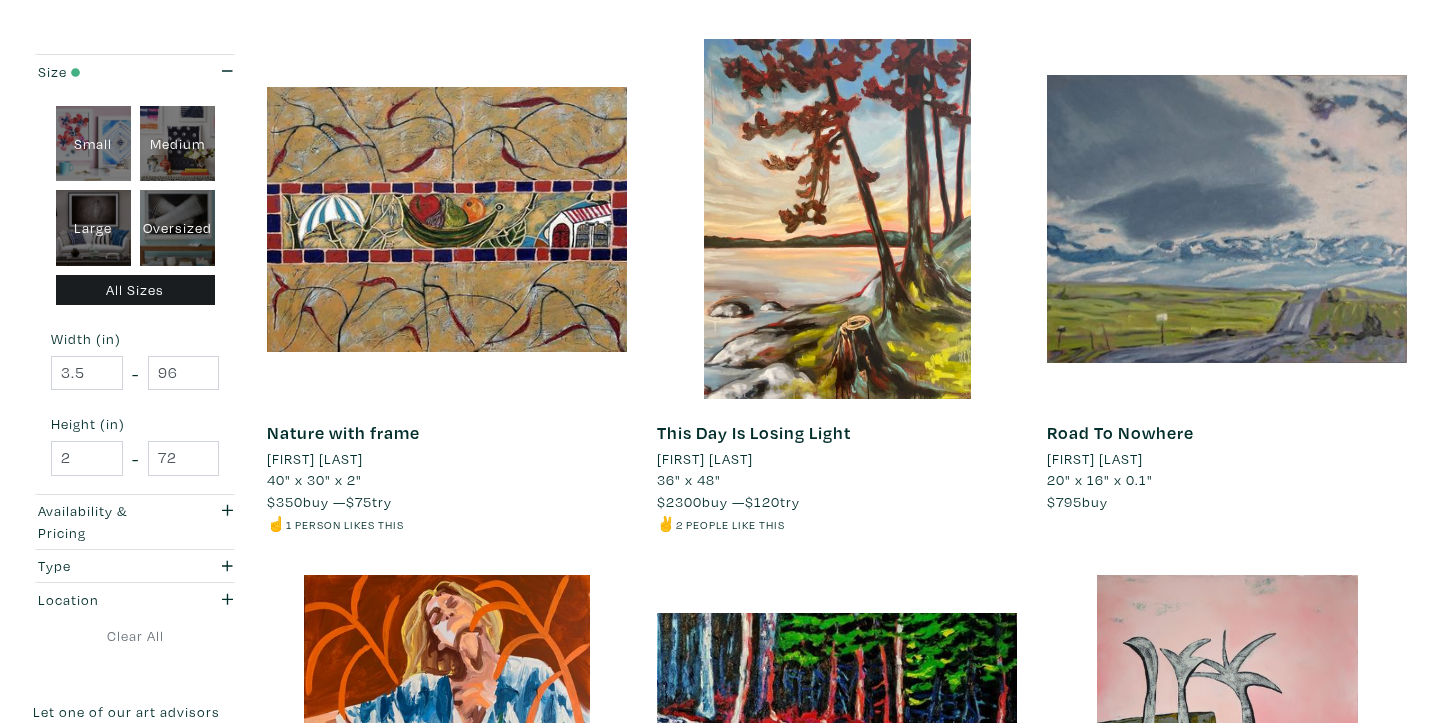 click on "Marta Stares" at bounding box center (705, 459) 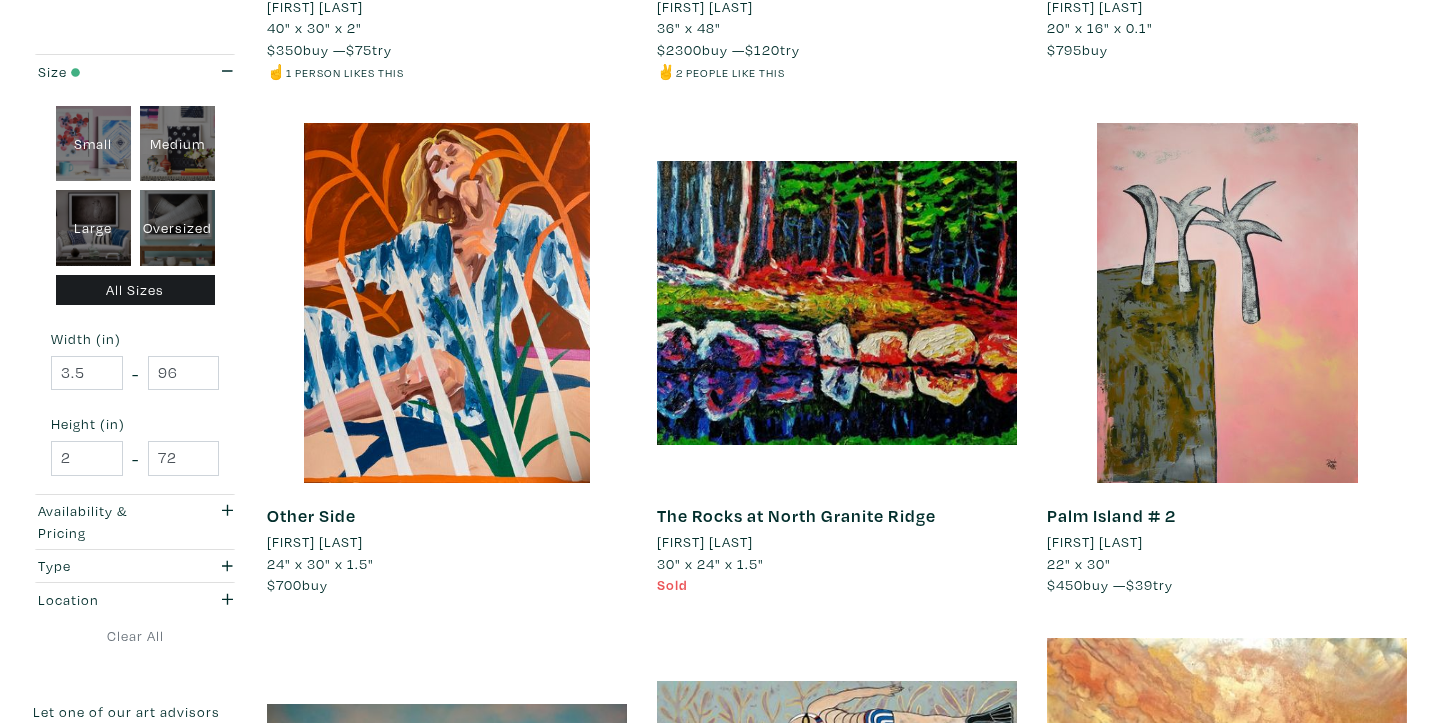 scroll, scrollTop: 2954, scrollLeft: 0, axis: vertical 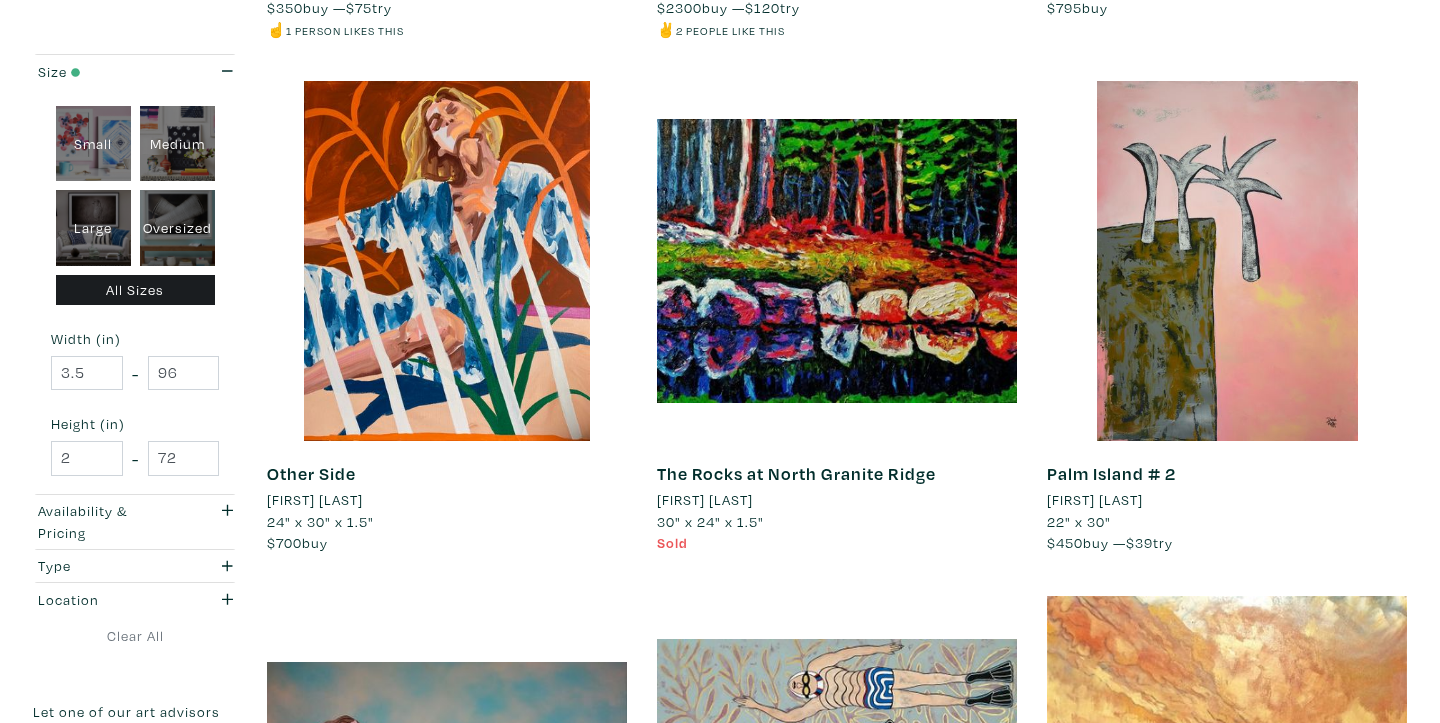 click on "Annette Dunlop" at bounding box center (315, 500) 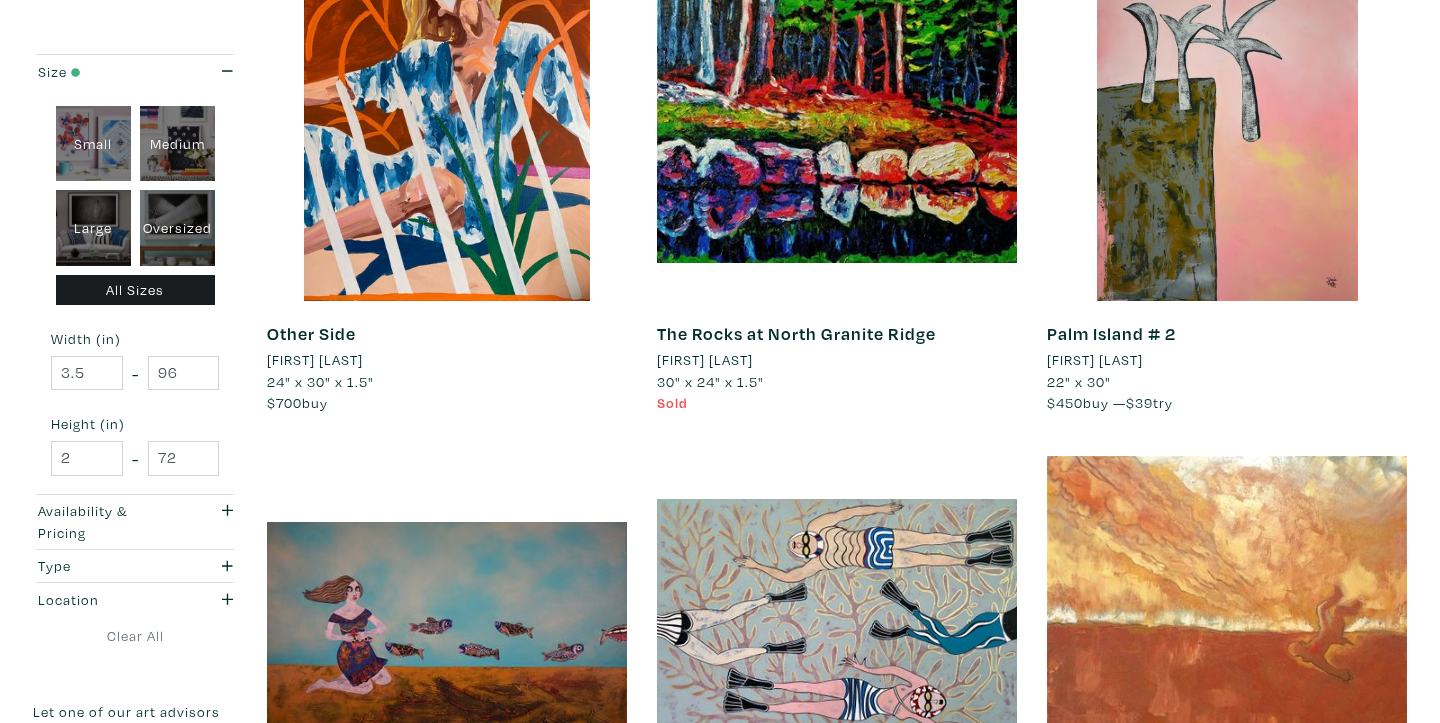 scroll, scrollTop: 3537, scrollLeft: 0, axis: vertical 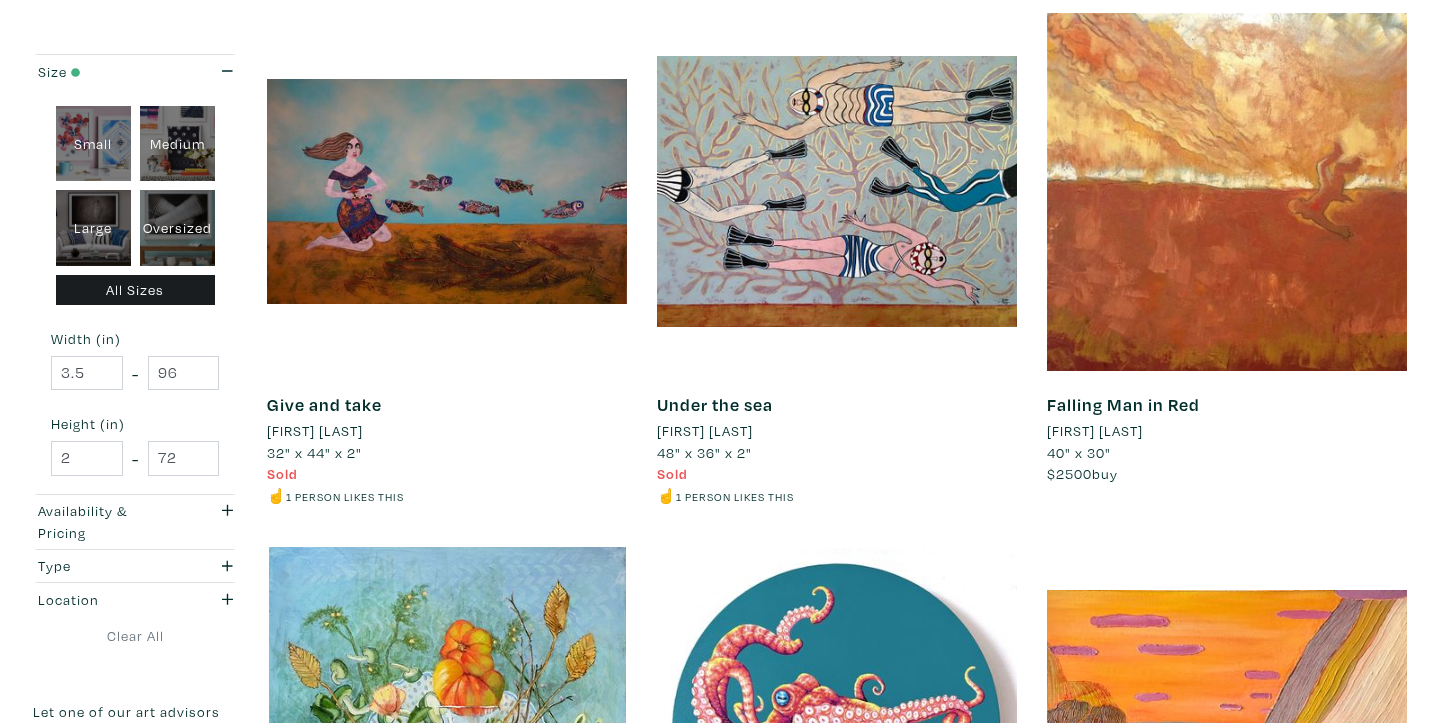 click on "Michael clague" at bounding box center (1095, 431) 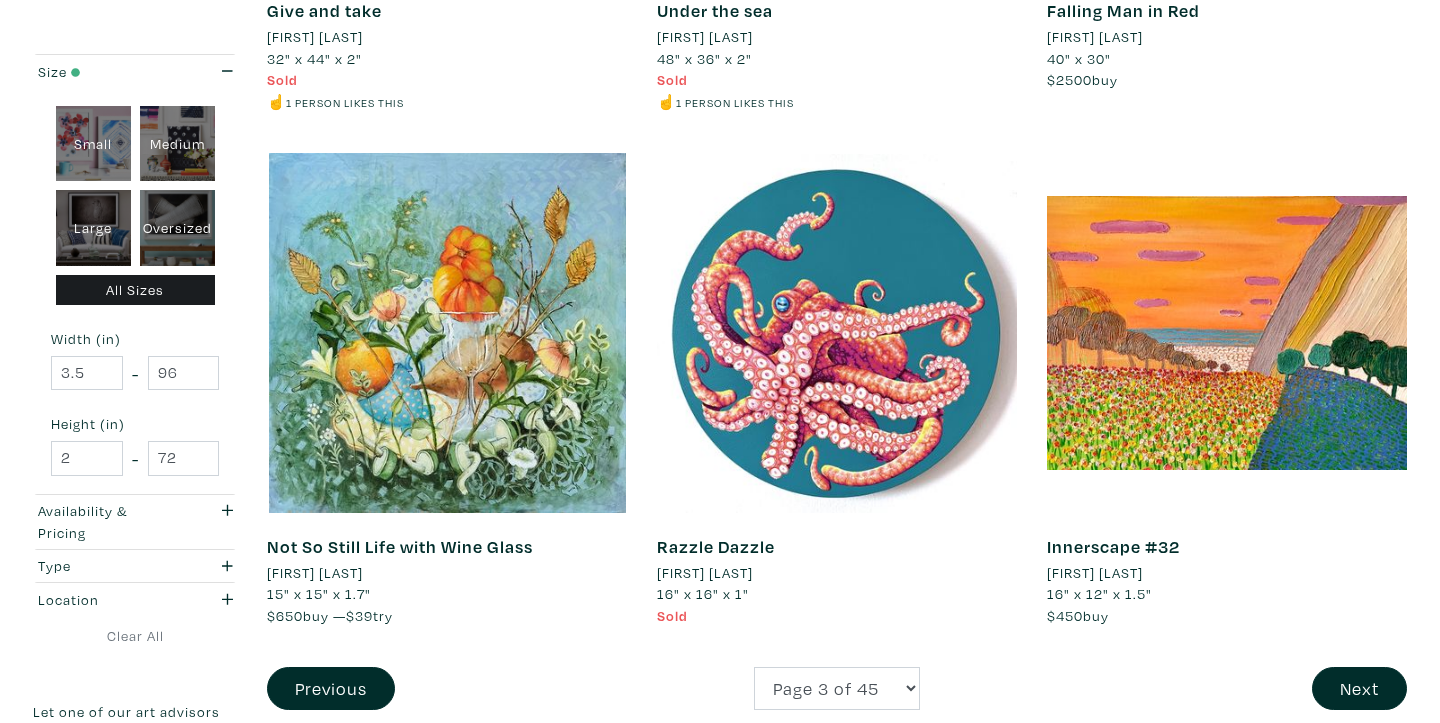 scroll, scrollTop: 4054, scrollLeft: 0, axis: vertical 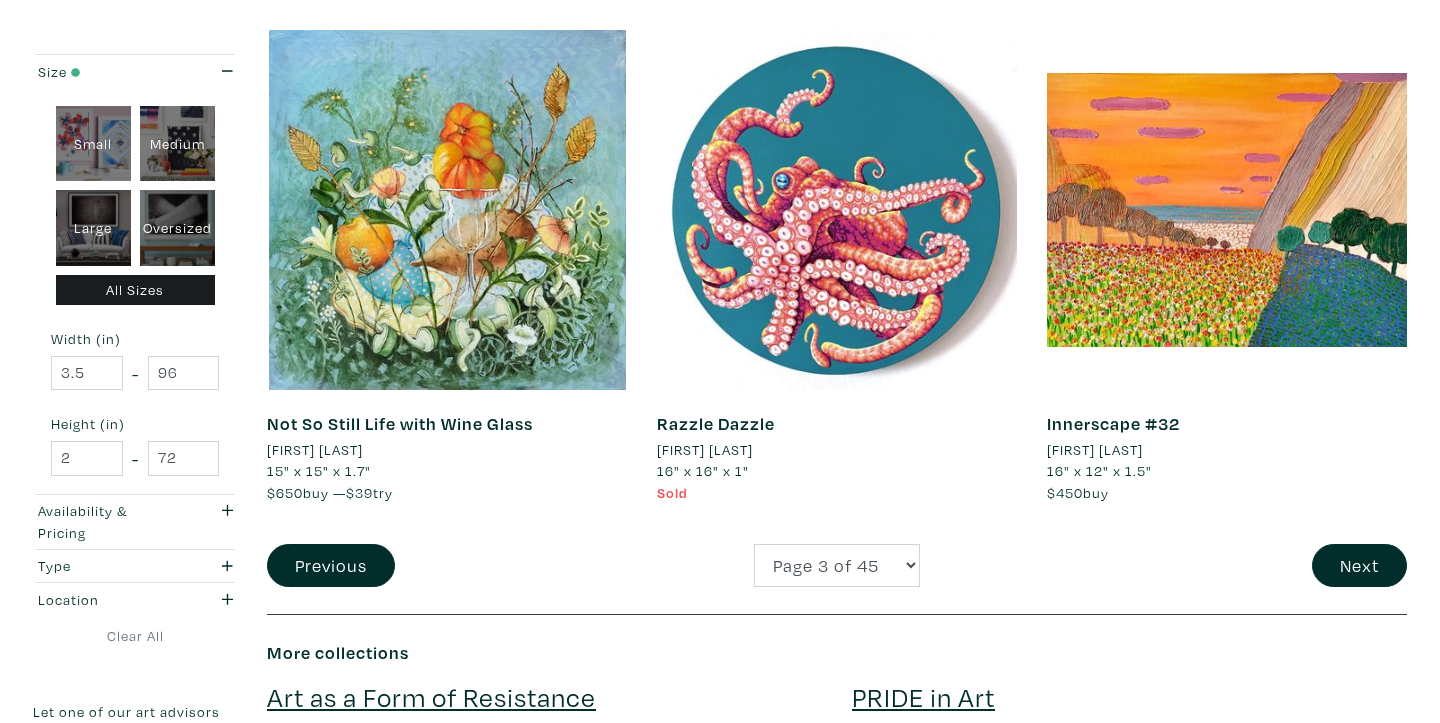 click on "Jeff Riffle" at bounding box center [705, 450] 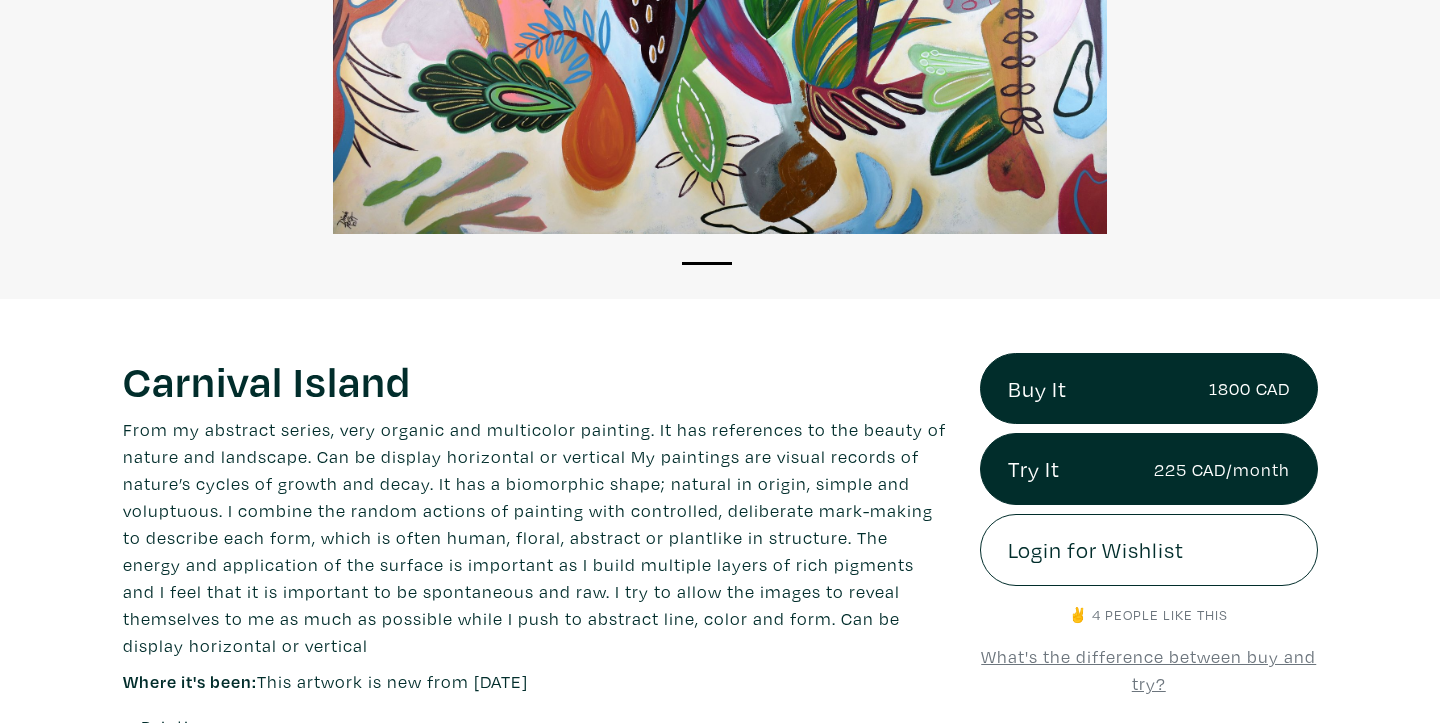 scroll, scrollTop: 336, scrollLeft: 0, axis: vertical 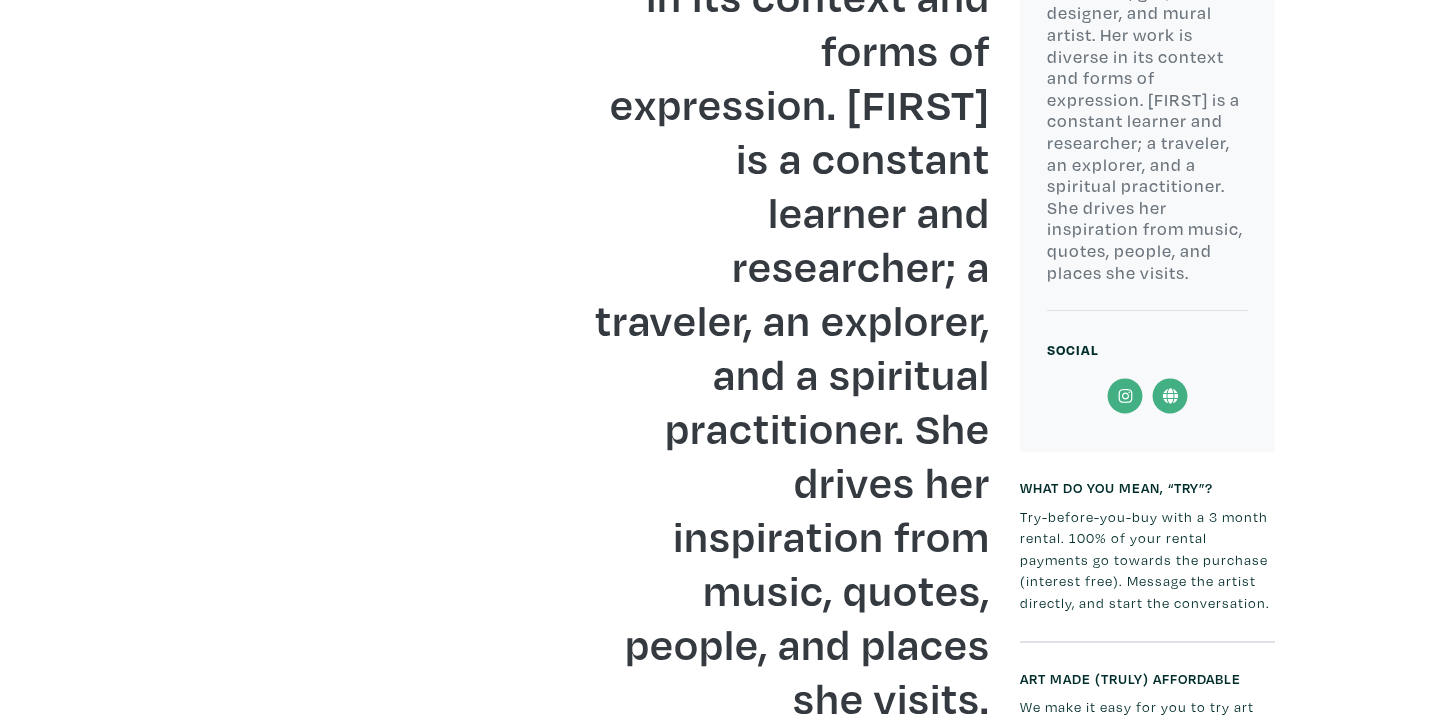 click at bounding box center (577, 1272) 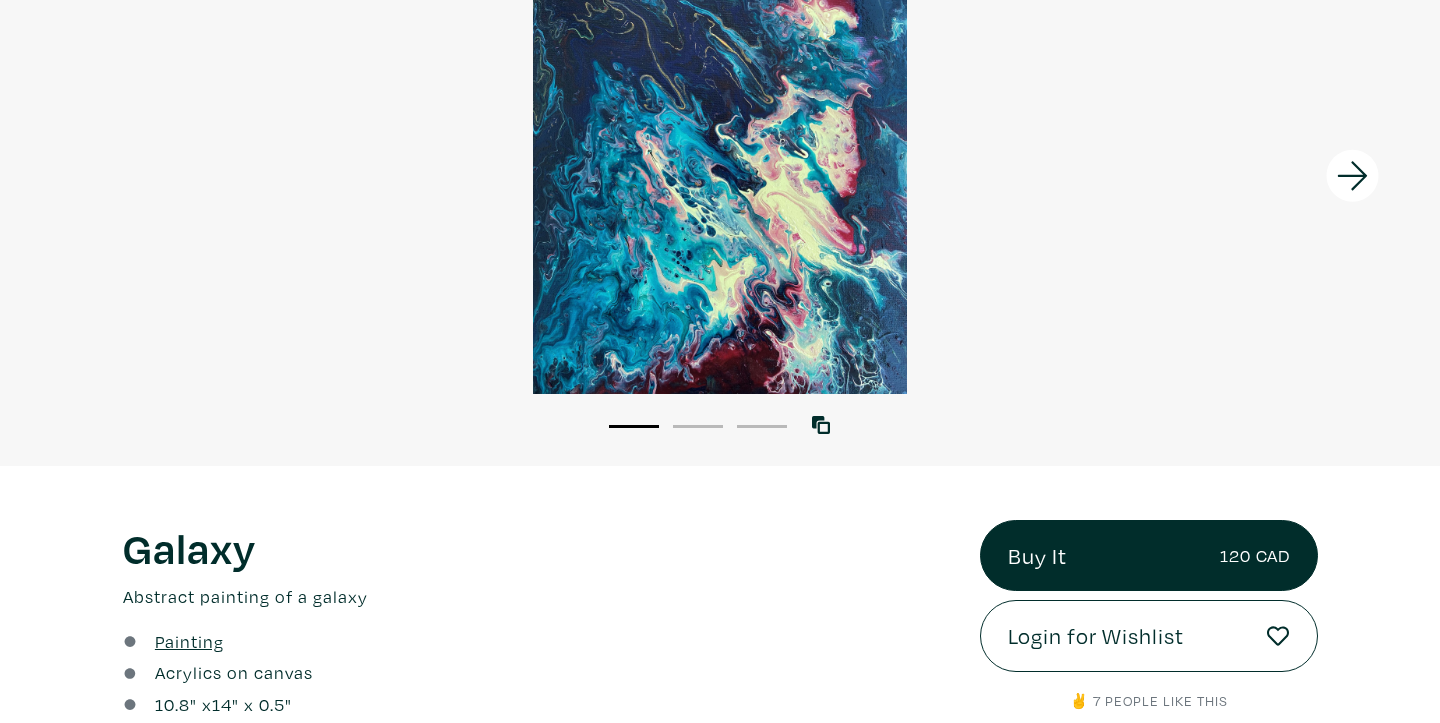 scroll, scrollTop: 258, scrollLeft: 0, axis: vertical 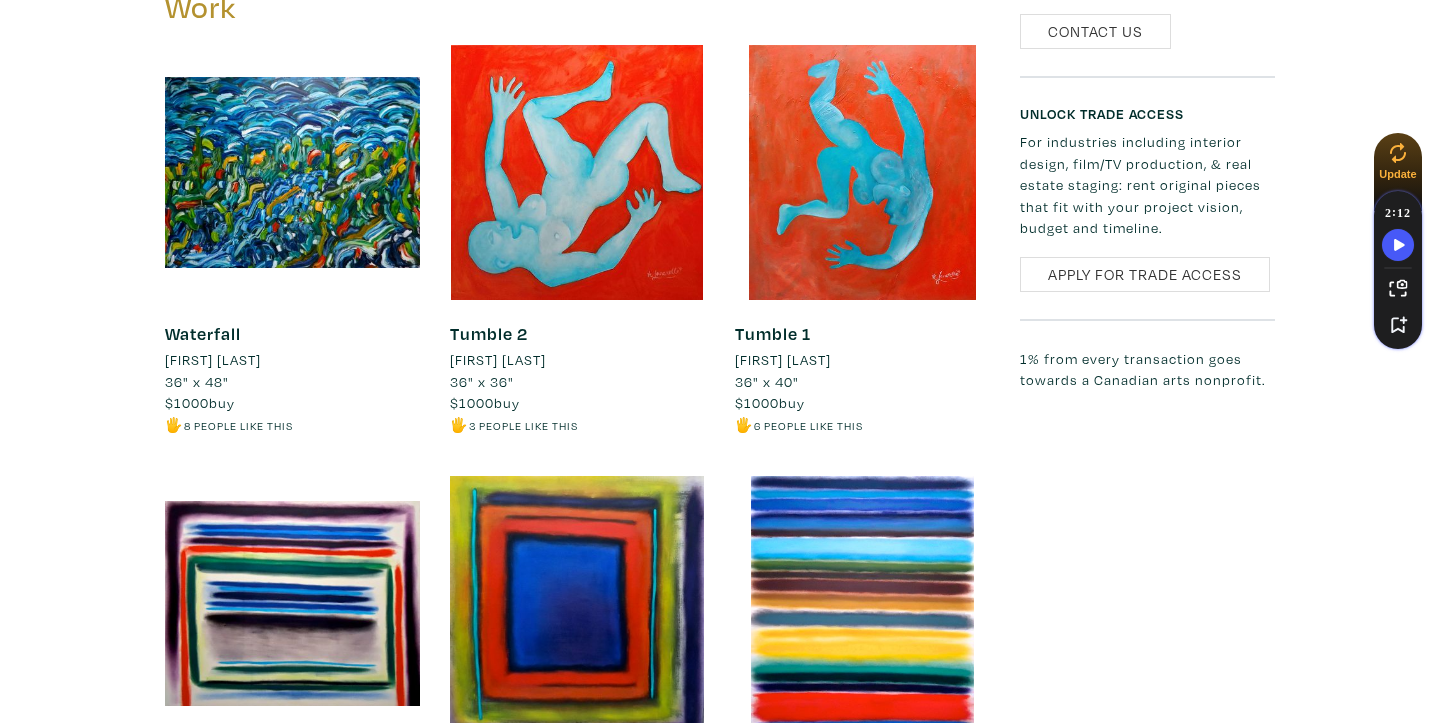 click 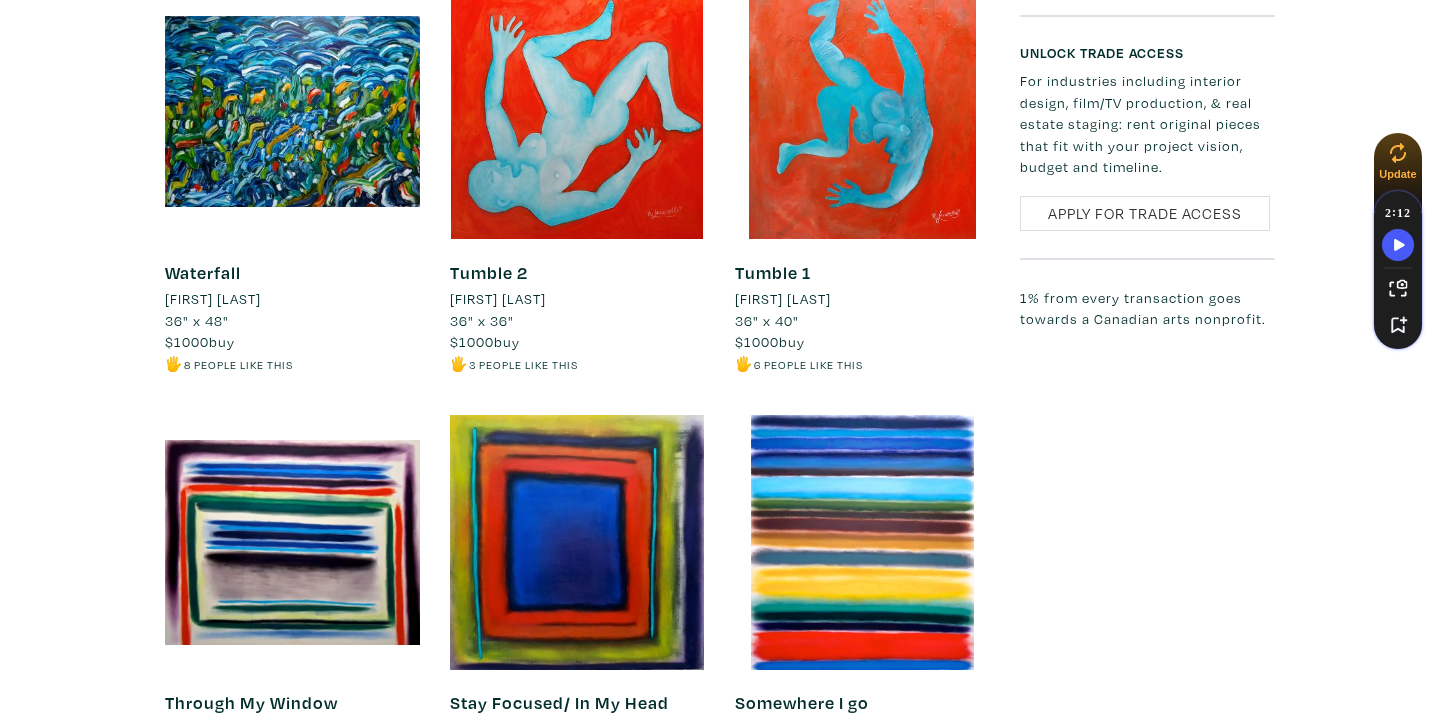 scroll, scrollTop: 1541, scrollLeft: 0, axis: vertical 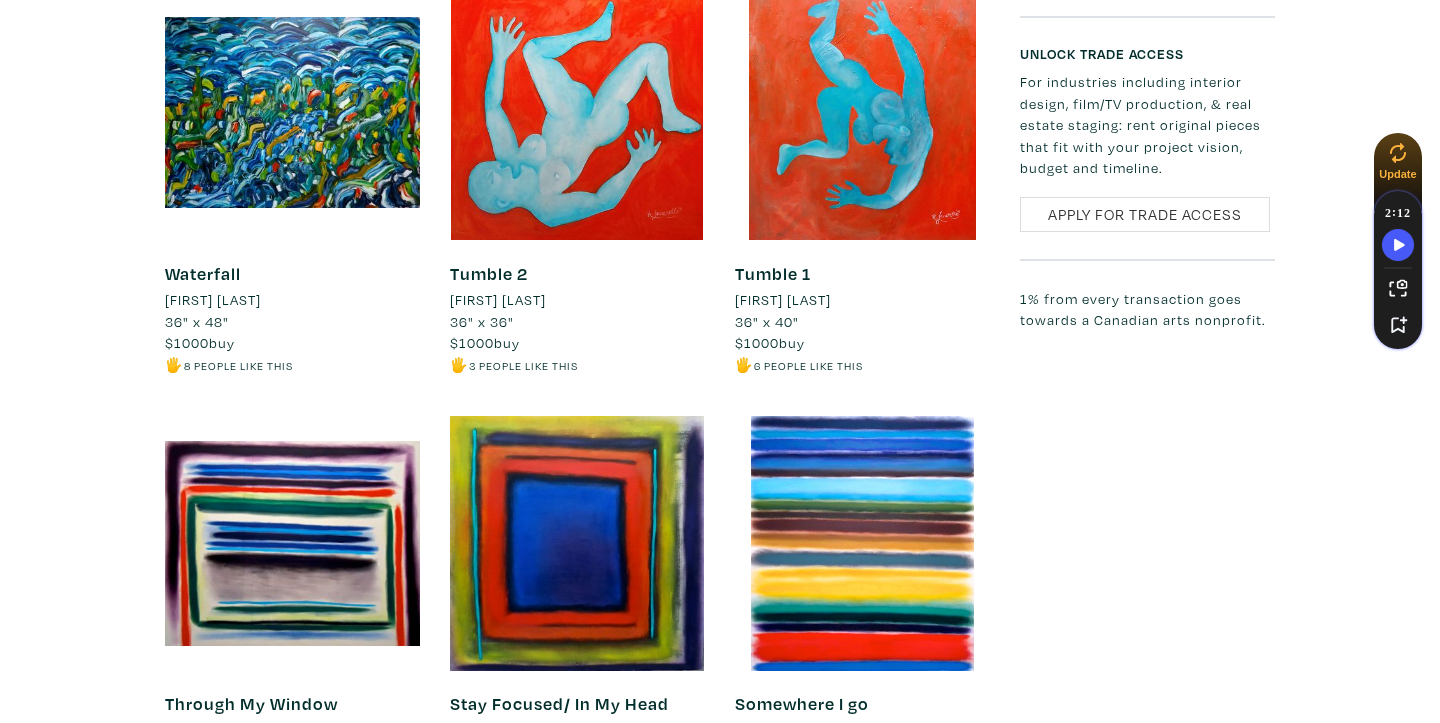 click 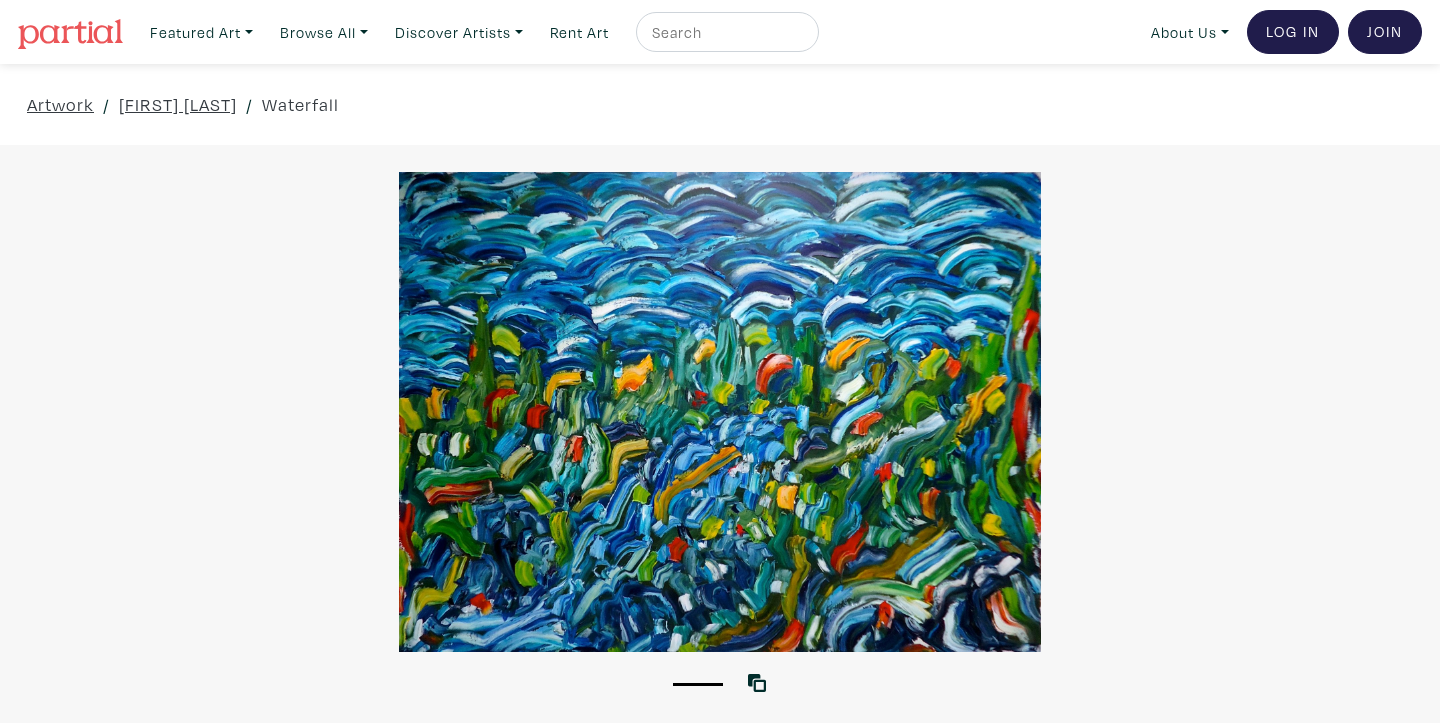 scroll, scrollTop: 0, scrollLeft: 0, axis: both 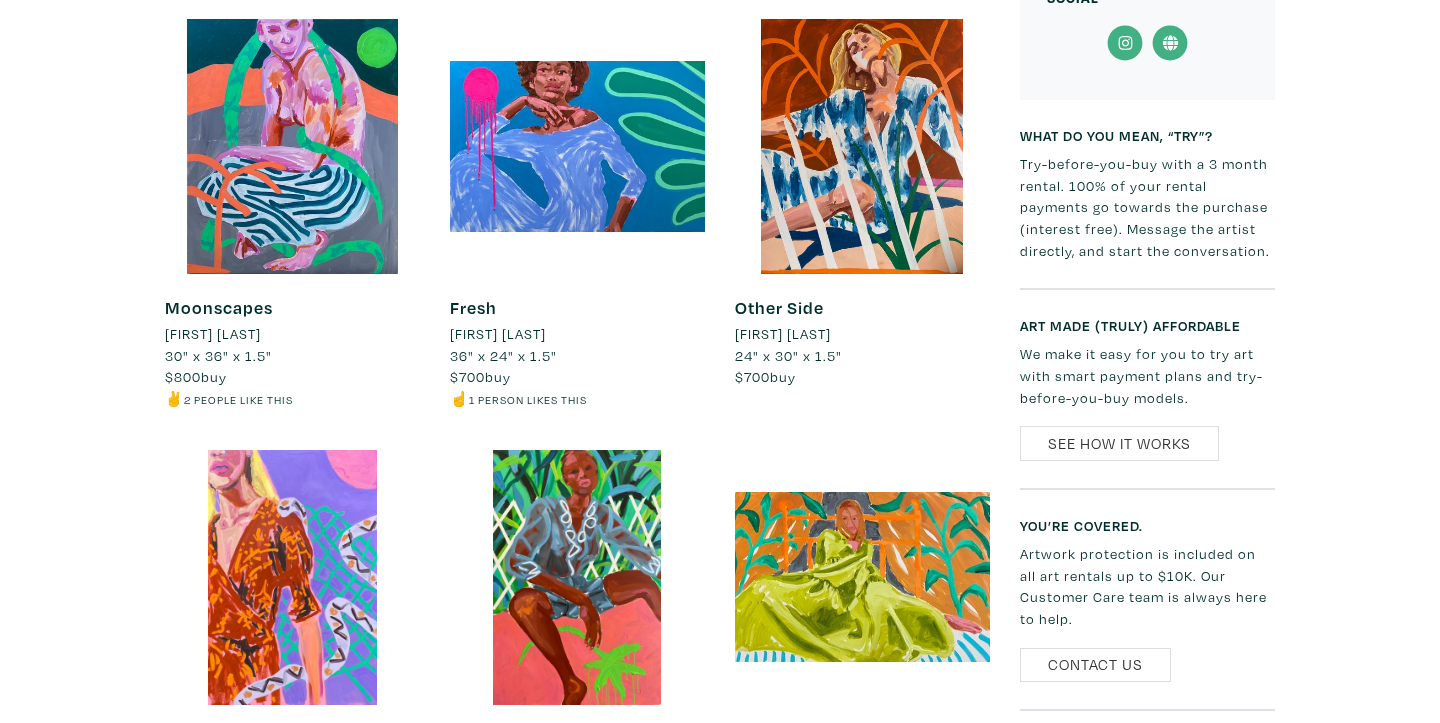 click at bounding box center (292, 146) 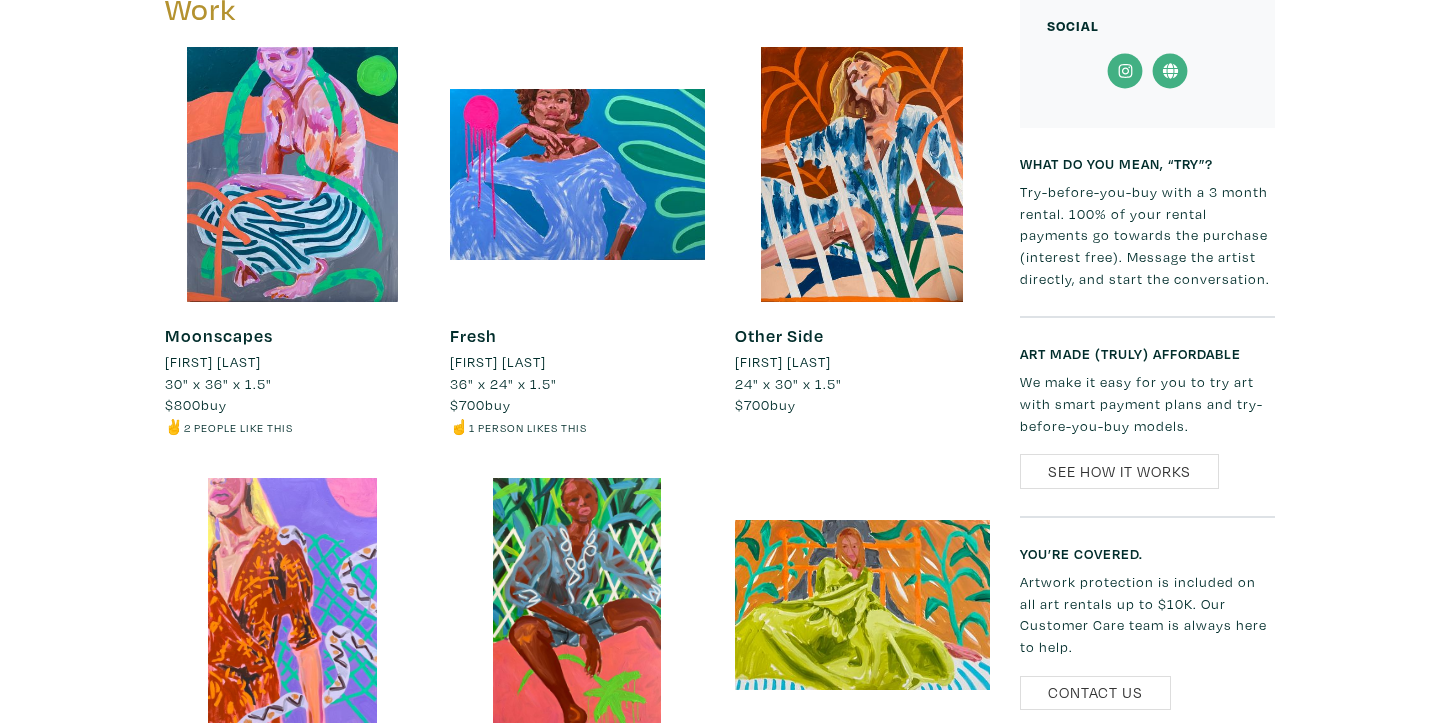 scroll, scrollTop: 814, scrollLeft: 0, axis: vertical 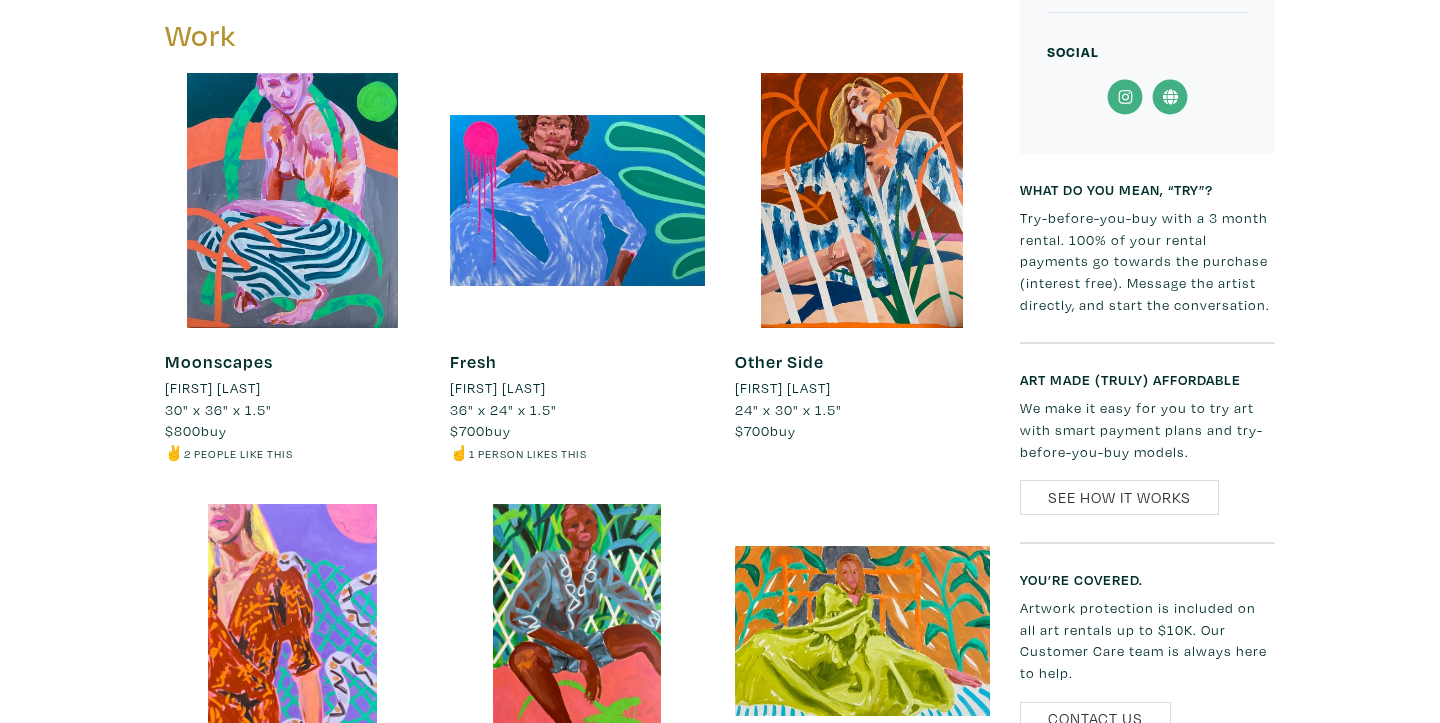 click at bounding box center [577, 200] 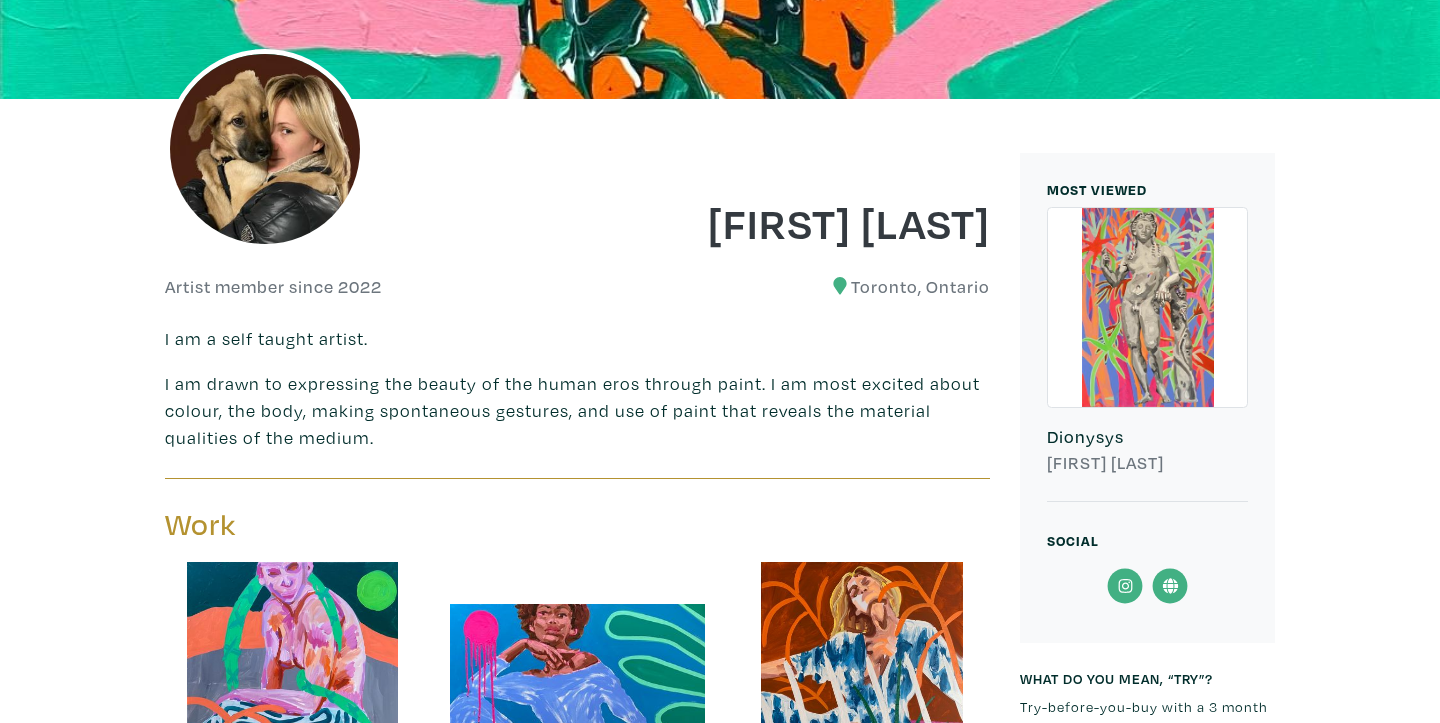 scroll, scrollTop: 141, scrollLeft: 0, axis: vertical 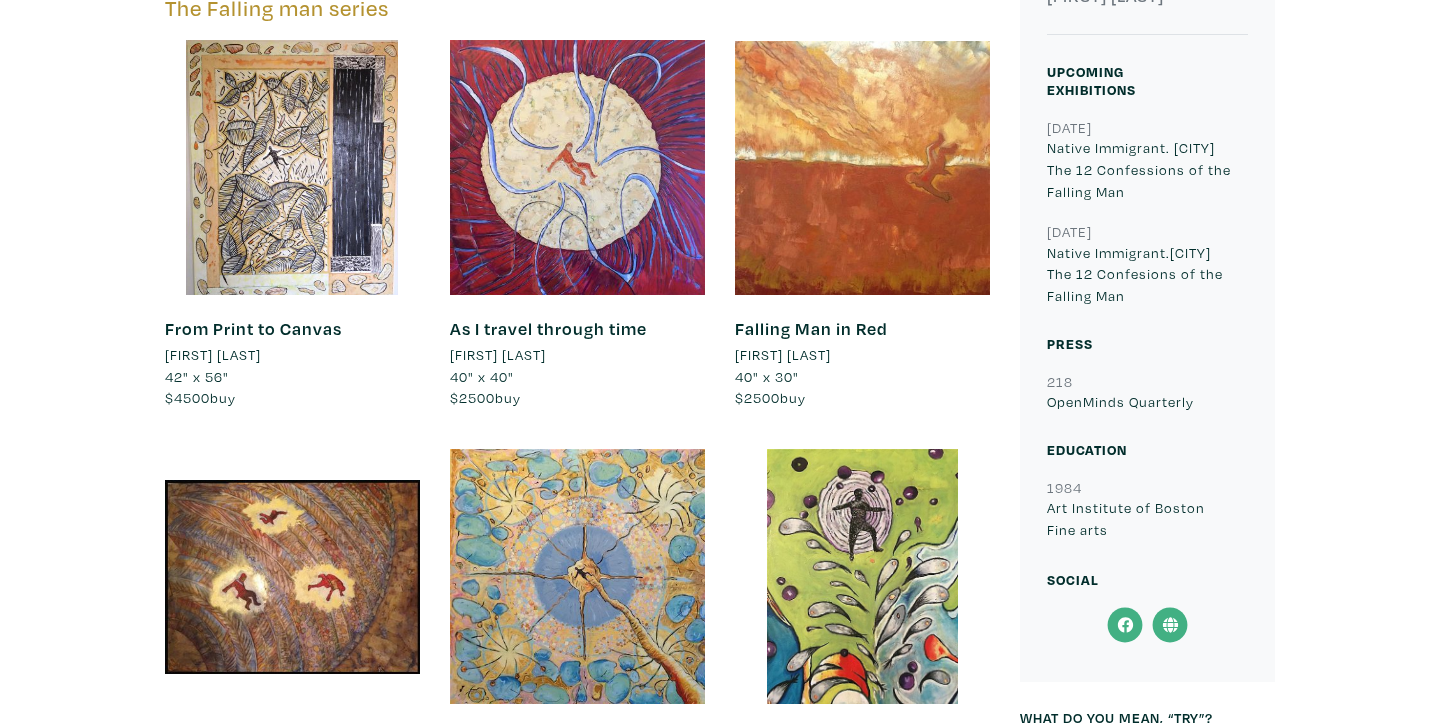 click at bounding box center [862, 167] 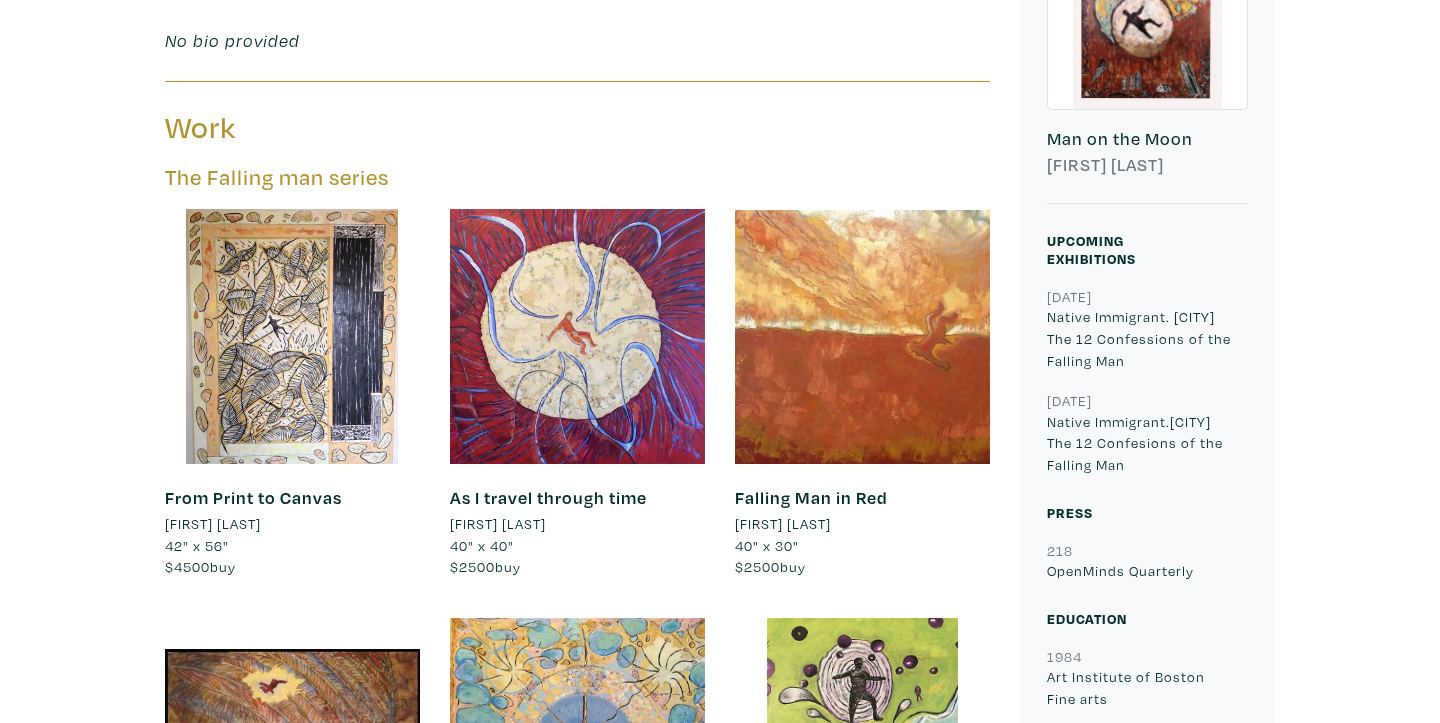 scroll, scrollTop: 719, scrollLeft: 0, axis: vertical 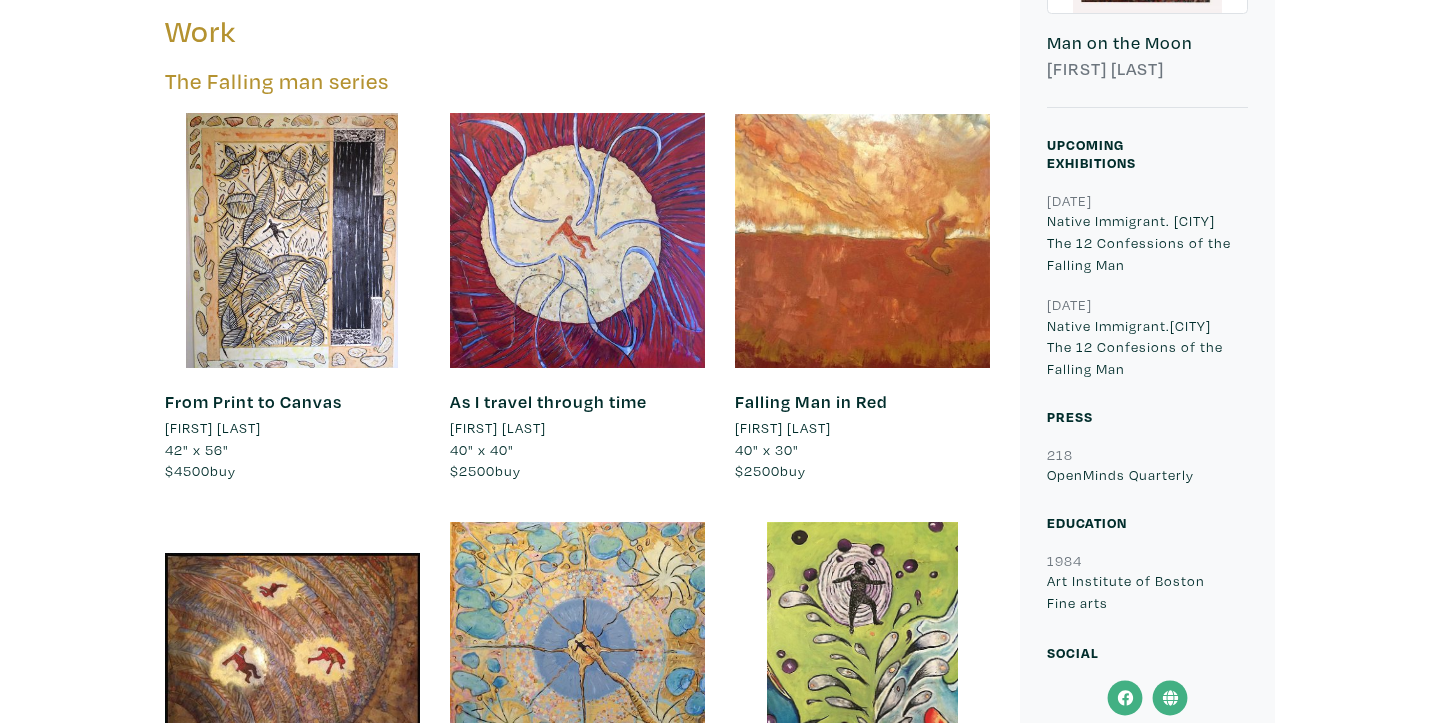 click at bounding box center (577, 240) 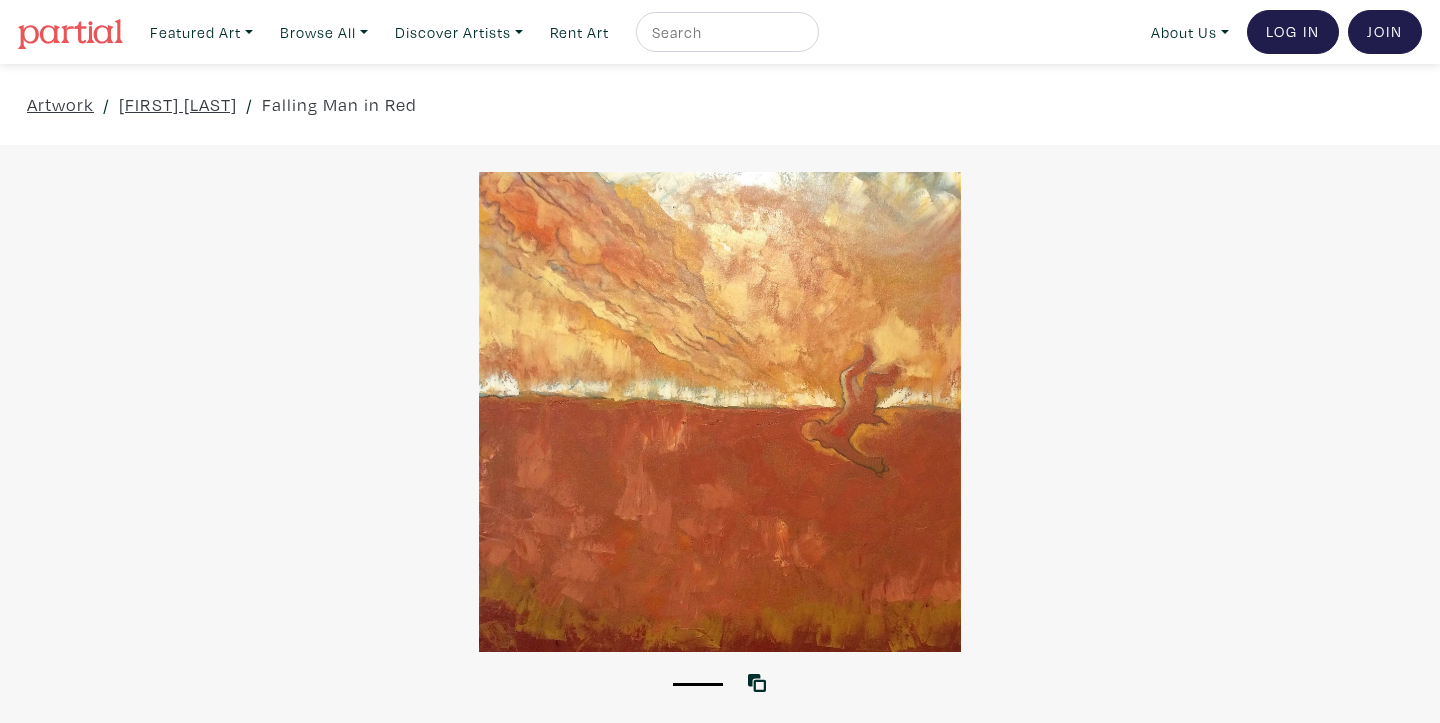 scroll, scrollTop: 0, scrollLeft: 0, axis: both 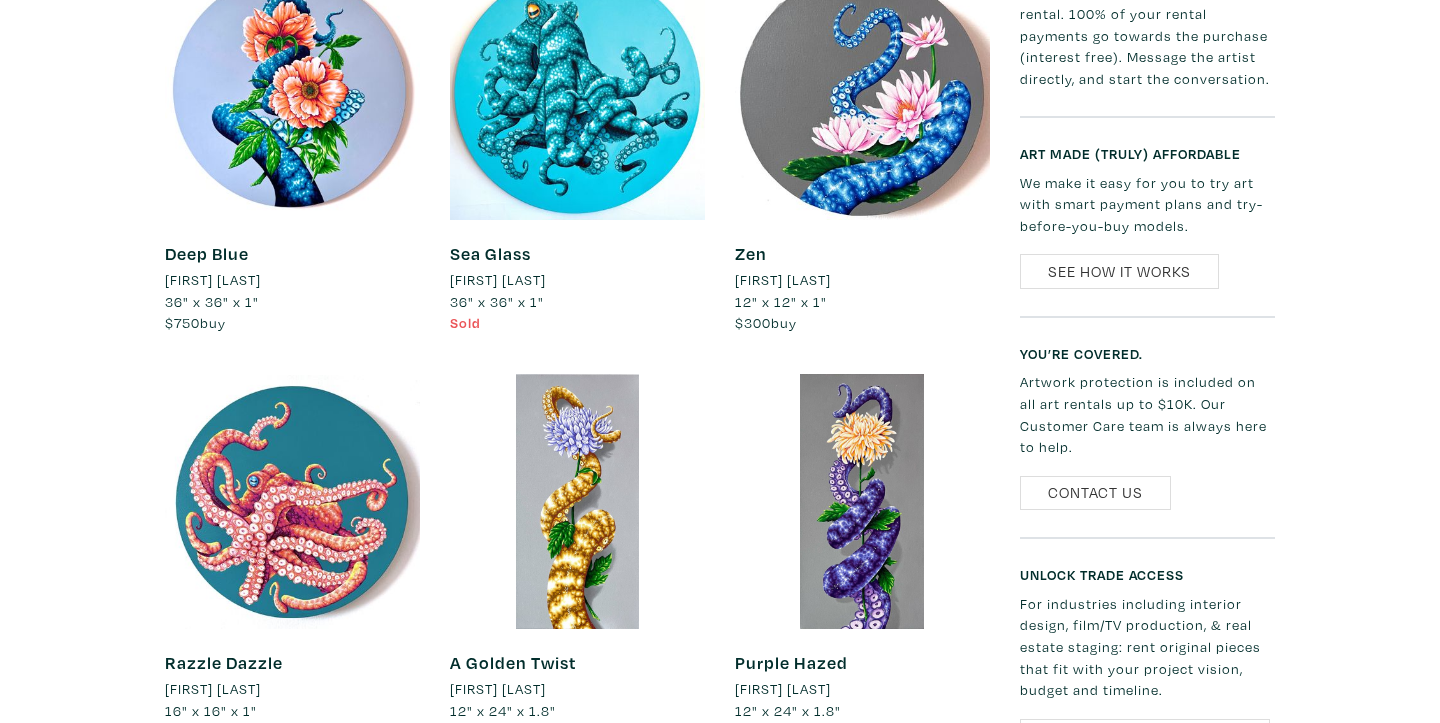 click at bounding box center (577, 501) 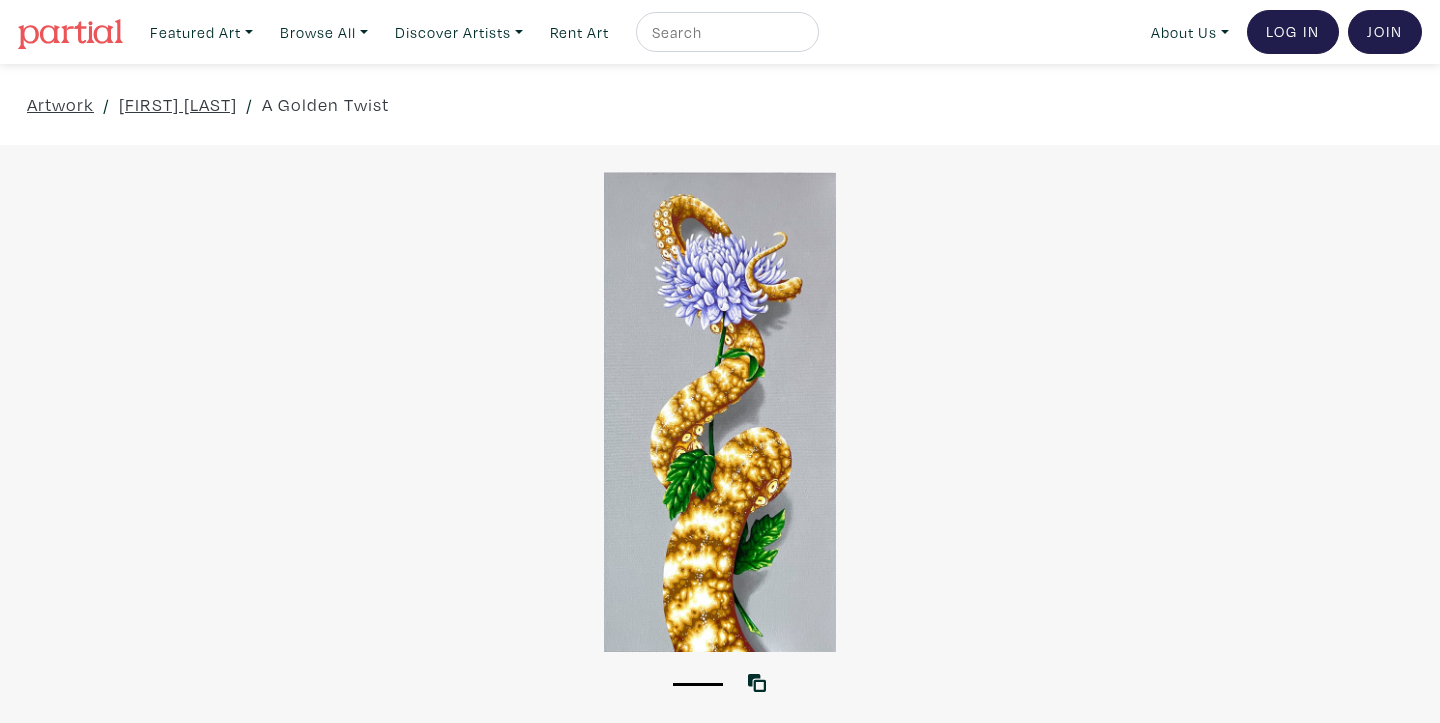 scroll, scrollTop: 0, scrollLeft: 0, axis: both 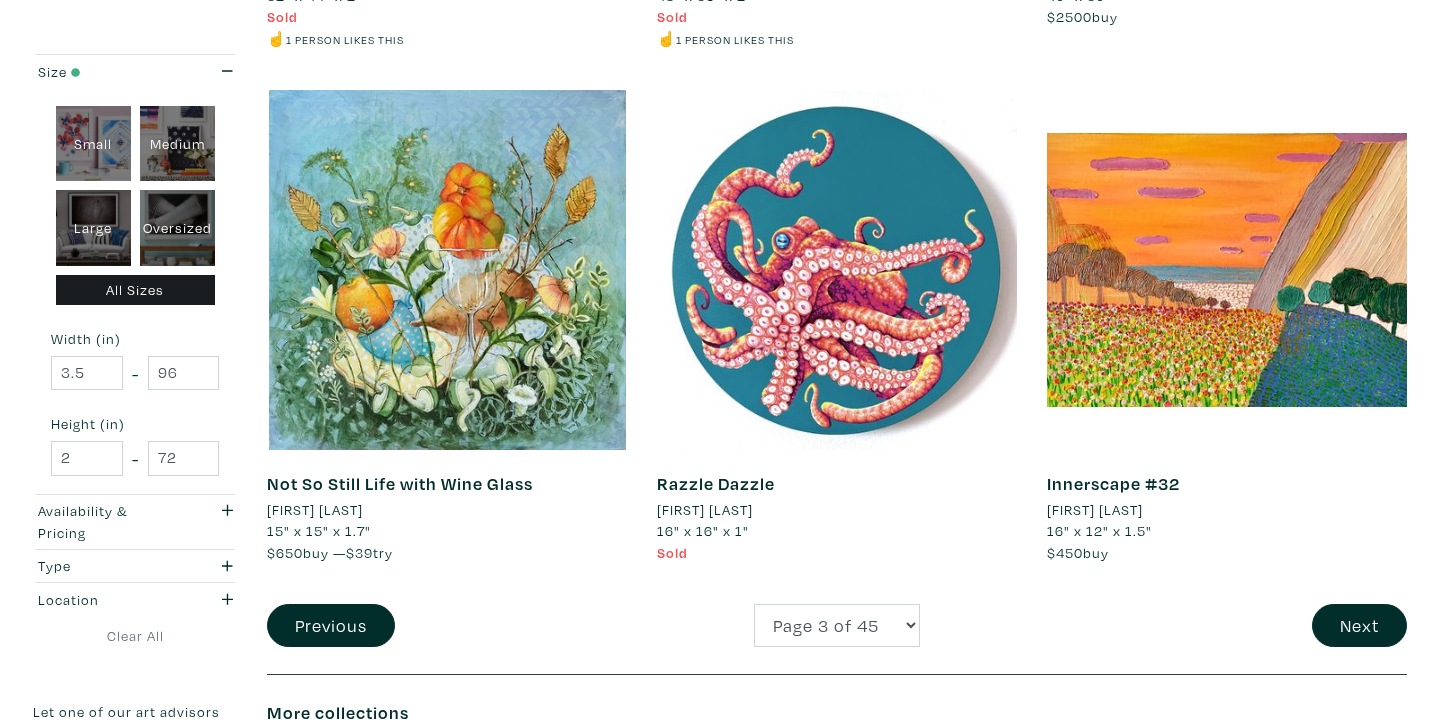 click on "[FIRST] [LAST]" at bounding box center [315, 510] 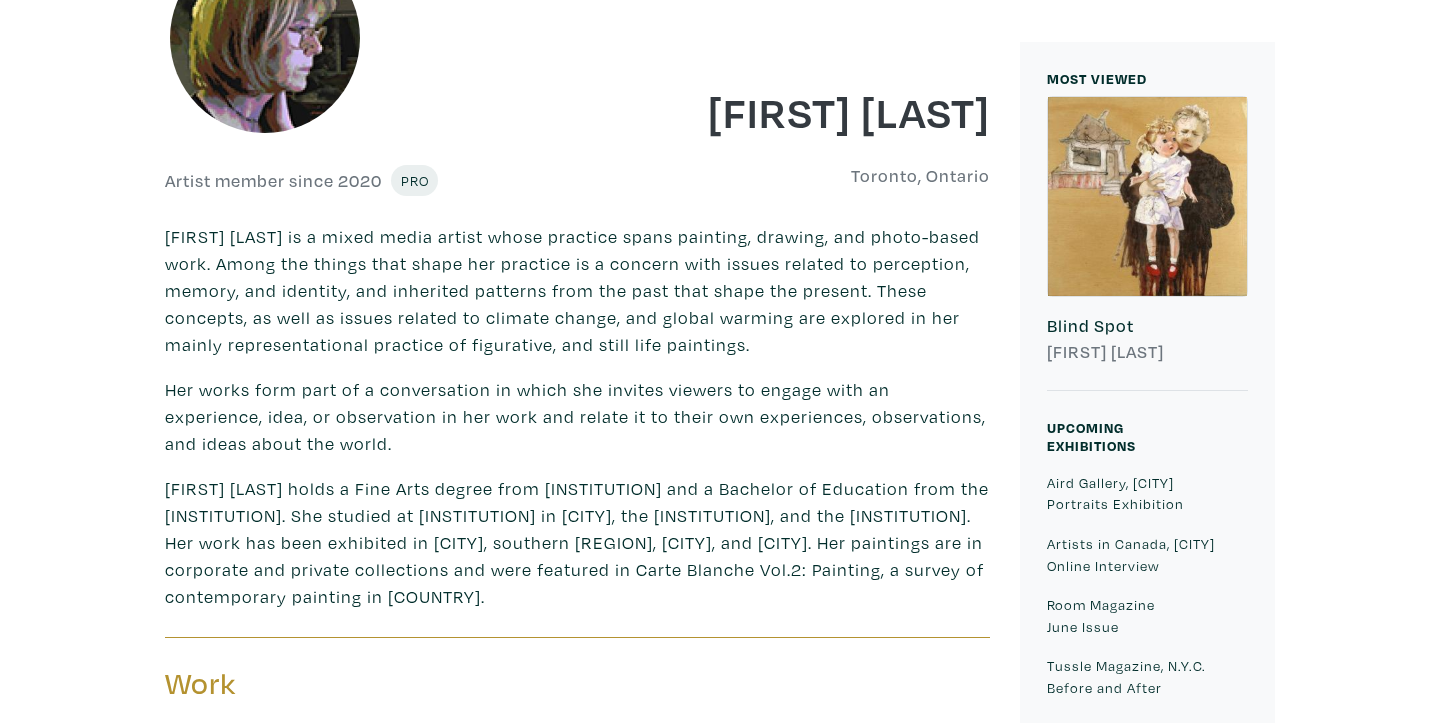 scroll, scrollTop: 1146, scrollLeft: 0, axis: vertical 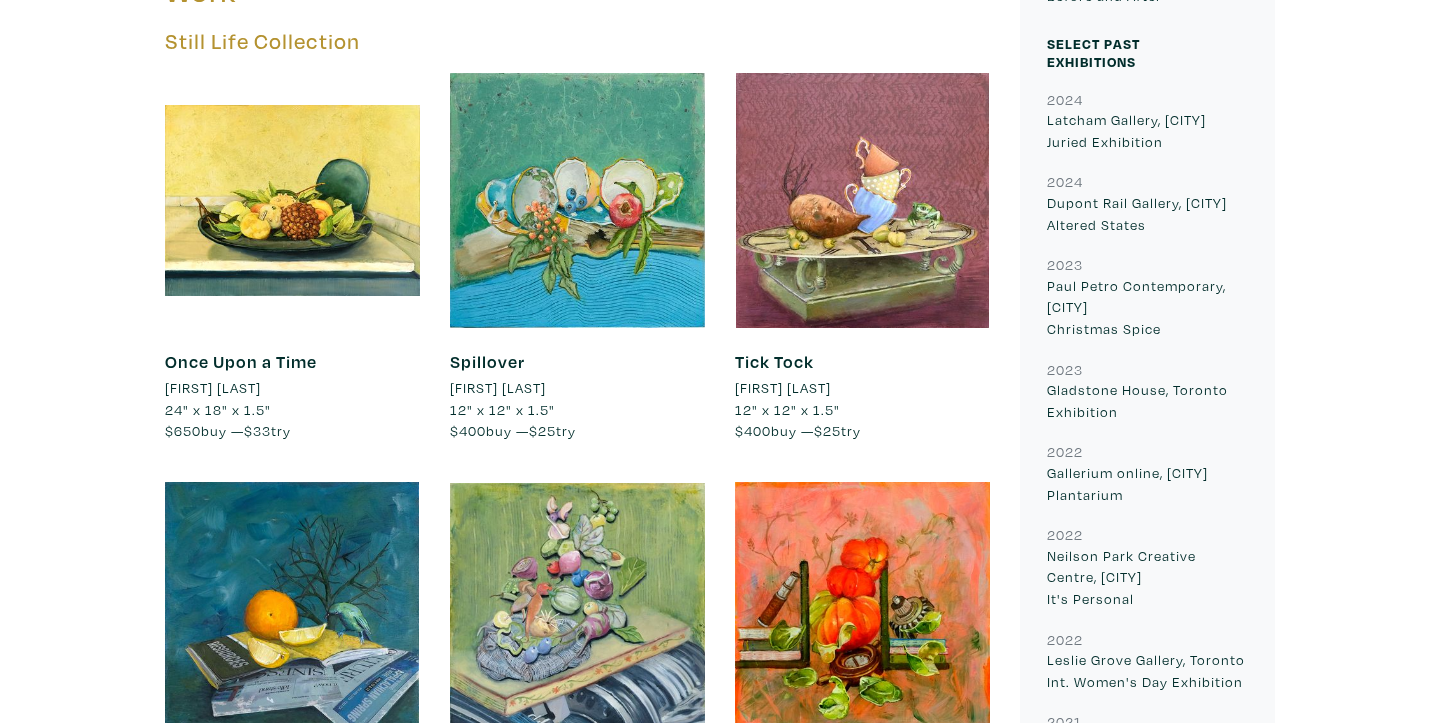 click at bounding box center [862, 200] 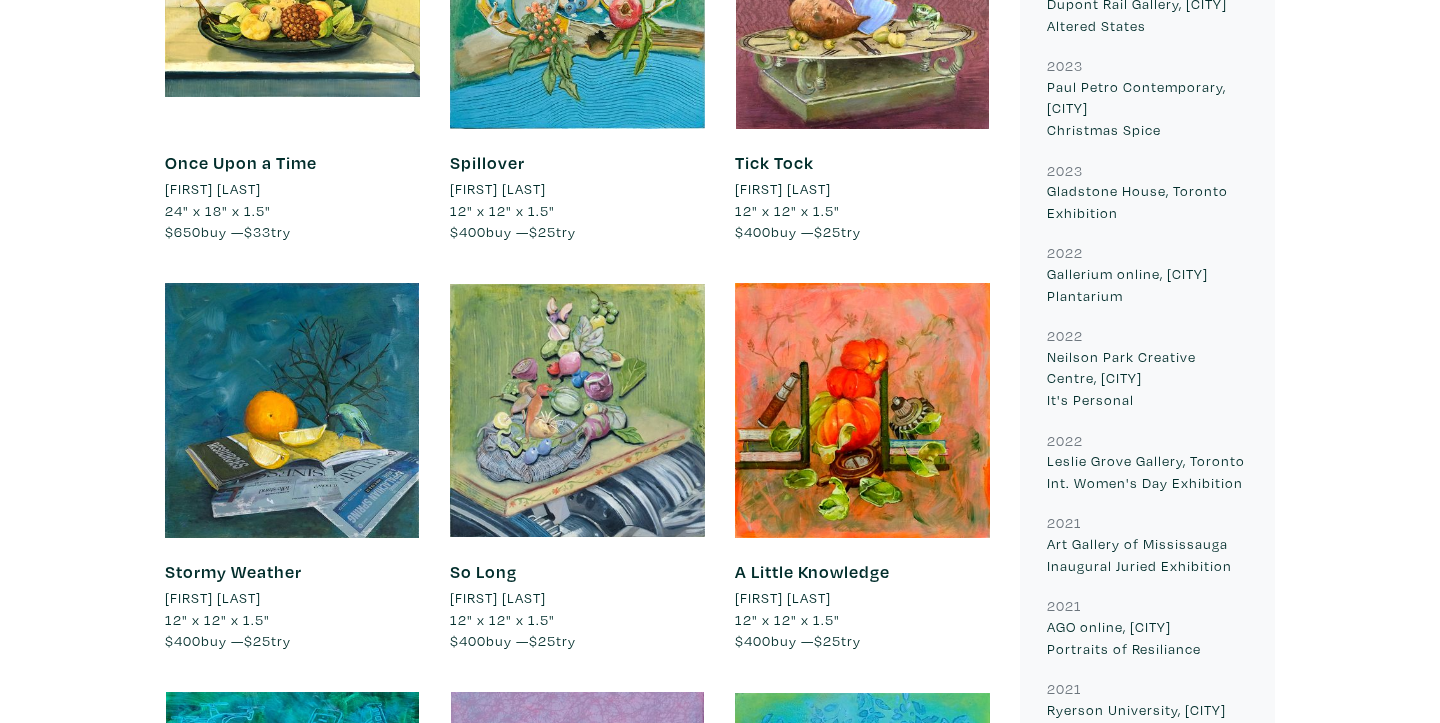 scroll, scrollTop: 1329, scrollLeft: 0, axis: vertical 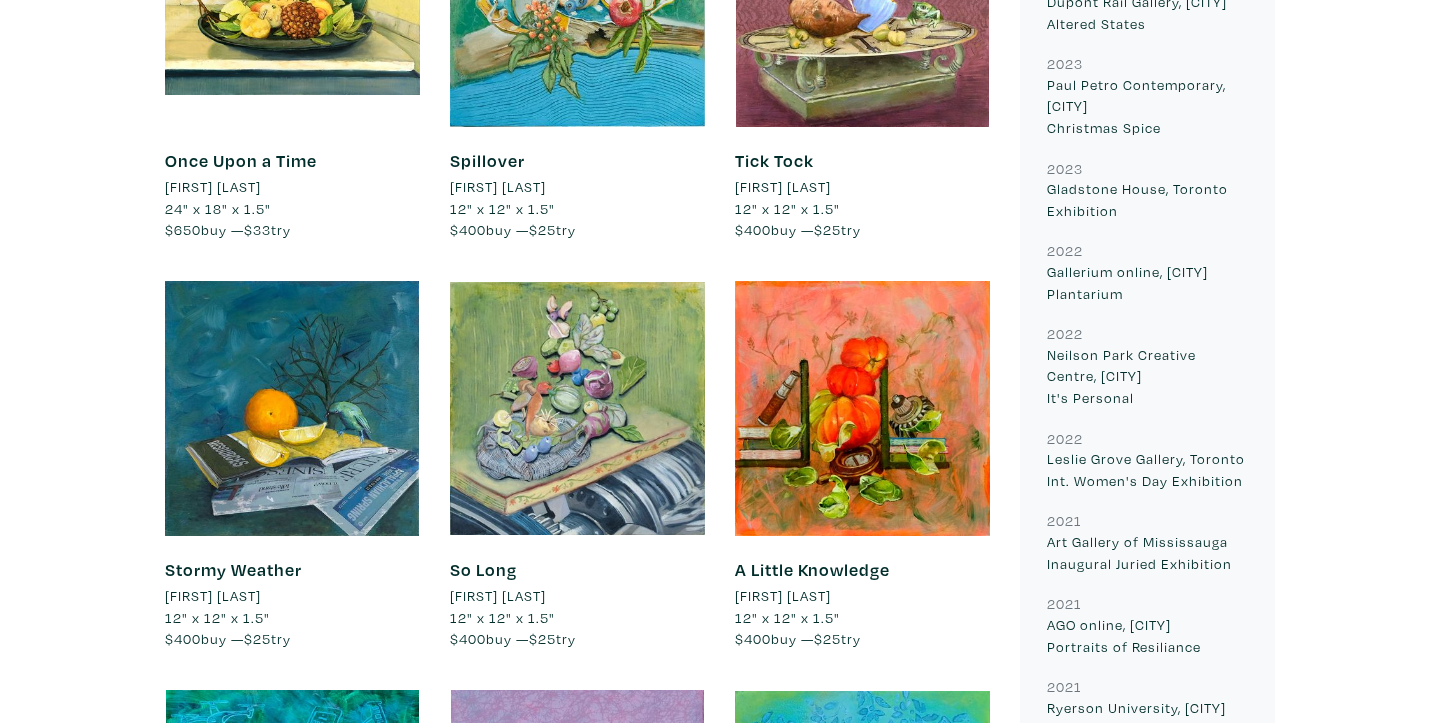 click at bounding box center [577, 408] 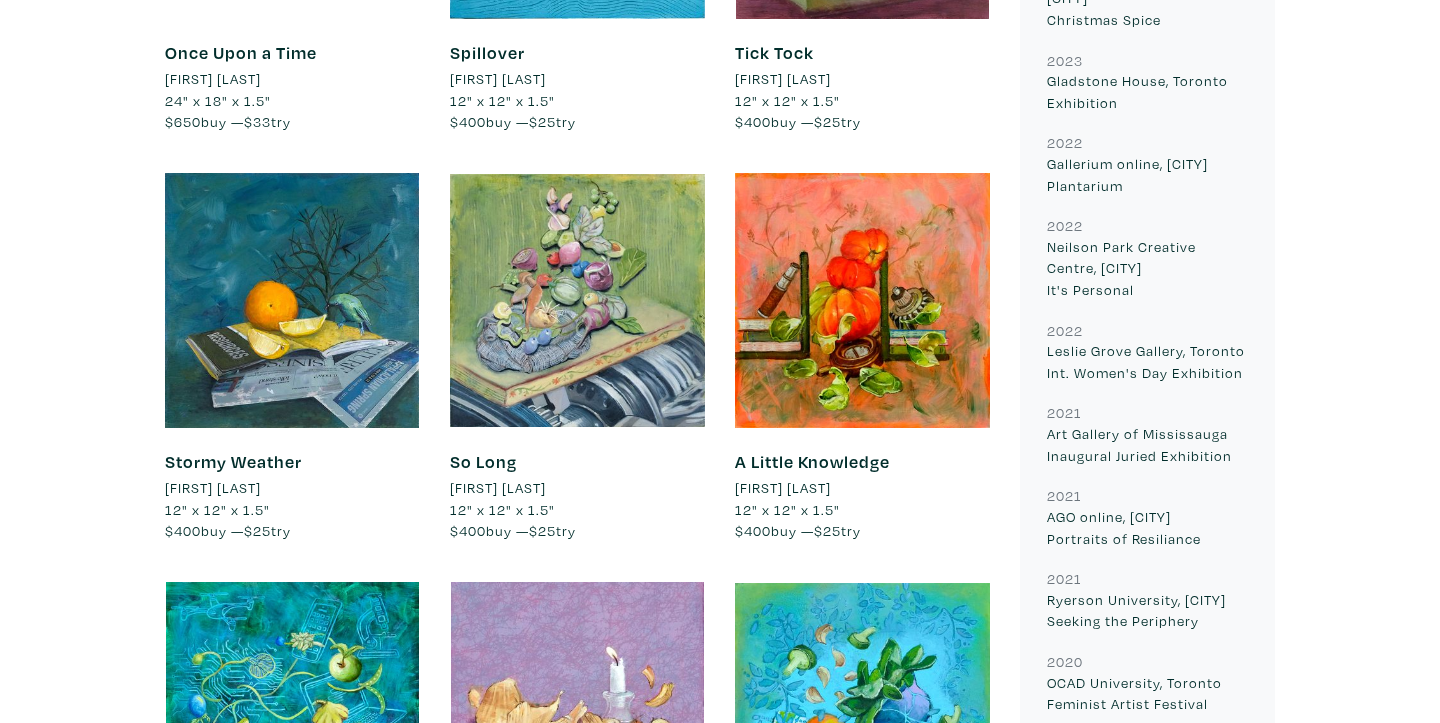 scroll, scrollTop: 1425, scrollLeft: 0, axis: vertical 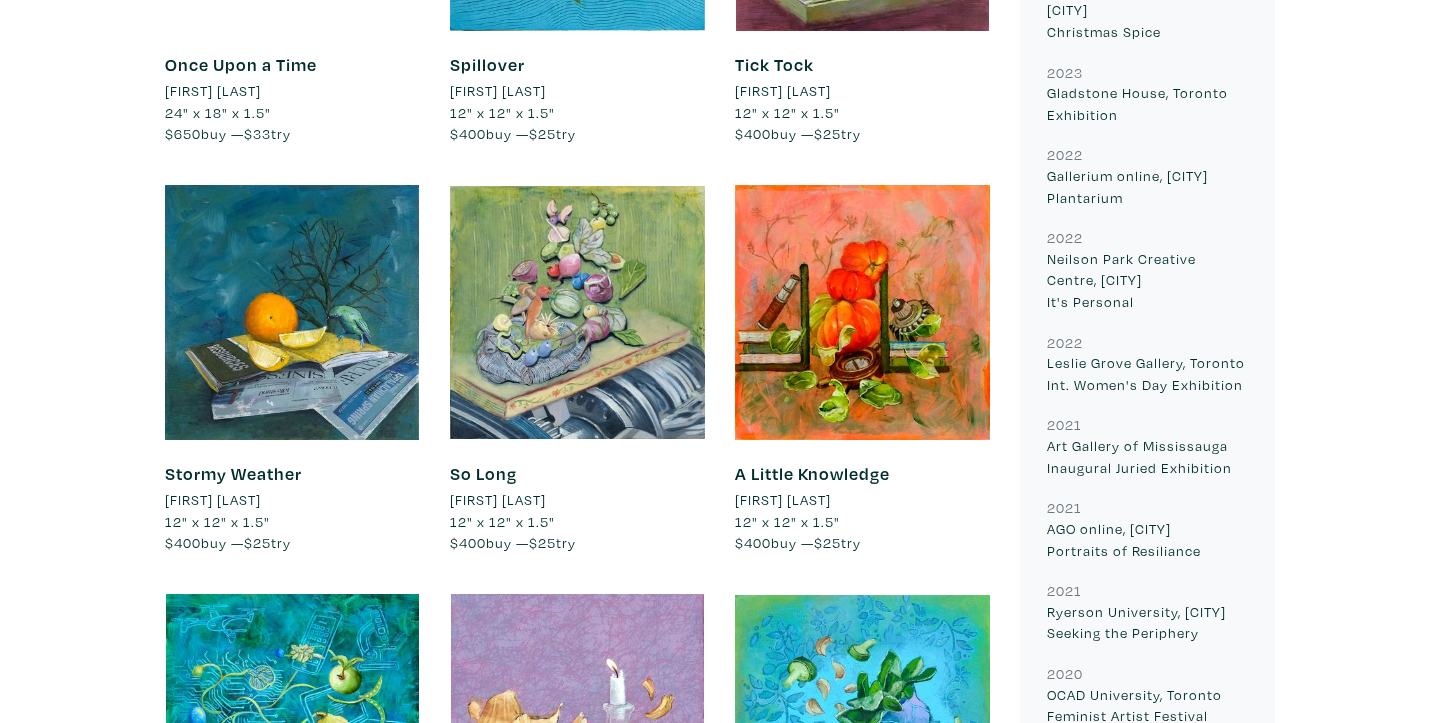 click at bounding box center (862, 312) 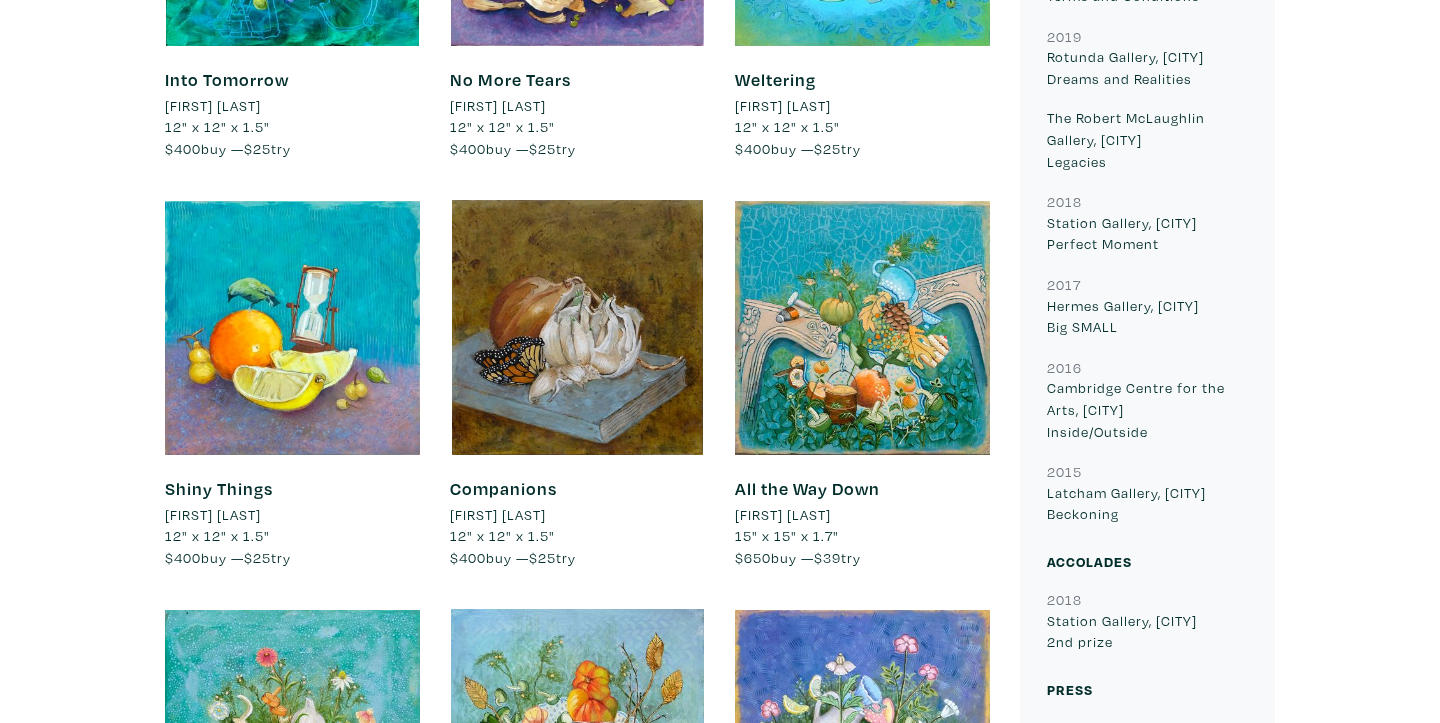 scroll, scrollTop: 2229, scrollLeft: 0, axis: vertical 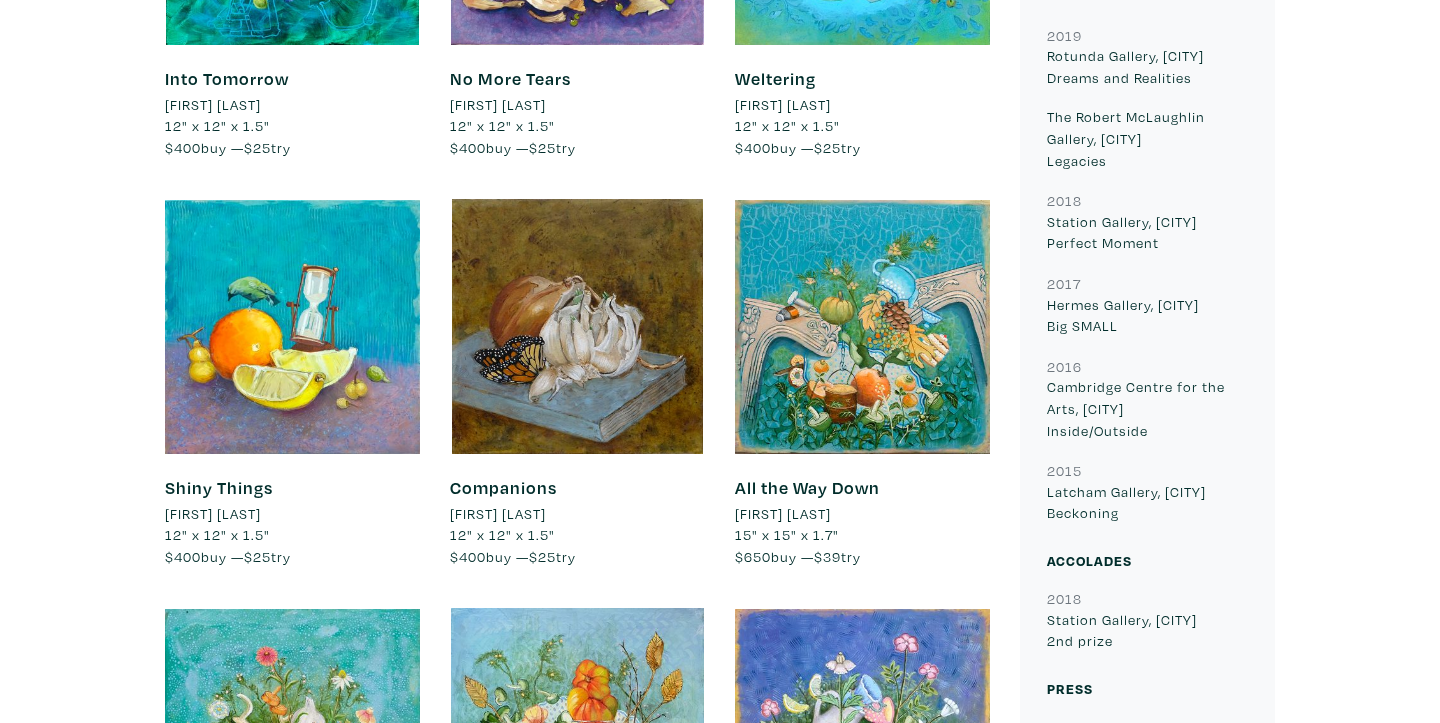 click at bounding box center [862, 326] 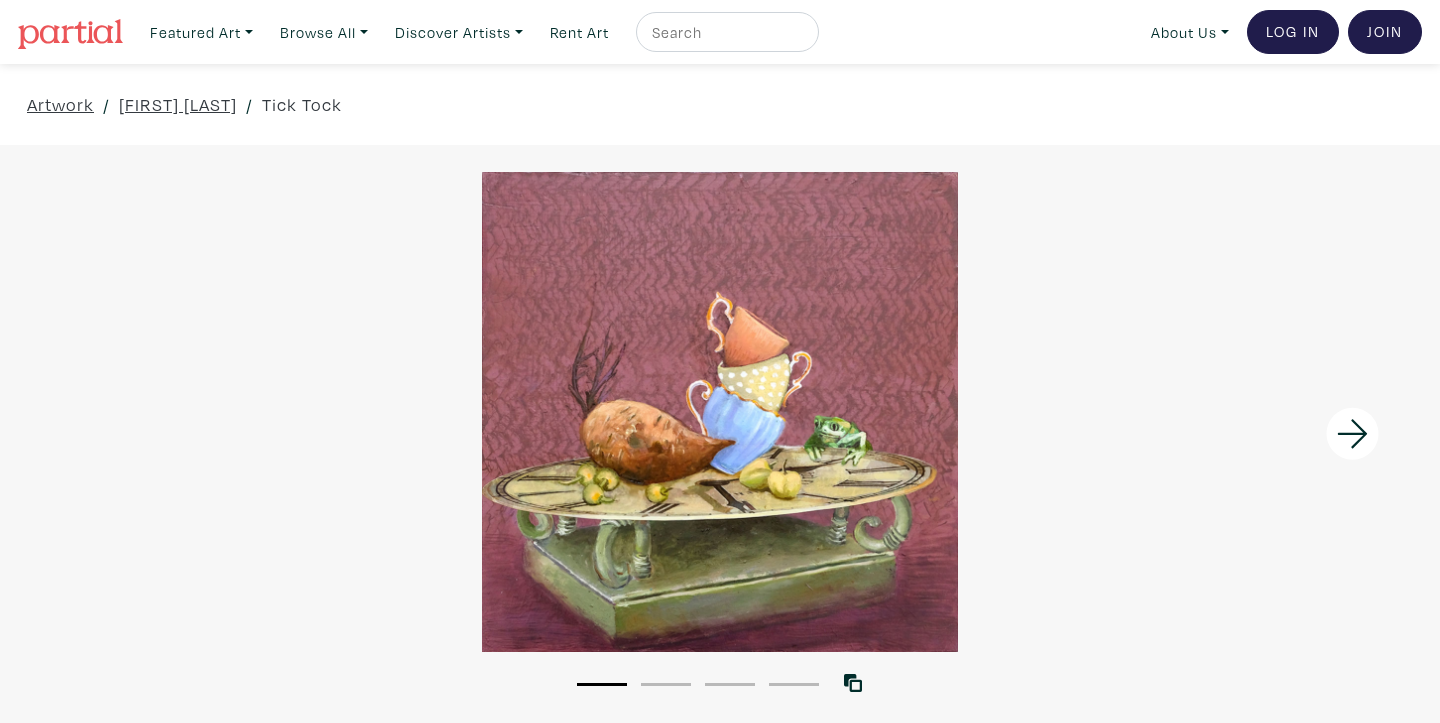 scroll, scrollTop: 0, scrollLeft: 0, axis: both 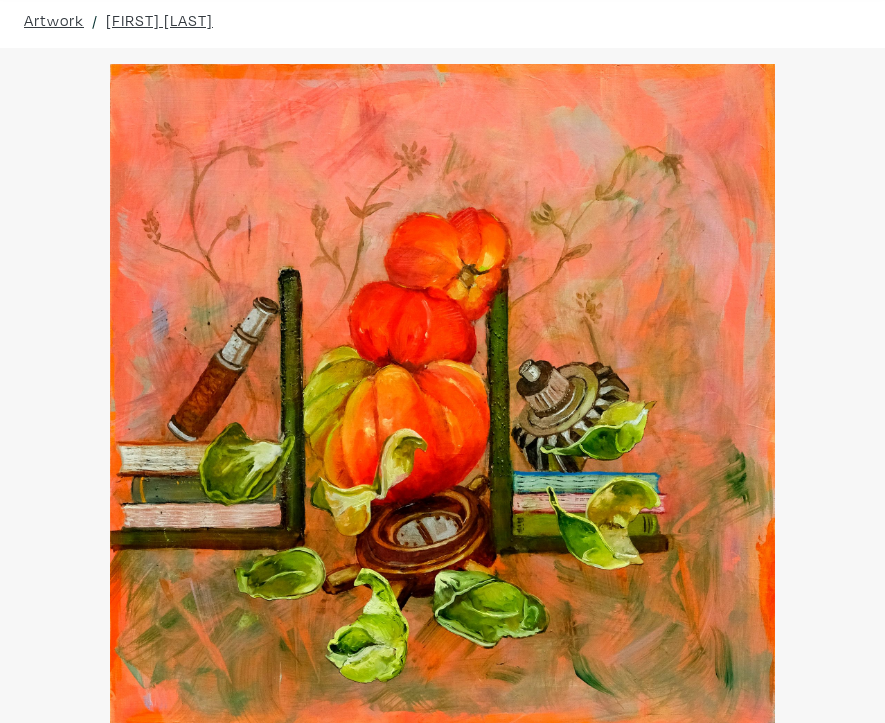 drag, startPoint x: 820, startPoint y: 355, endPoint x: 894, endPoint y: 612, distance: 267.4416 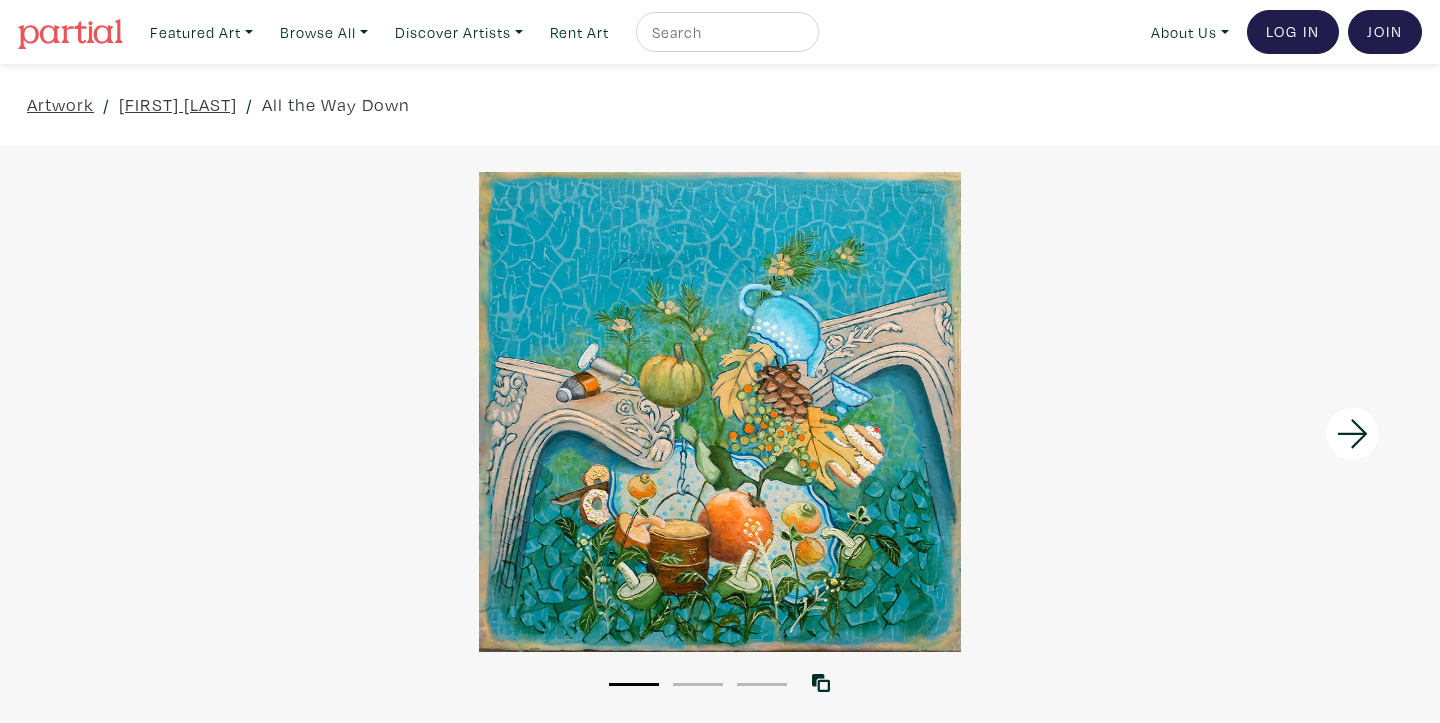 scroll, scrollTop: 0, scrollLeft: 0, axis: both 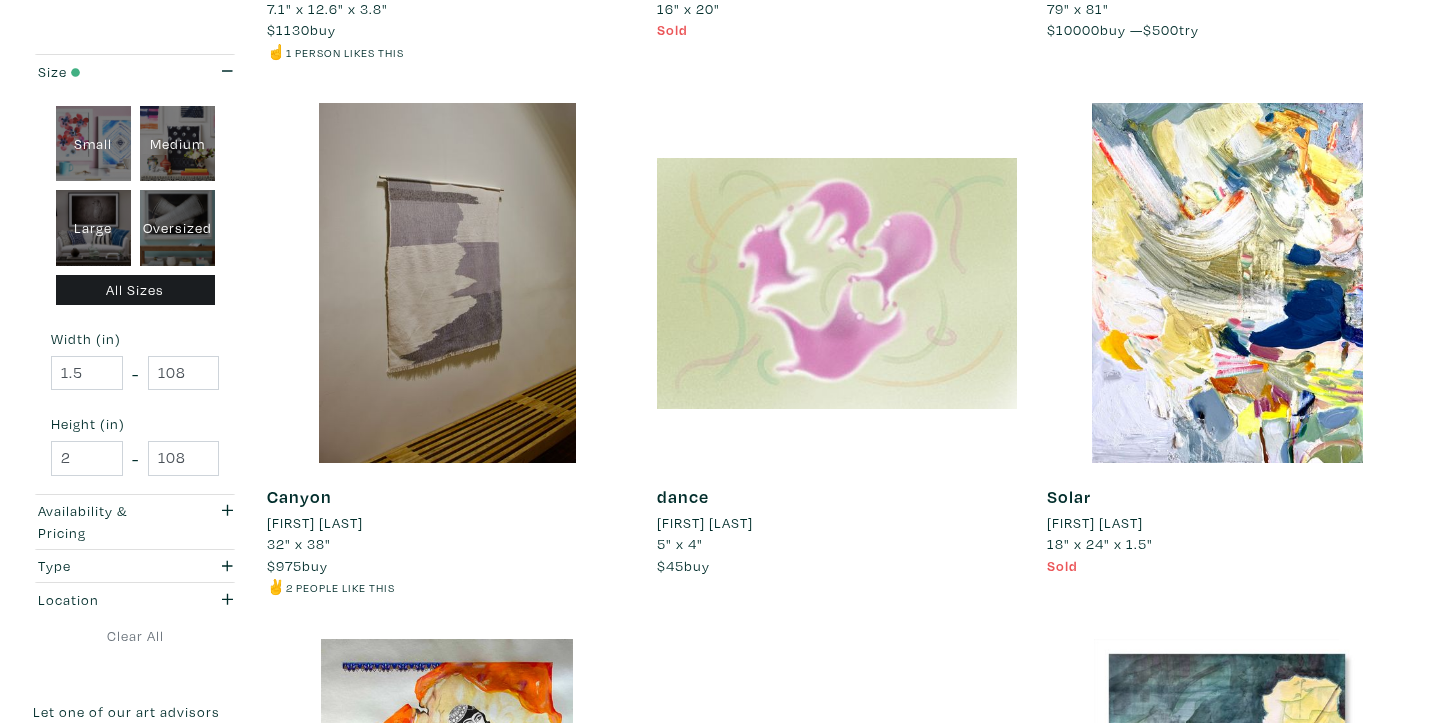 click on "[FIRST] [LAST]" at bounding box center (315, 523) 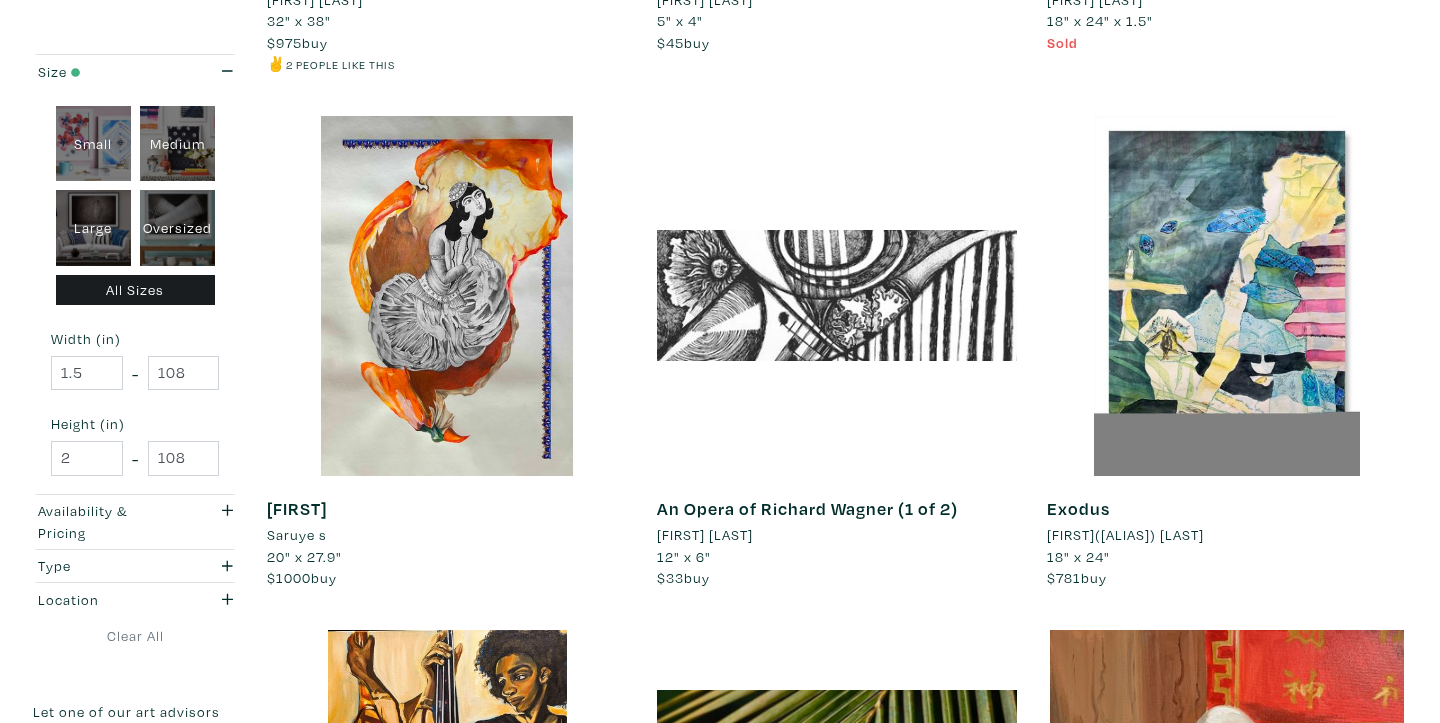 scroll, scrollTop: 3444, scrollLeft: 0, axis: vertical 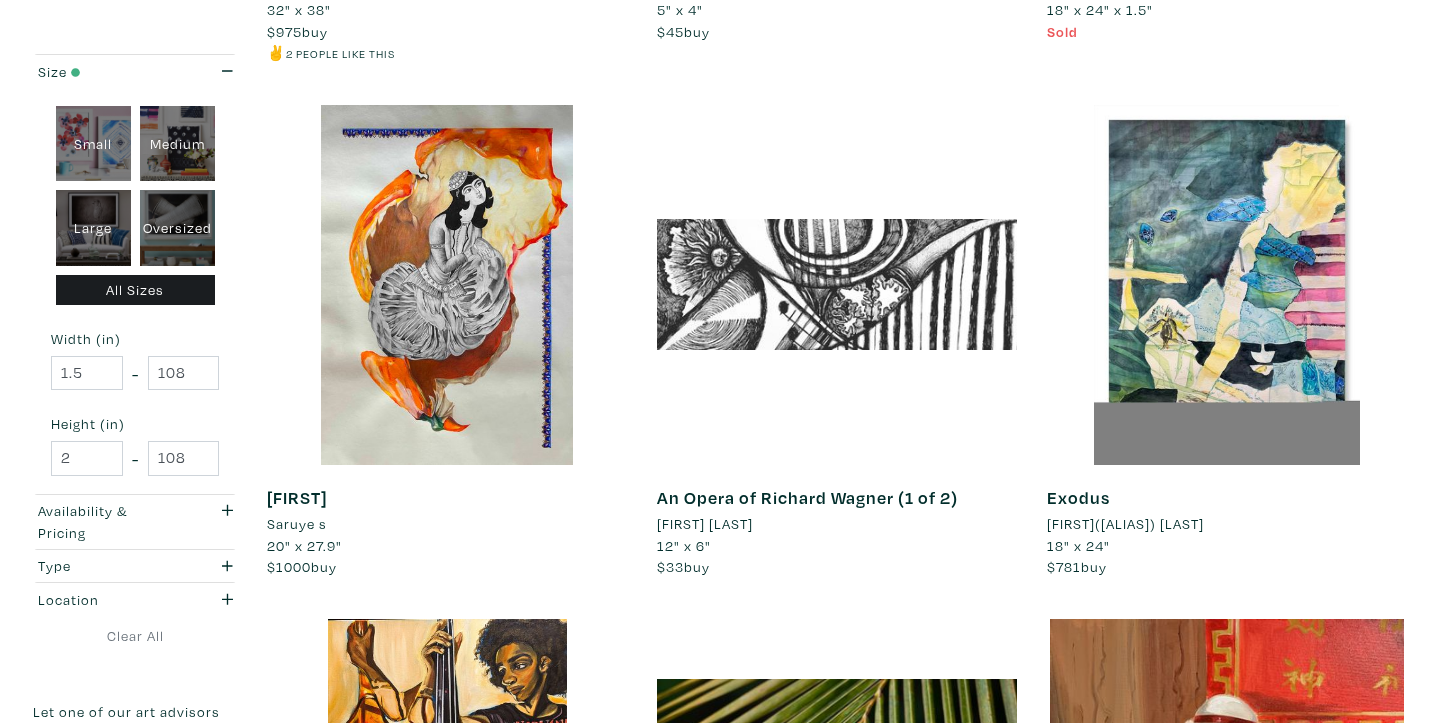 click on "Nhi Nguyen" at bounding box center (705, 524) 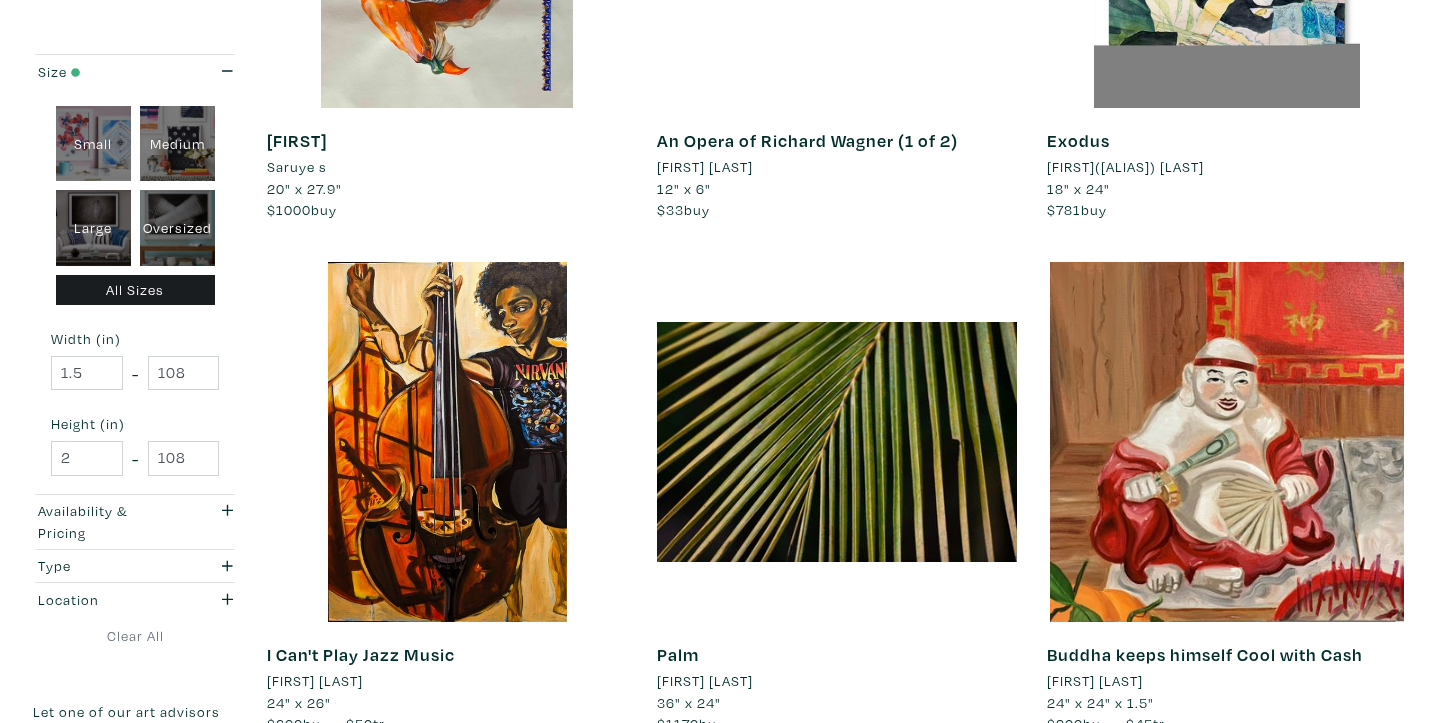 scroll, scrollTop: 3865, scrollLeft: 0, axis: vertical 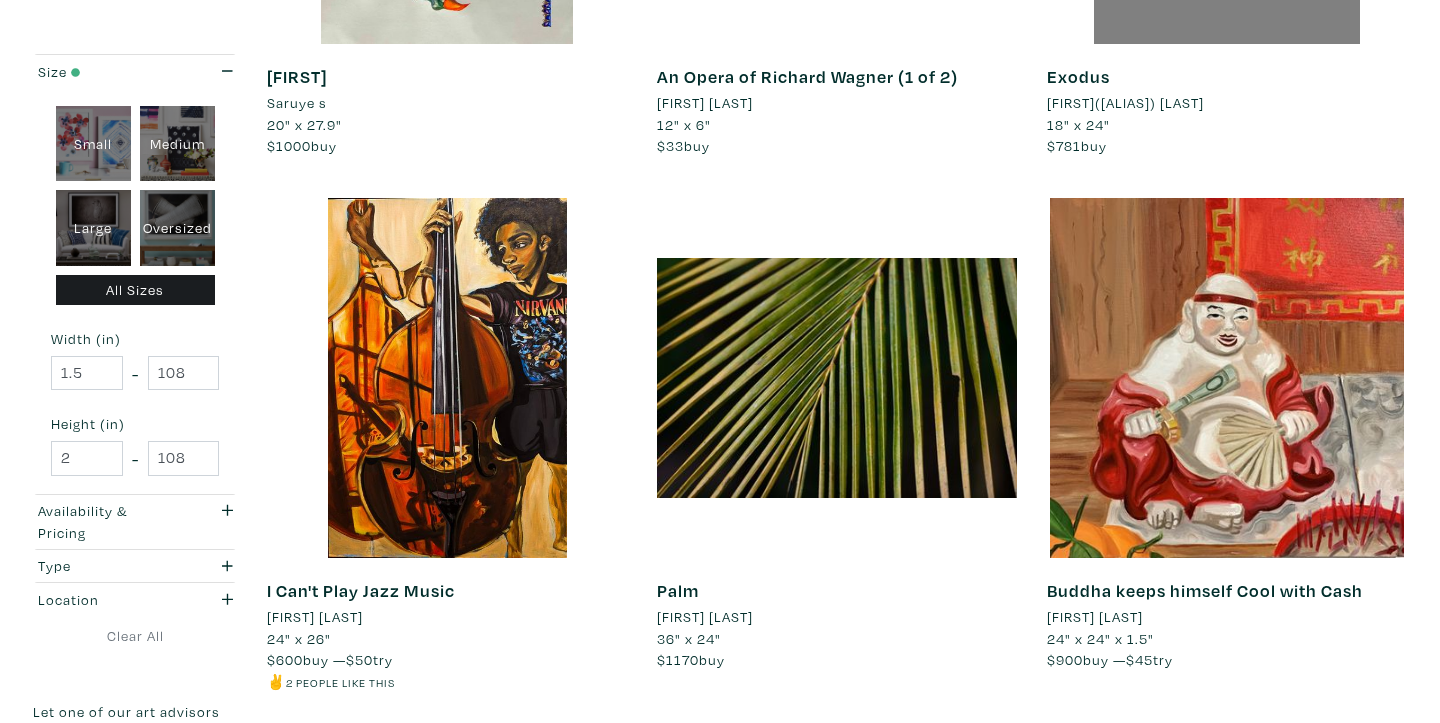 click on "Cassandra Cunningham" at bounding box center (315, 617) 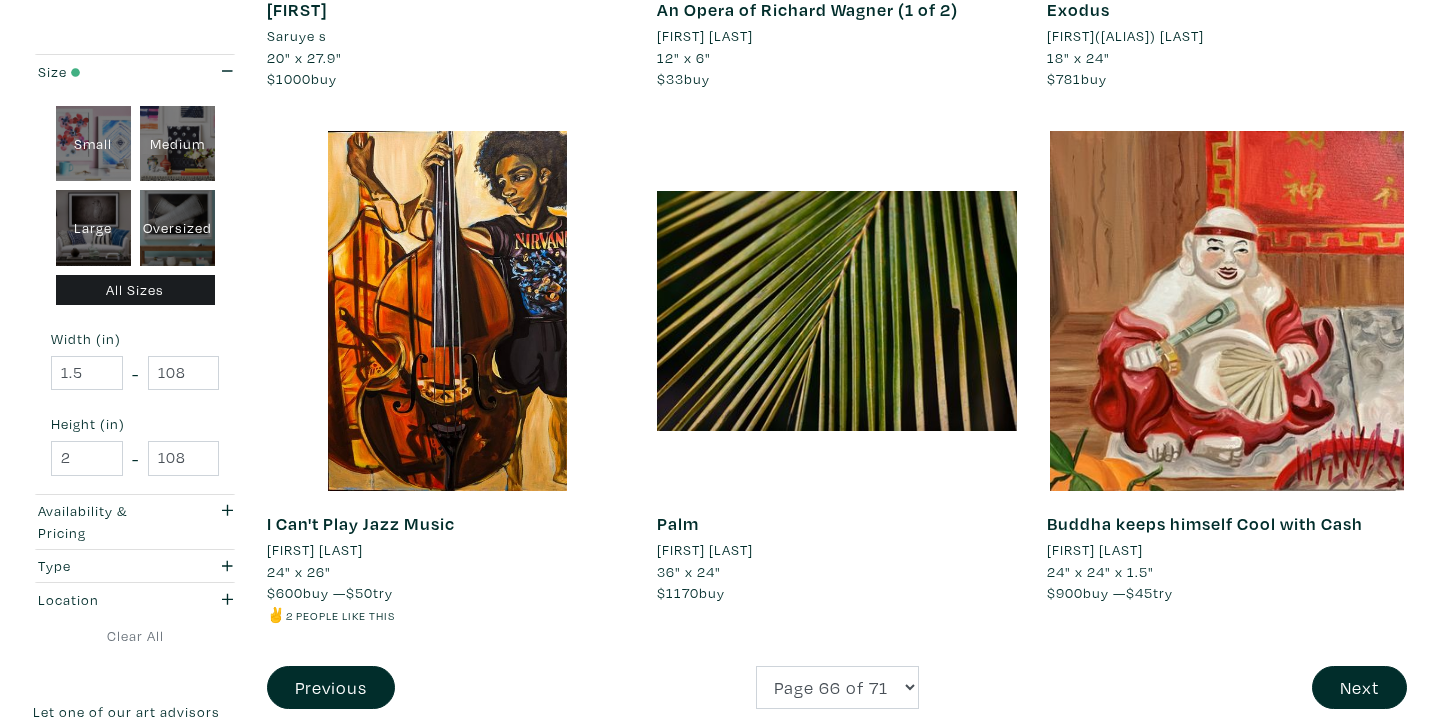 scroll, scrollTop: 3944, scrollLeft: 0, axis: vertical 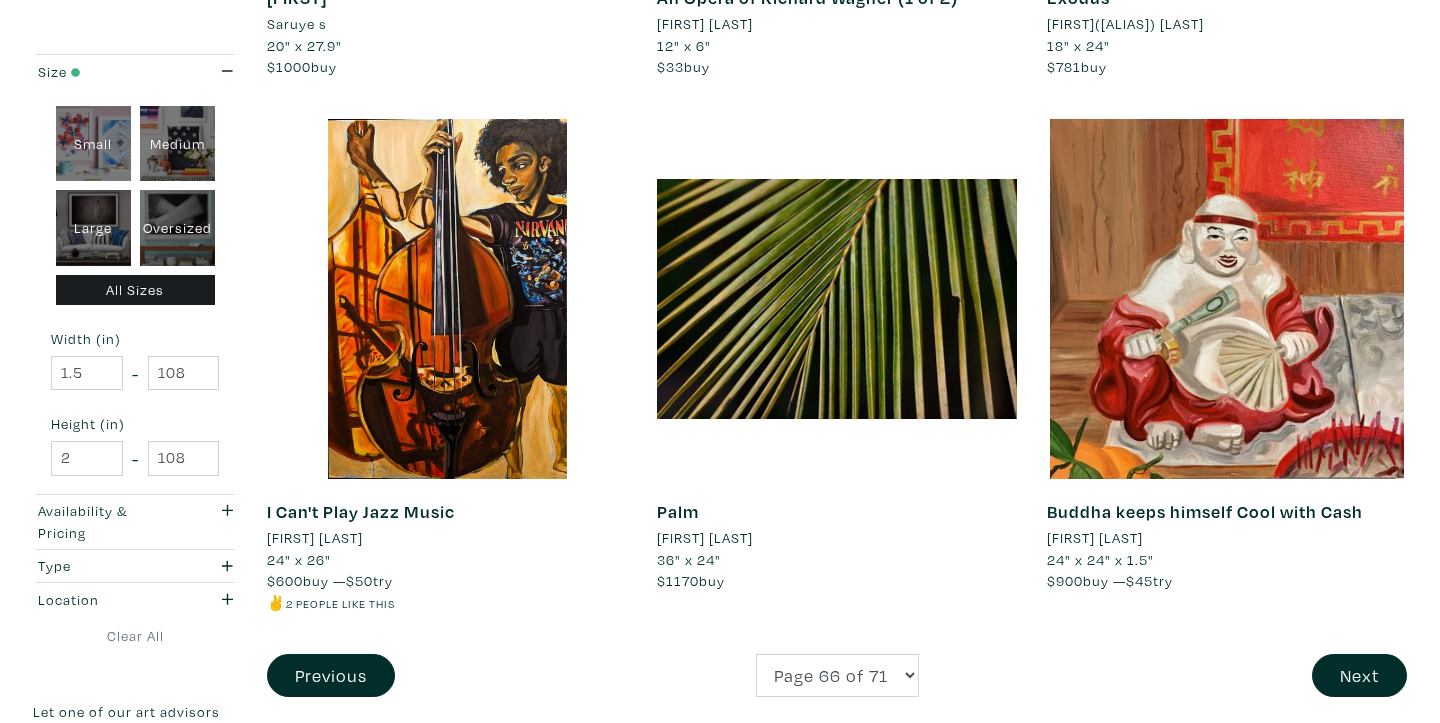 click on "Hau Pham" at bounding box center [1095, 538] 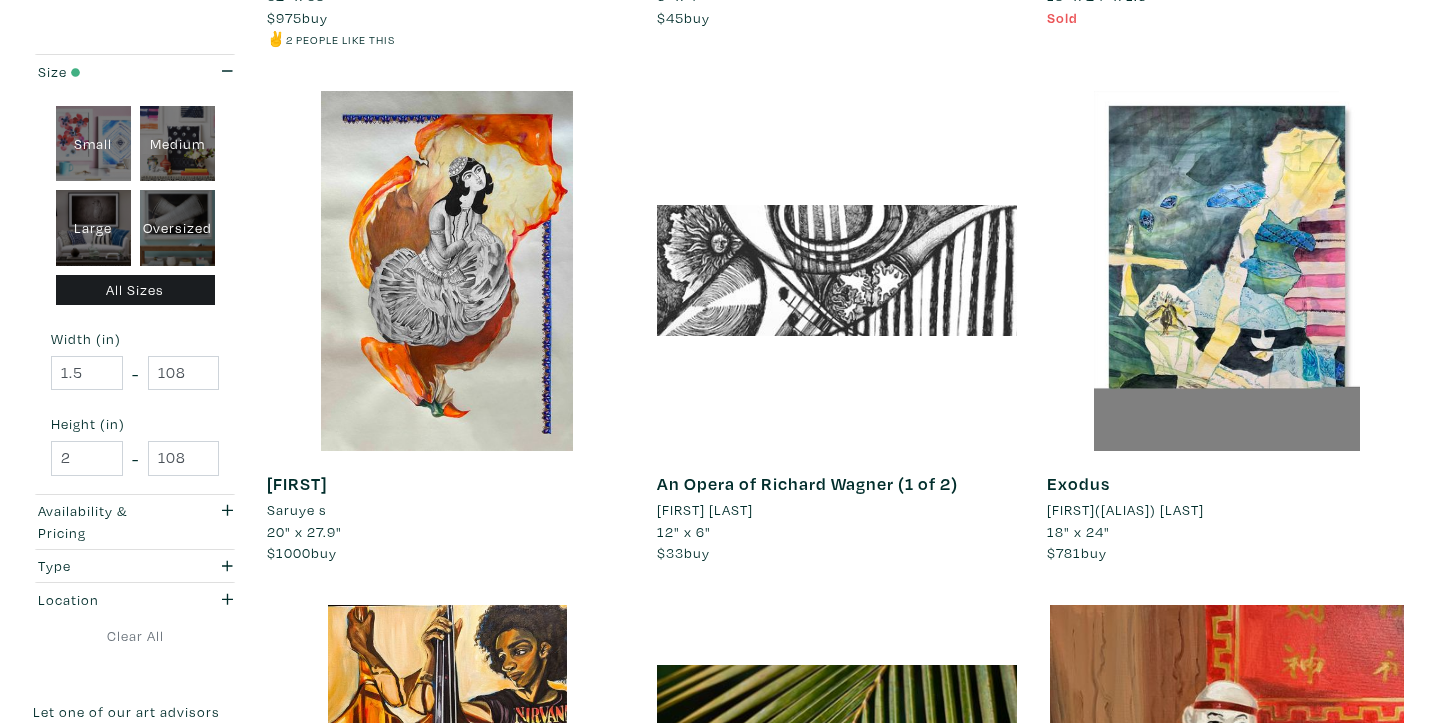 scroll, scrollTop: 3457, scrollLeft: 0, axis: vertical 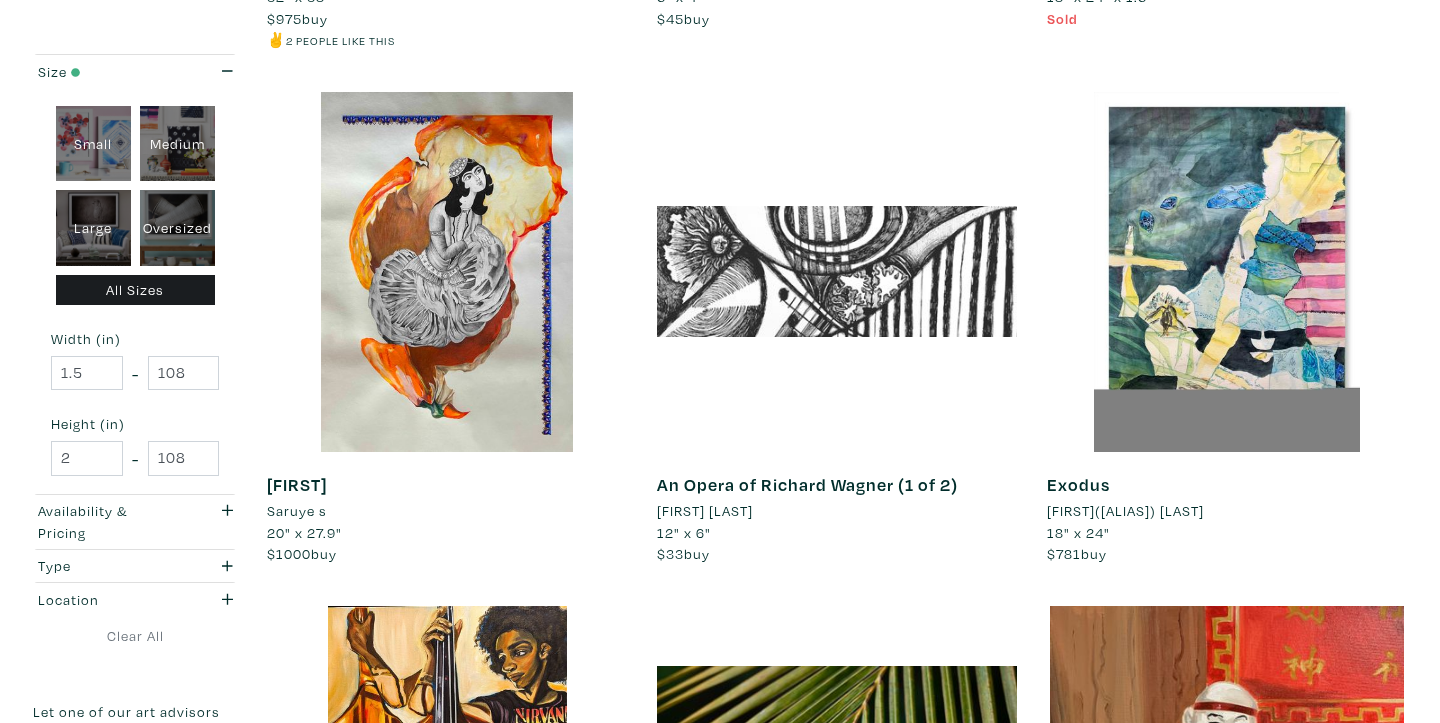 click on "Xijia(Romee)  Lai" at bounding box center [1125, 511] 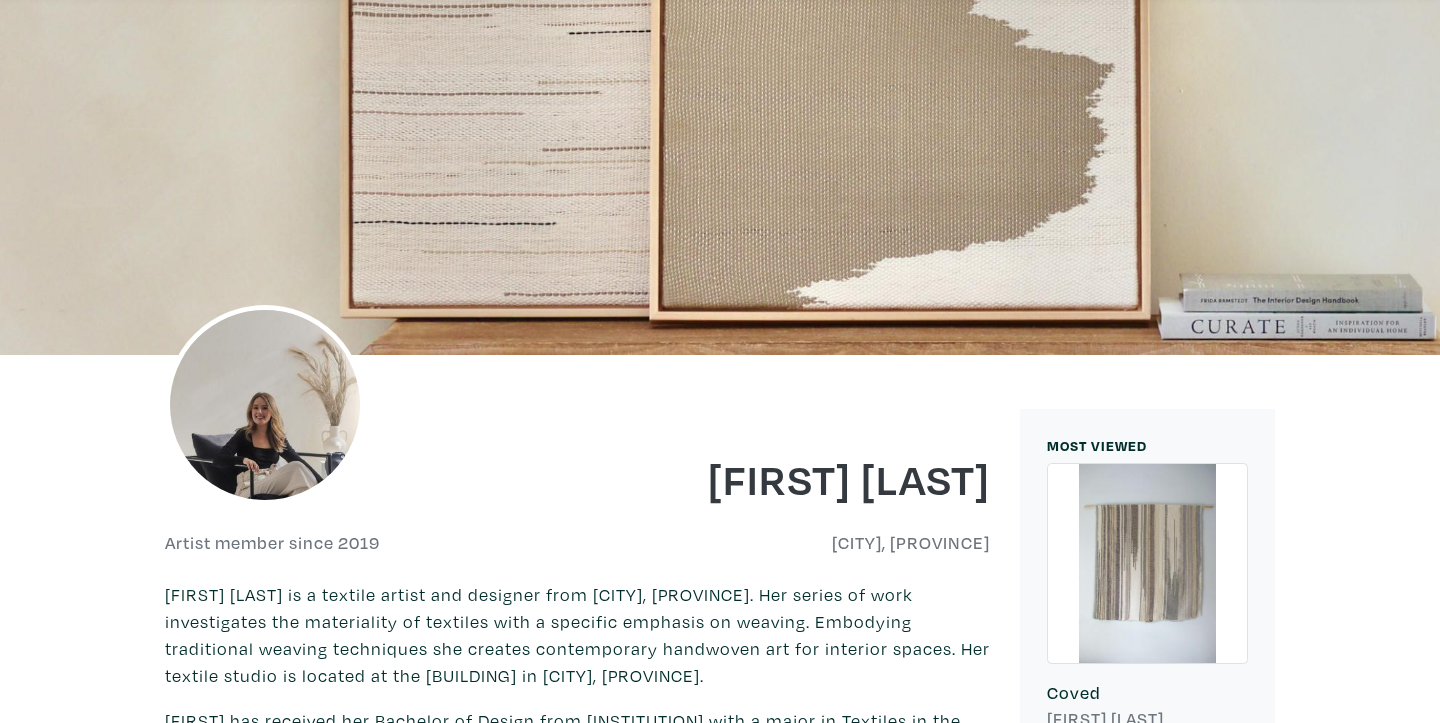scroll, scrollTop: 701, scrollLeft: 0, axis: vertical 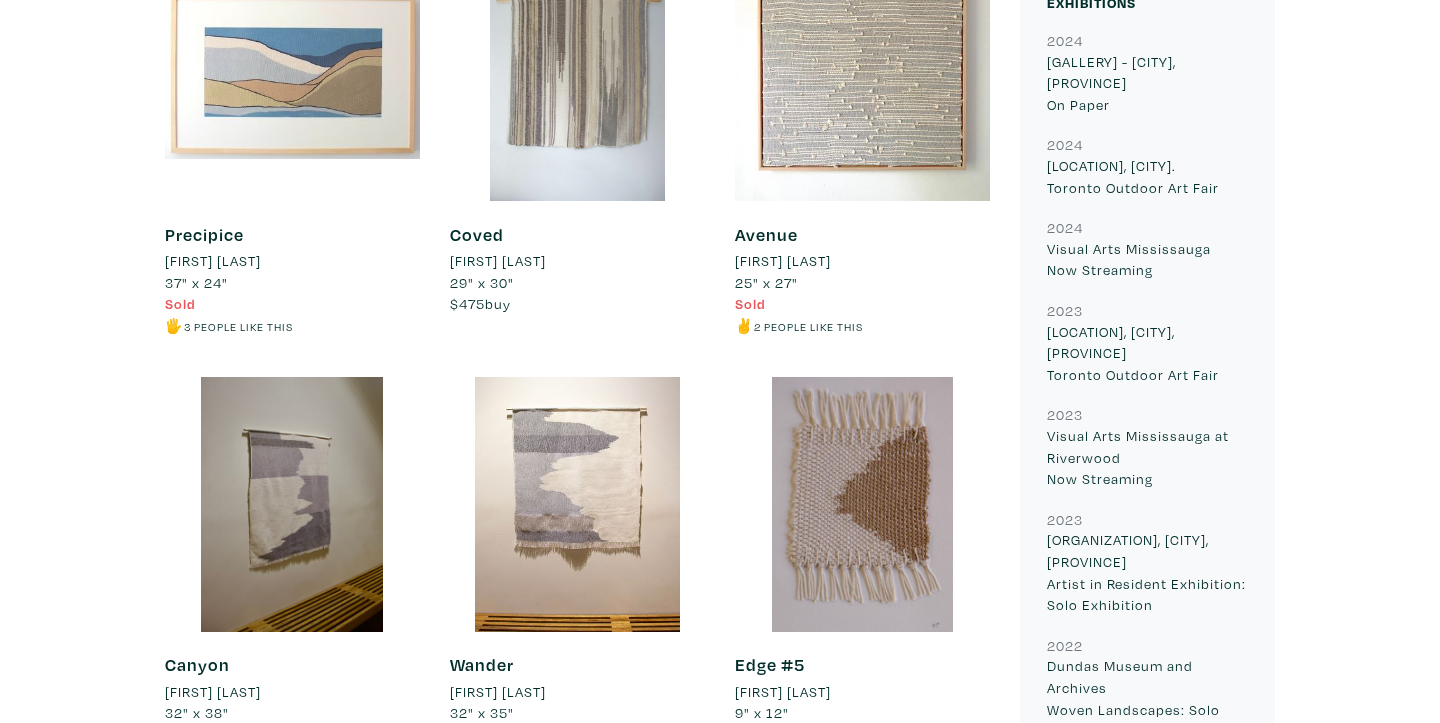 click at bounding box center [577, 504] 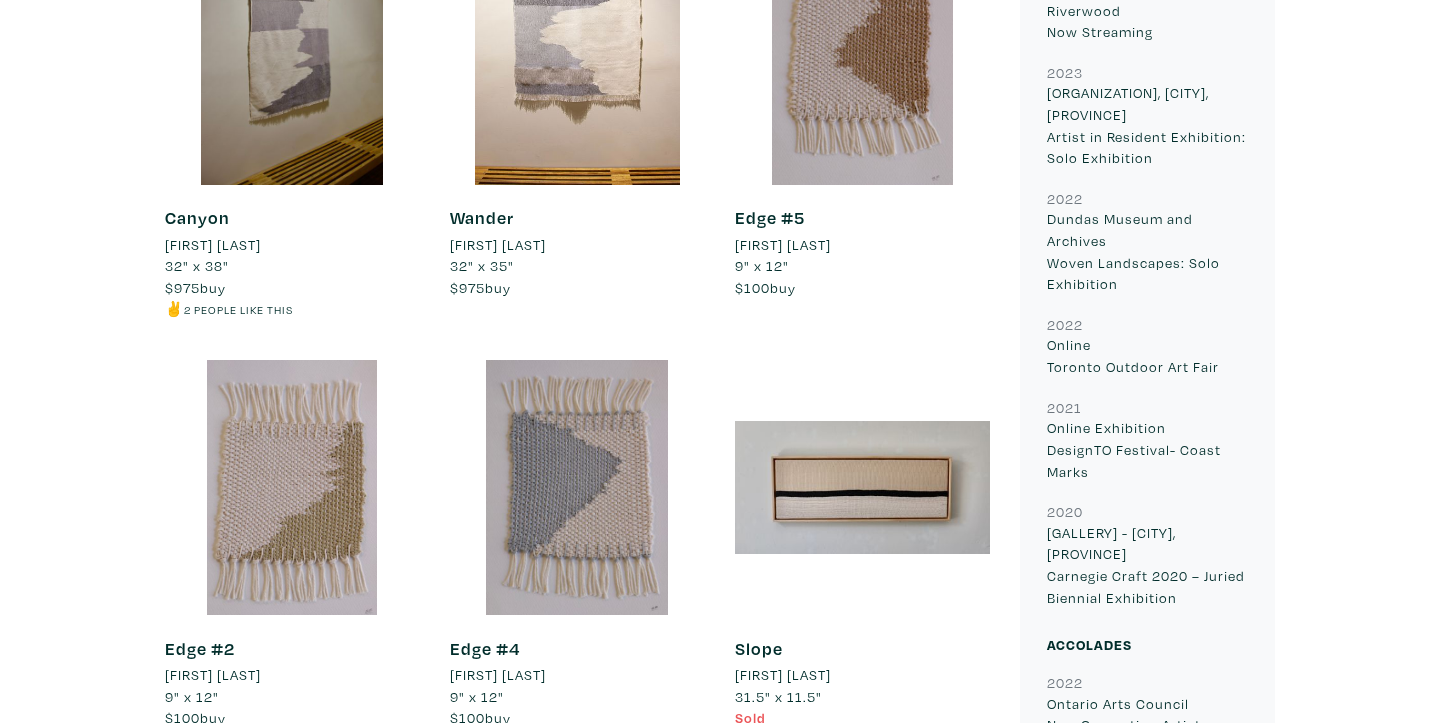scroll, scrollTop: 1628, scrollLeft: 0, axis: vertical 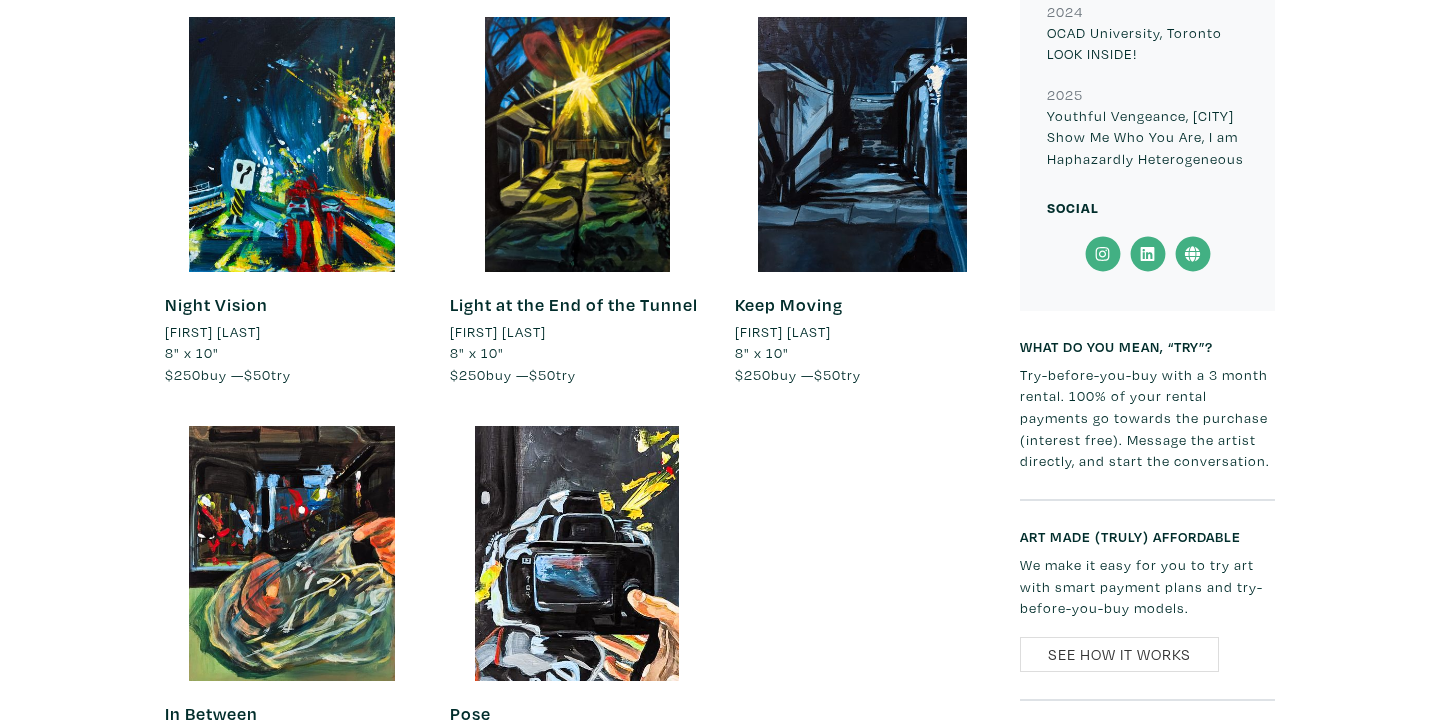 click at bounding box center (862, 144) 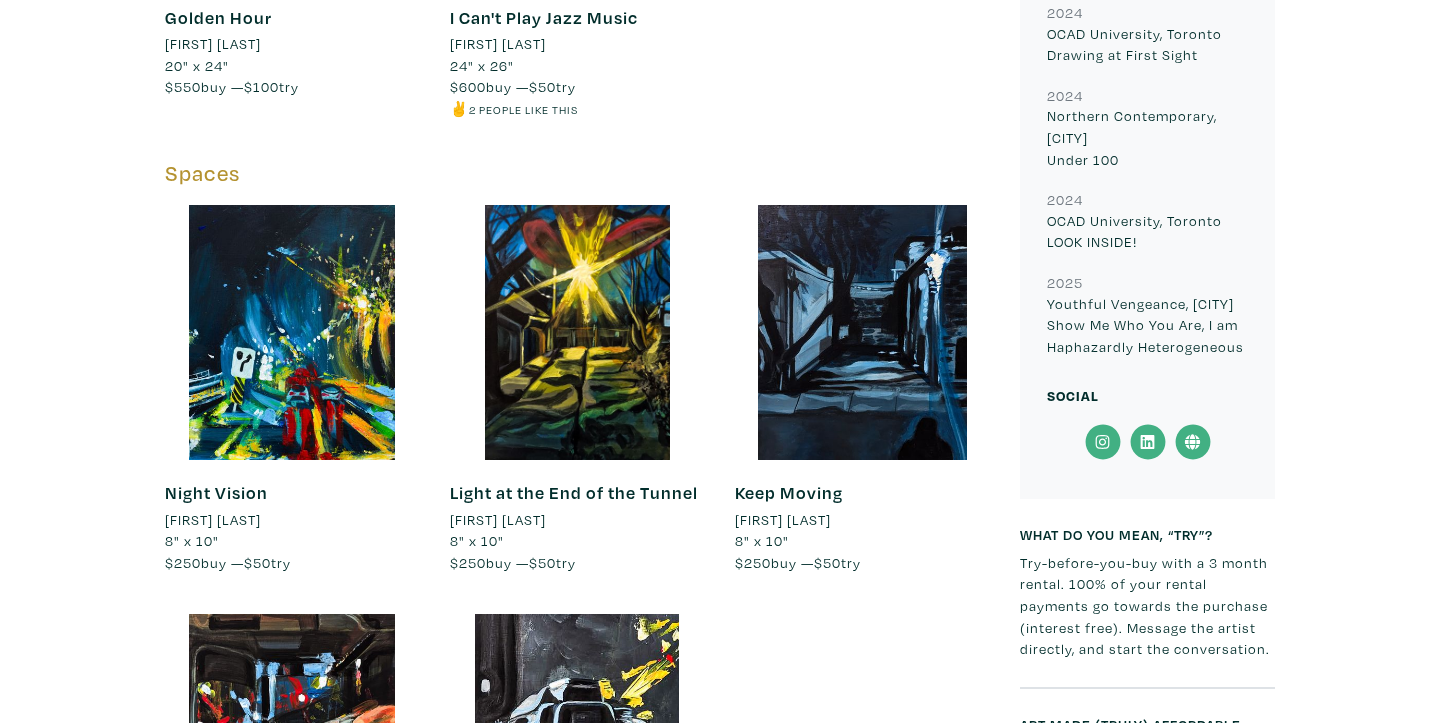 scroll, scrollTop: 1661, scrollLeft: 0, axis: vertical 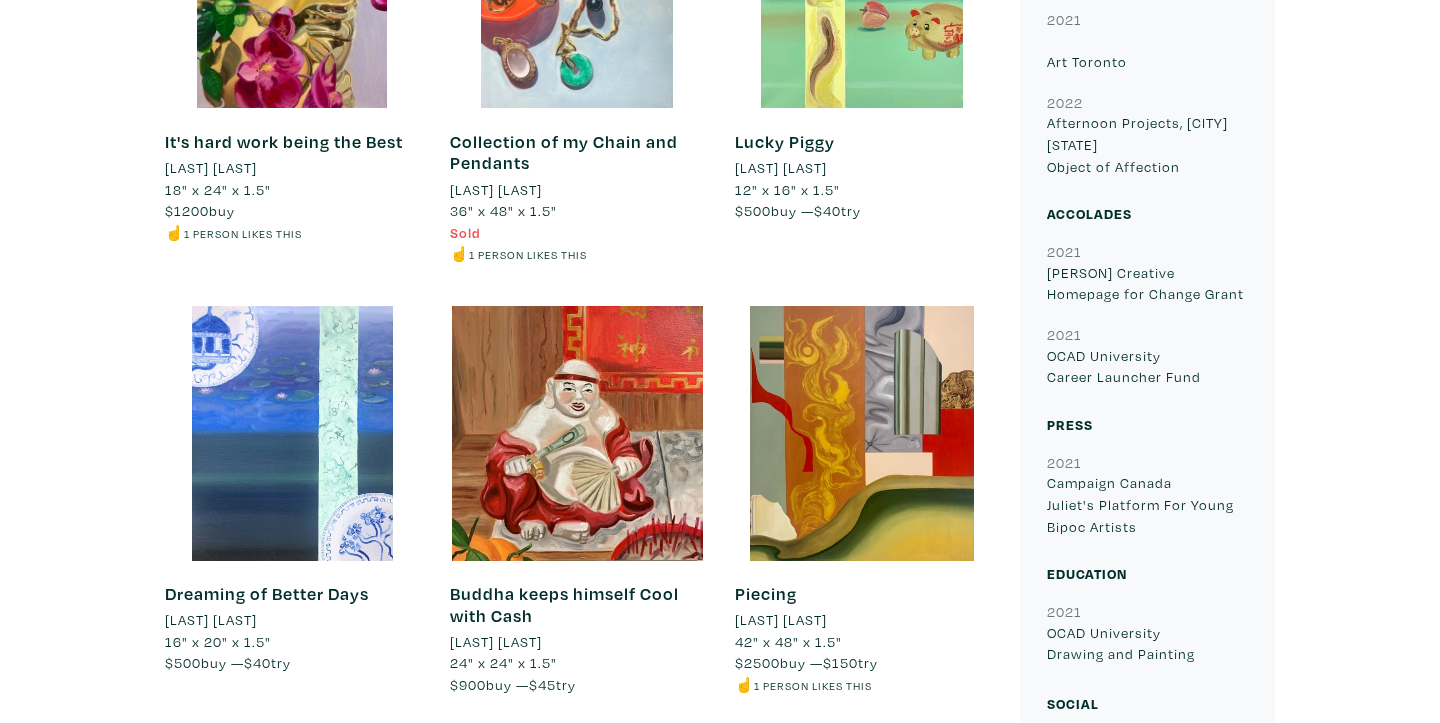 click at bounding box center [862, 433] 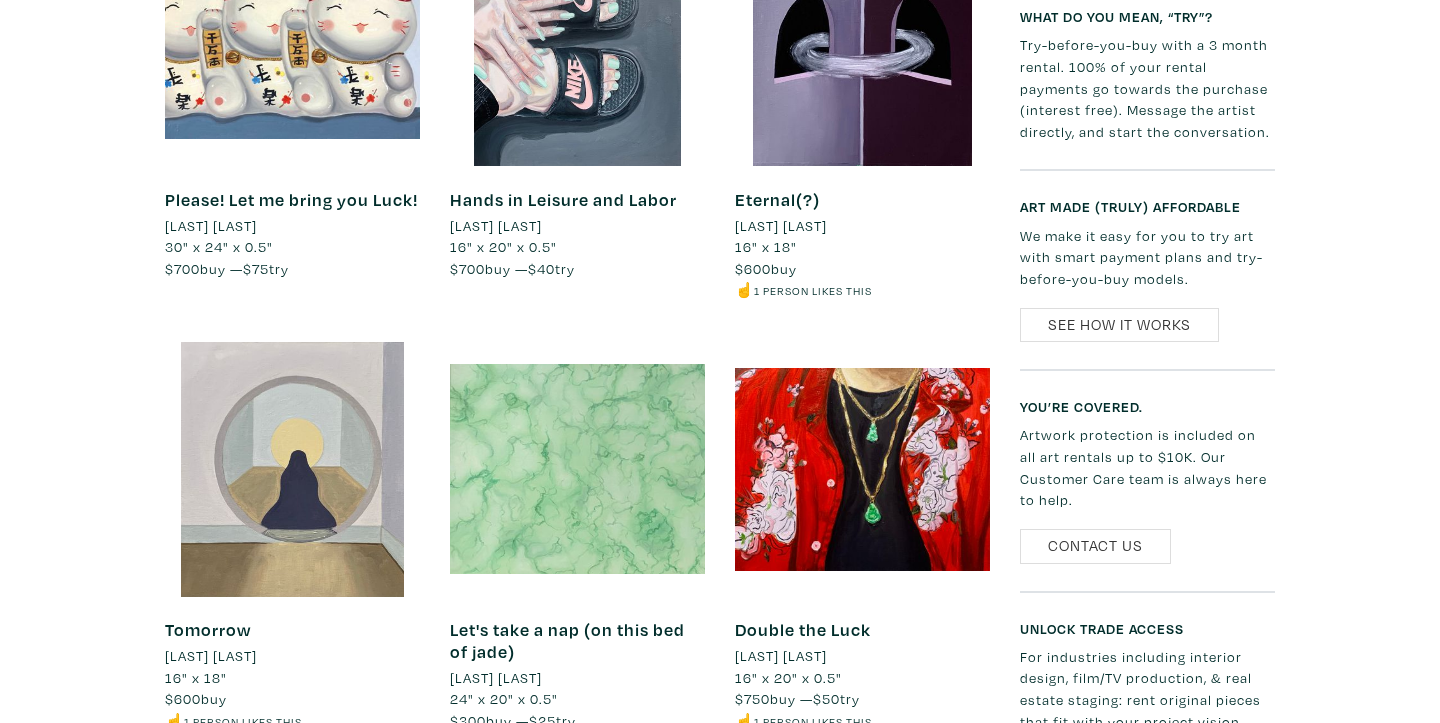 scroll, scrollTop: 2108, scrollLeft: 0, axis: vertical 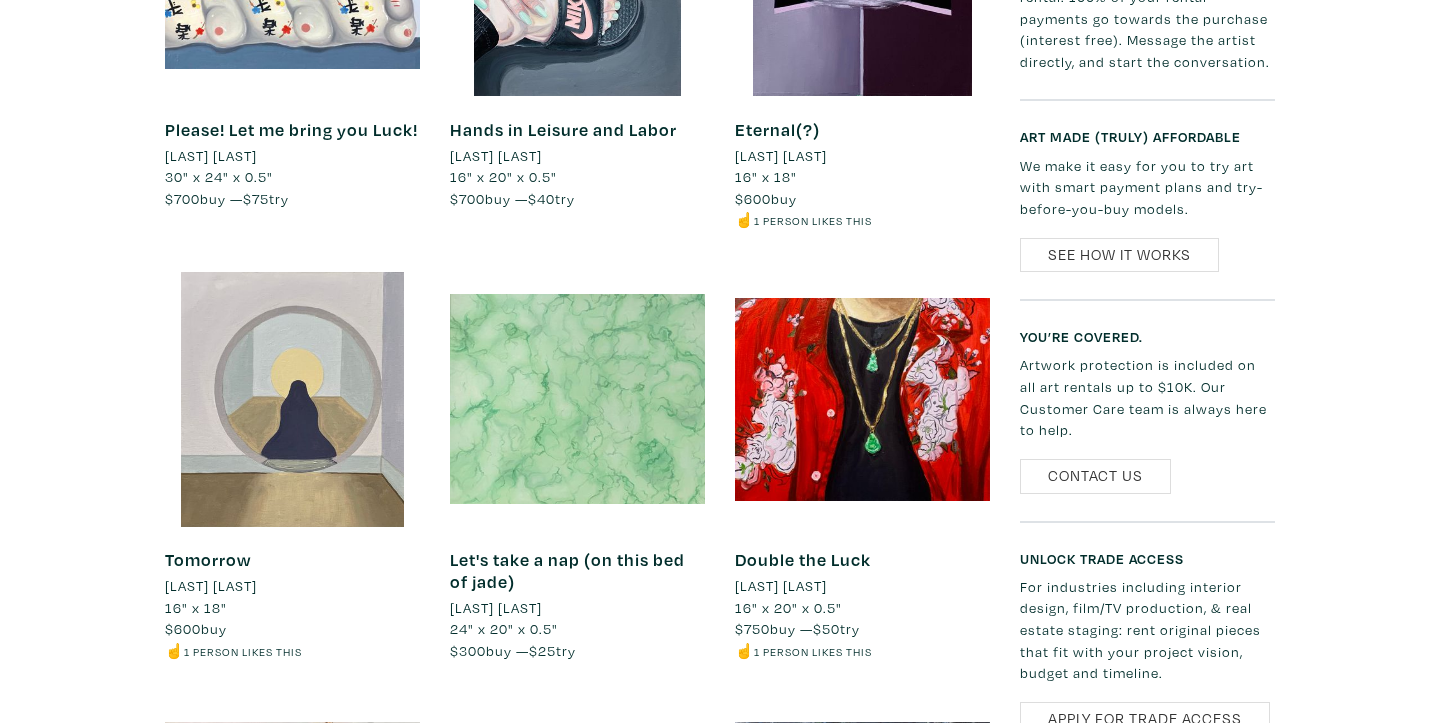 click at bounding box center [292, 399] 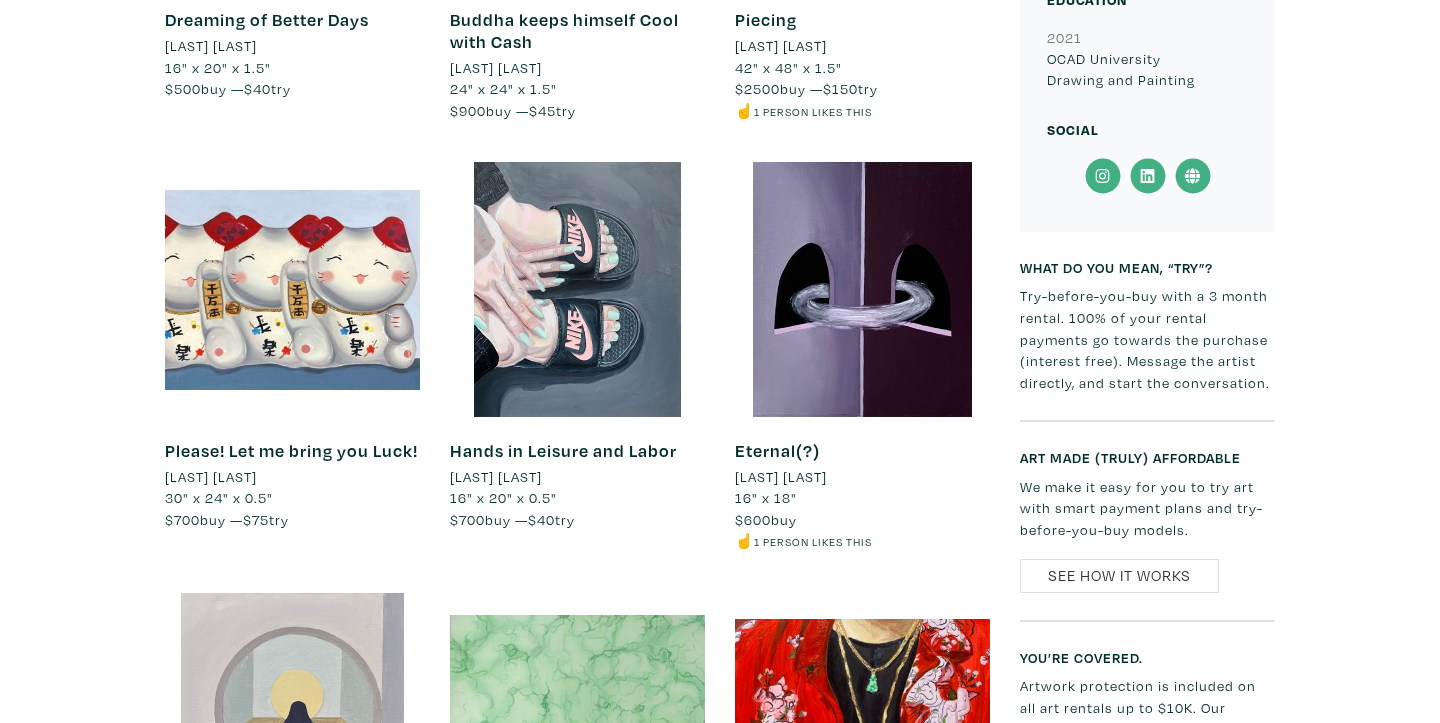 scroll, scrollTop: 1785, scrollLeft: 0, axis: vertical 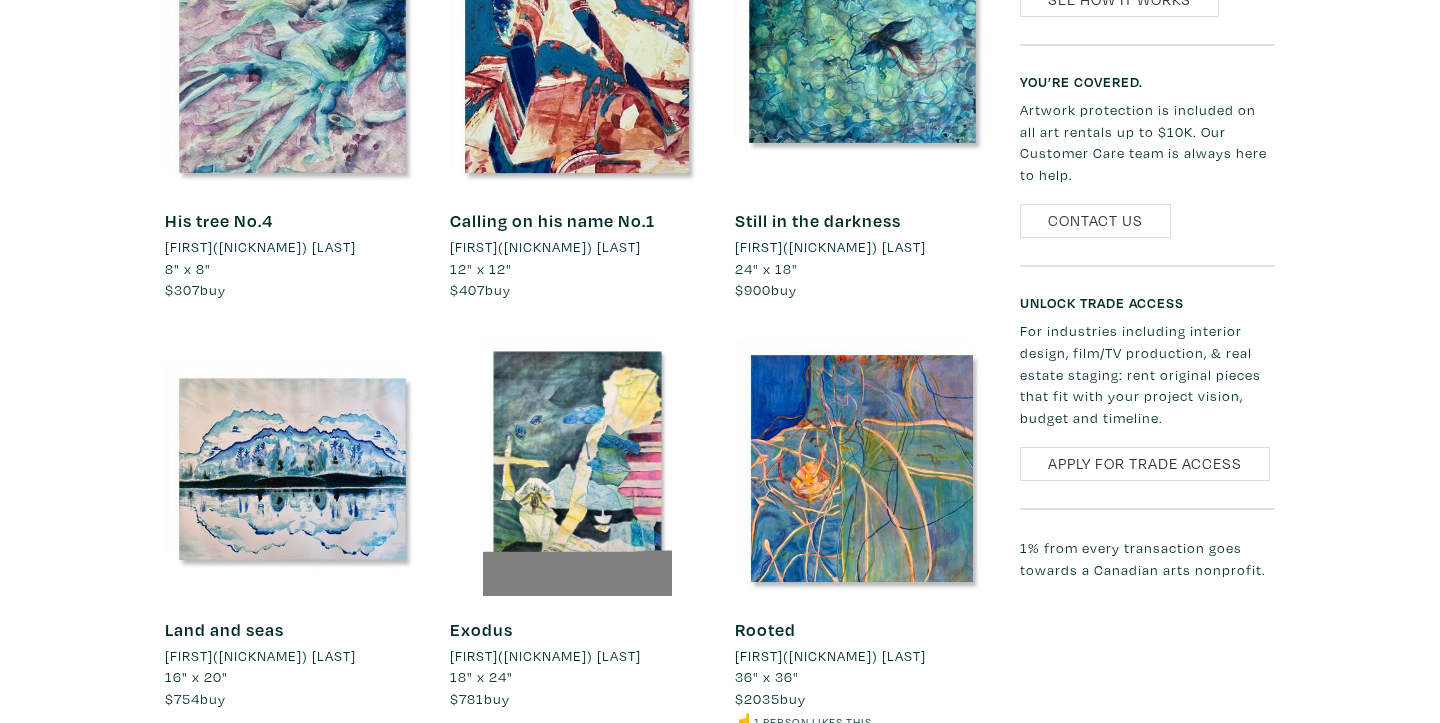 click at bounding box center [862, 468] 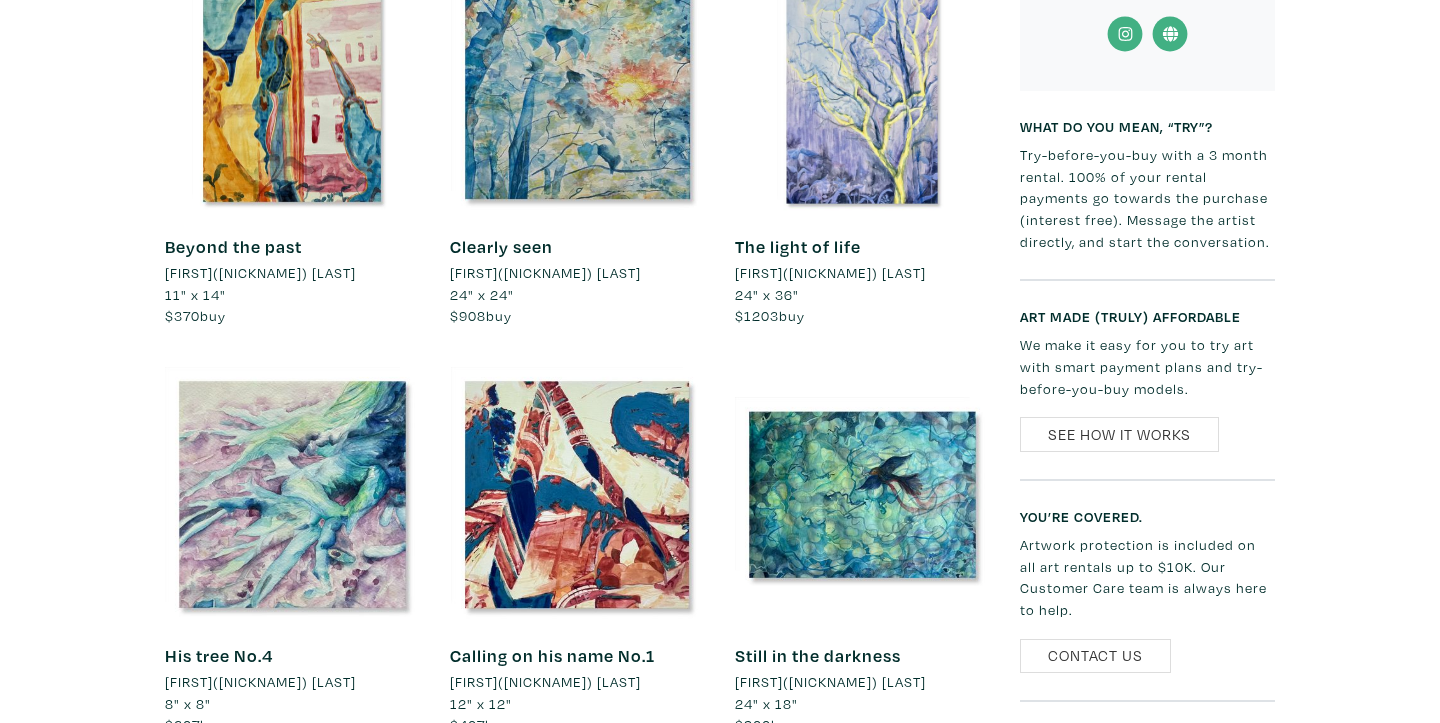 scroll, scrollTop: 865, scrollLeft: 0, axis: vertical 